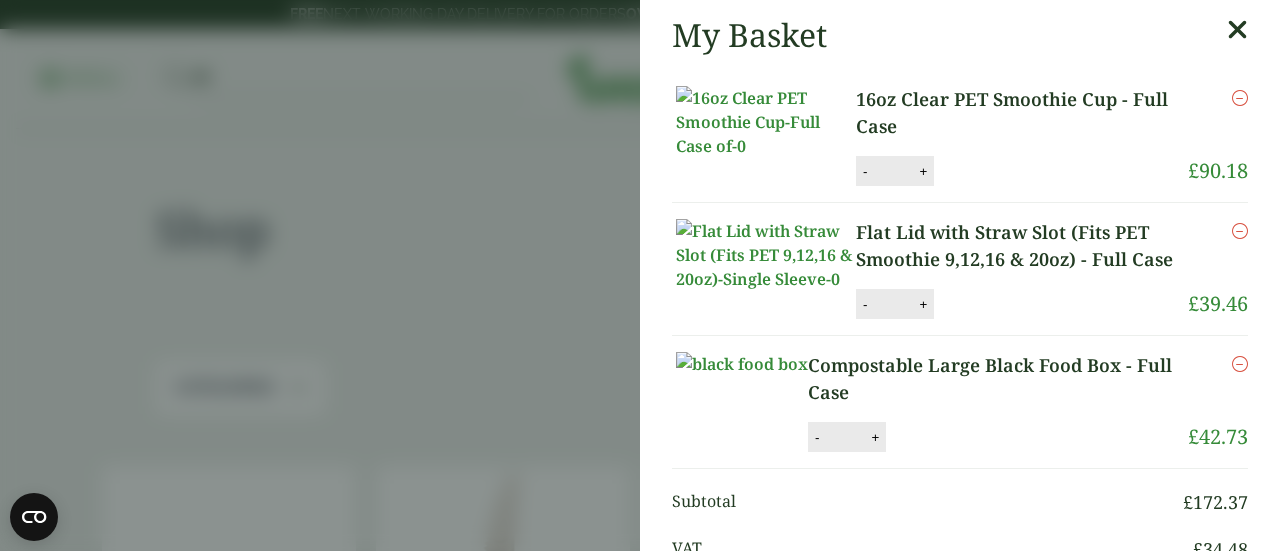 scroll, scrollTop: 0, scrollLeft: 0, axis: both 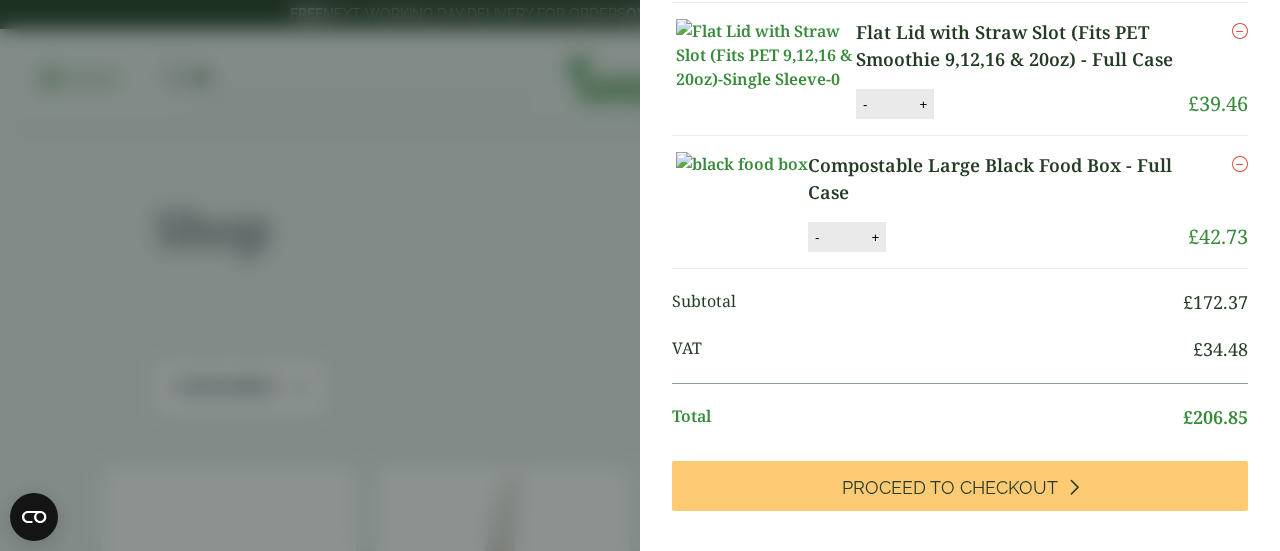 click on "My Basket
16oz Clear PET Smoothie Cup - Full Case
16oz Clear PET Smoothie Cup - Full Case quantity
- * +
Update
Remove
£ 90.18
-" at bounding box center (640, 275) 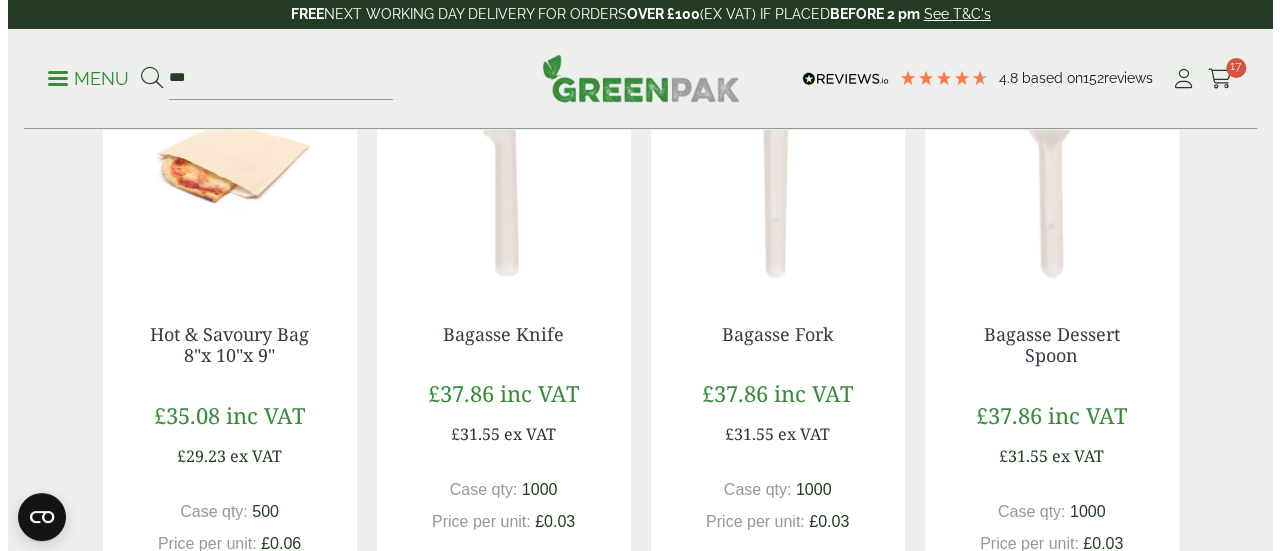 scroll, scrollTop: 0, scrollLeft: 0, axis: both 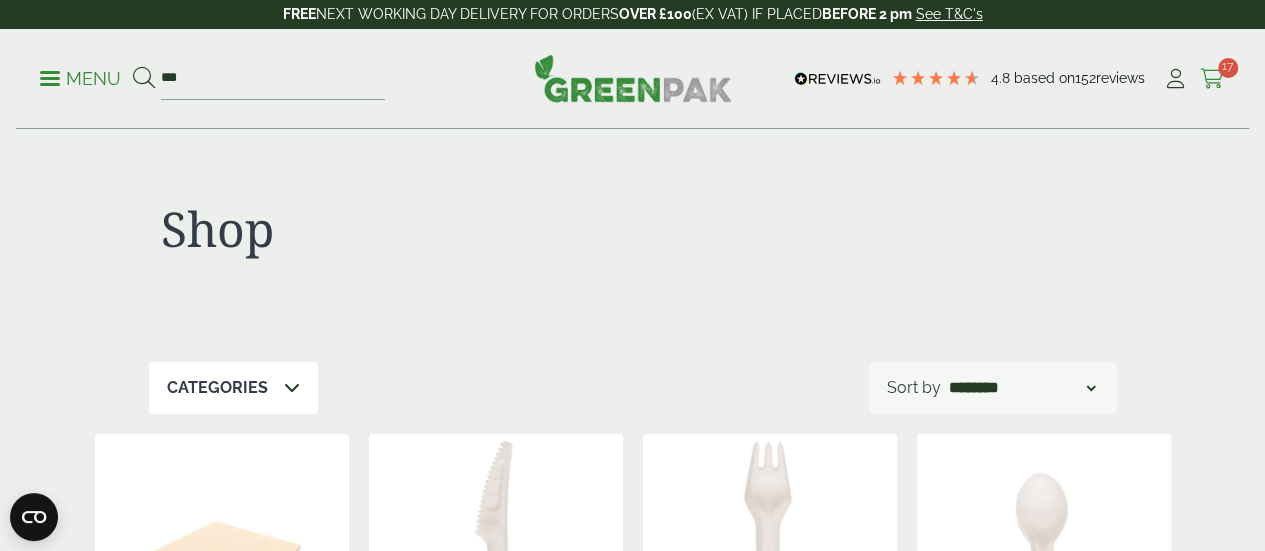 click at bounding box center [1212, 79] 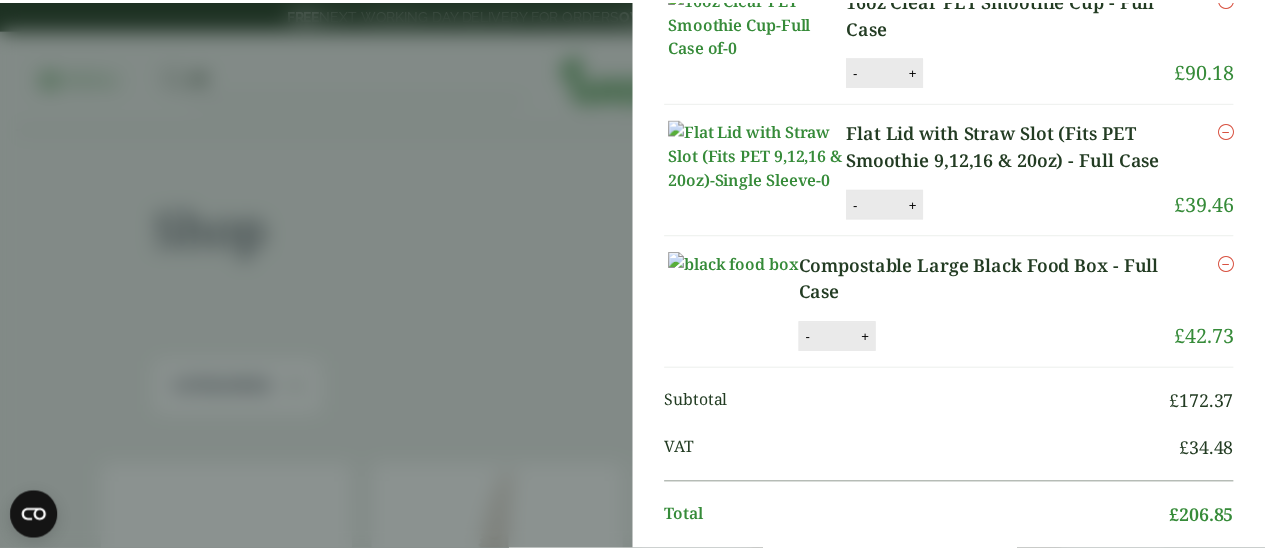scroll, scrollTop: 0, scrollLeft: 0, axis: both 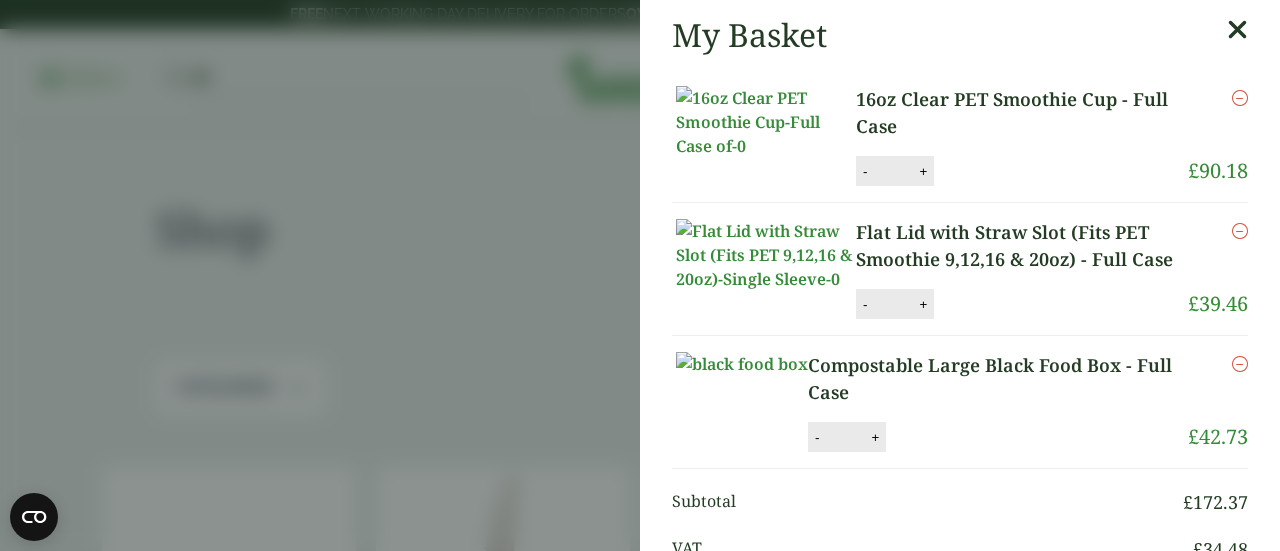 click on "My Basket
16oz Clear PET Smoothie Cup - Full Case
16oz Clear PET Smoothie Cup - Full Case quantity
- * +
Update
Remove
£ 90.18
-" at bounding box center [640, 275] 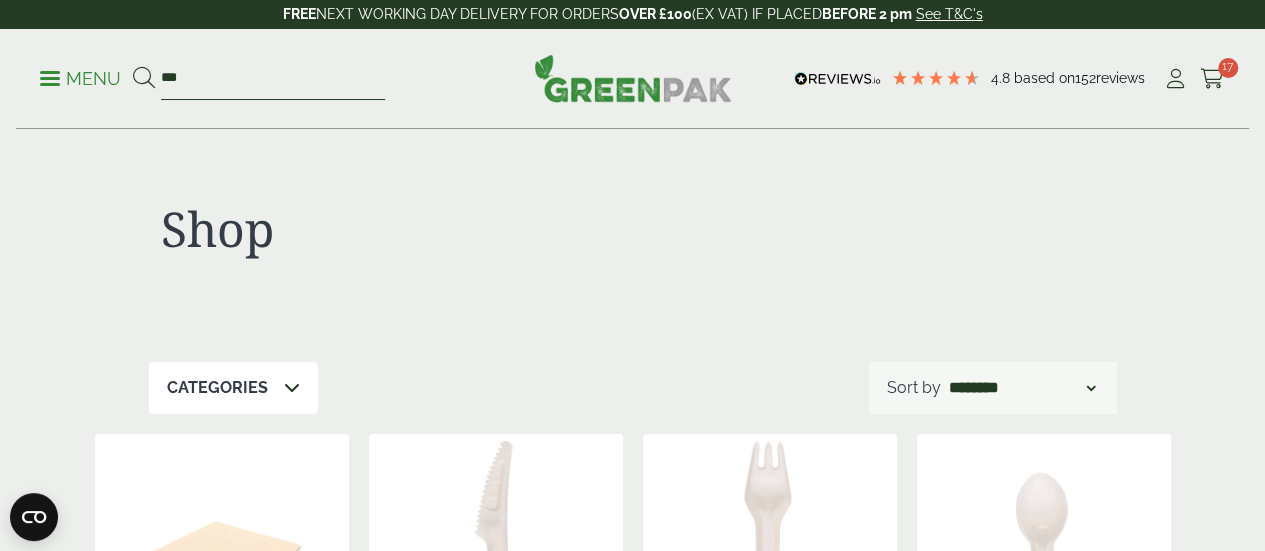 click on "***" at bounding box center (273, 79) 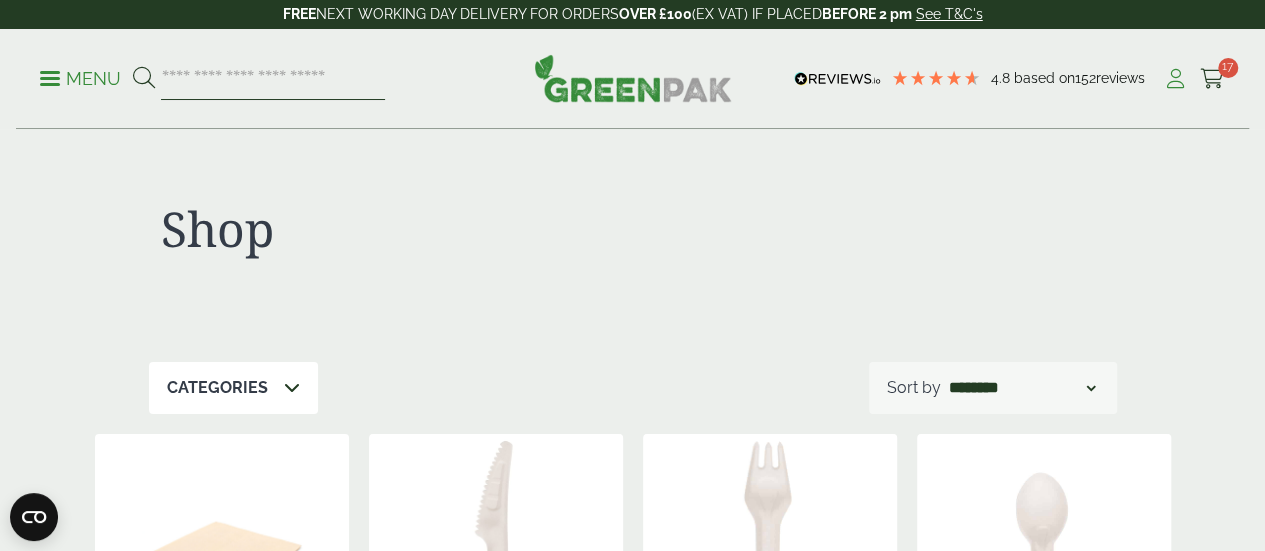 type 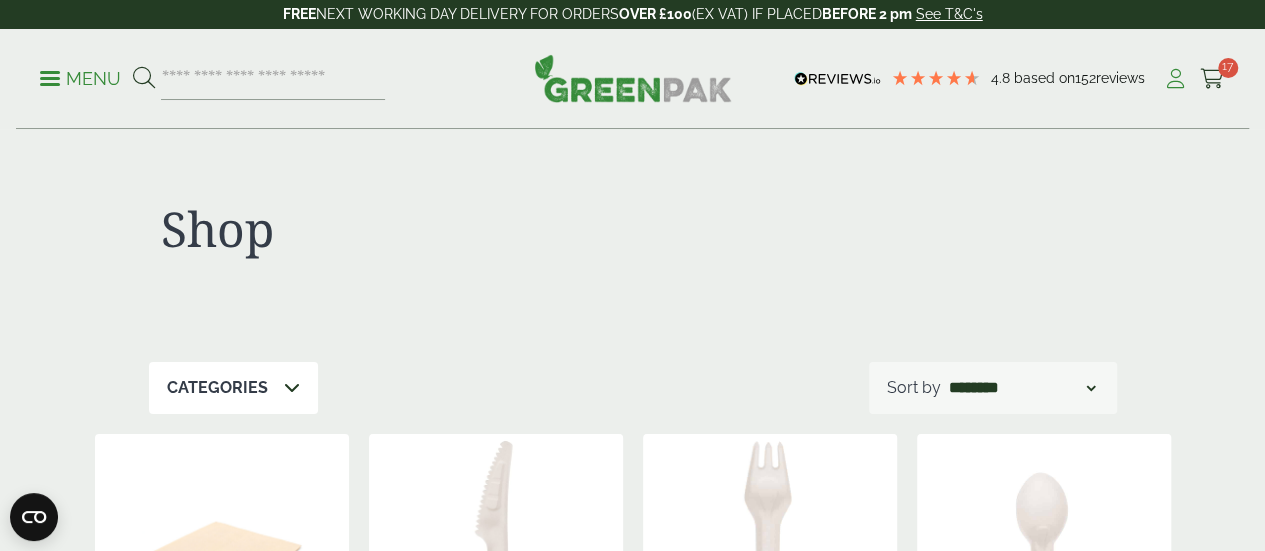 click at bounding box center [1175, 79] 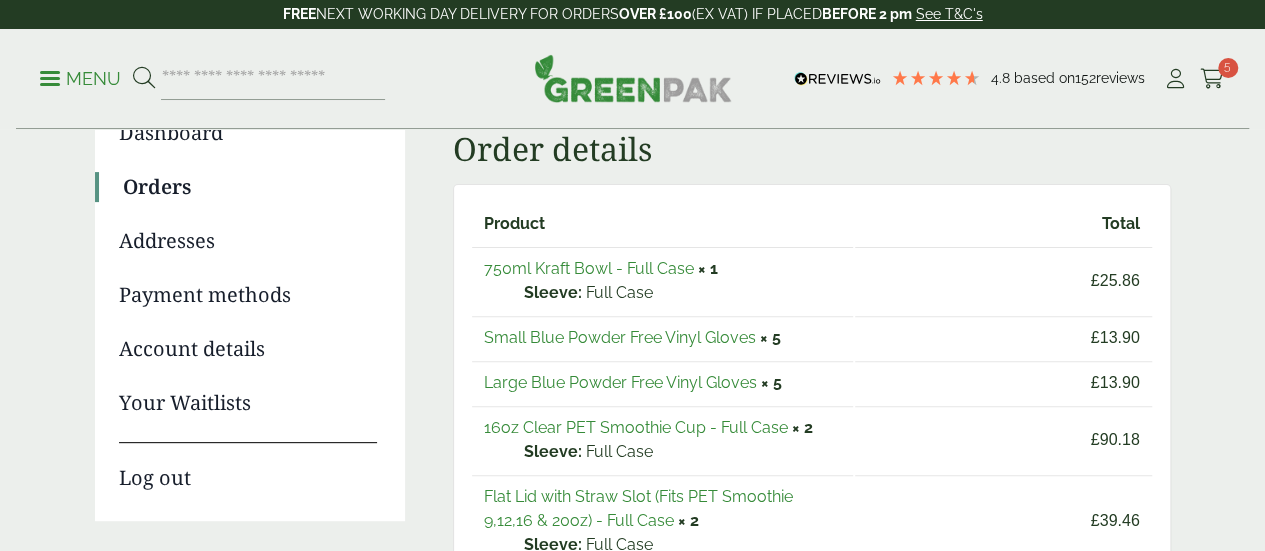 scroll, scrollTop: 0, scrollLeft: 0, axis: both 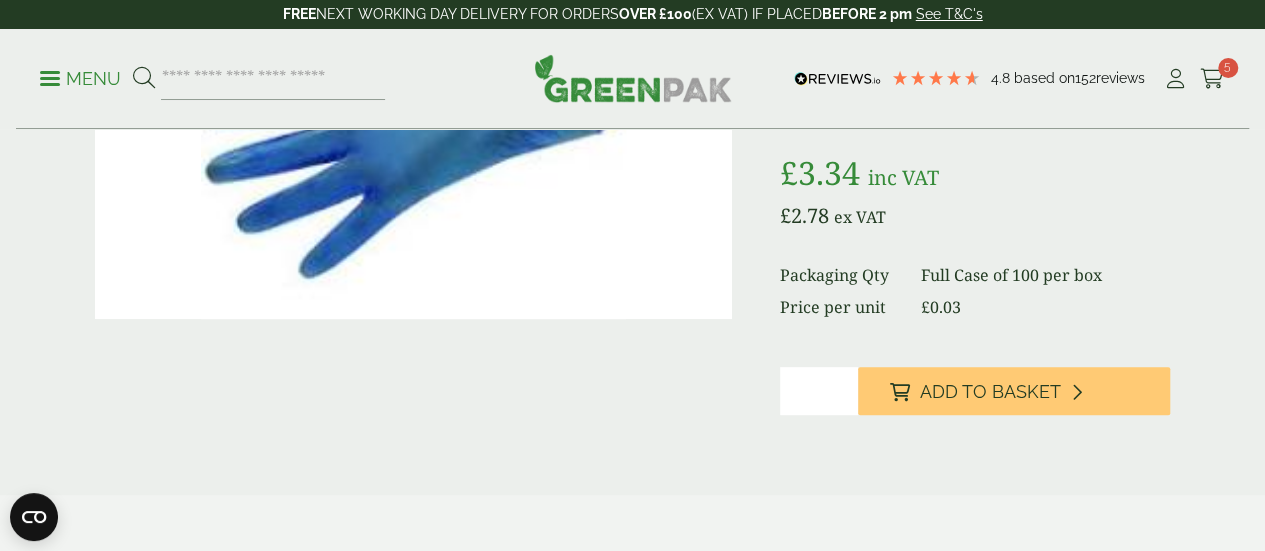 click on "*" at bounding box center [819, 391] 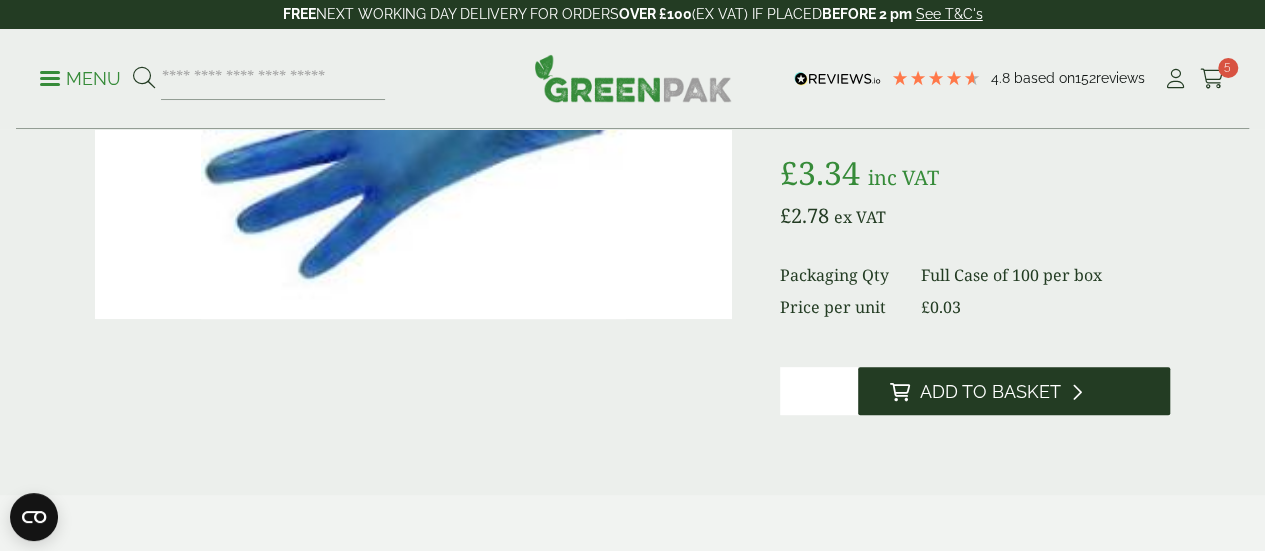 type on "*" 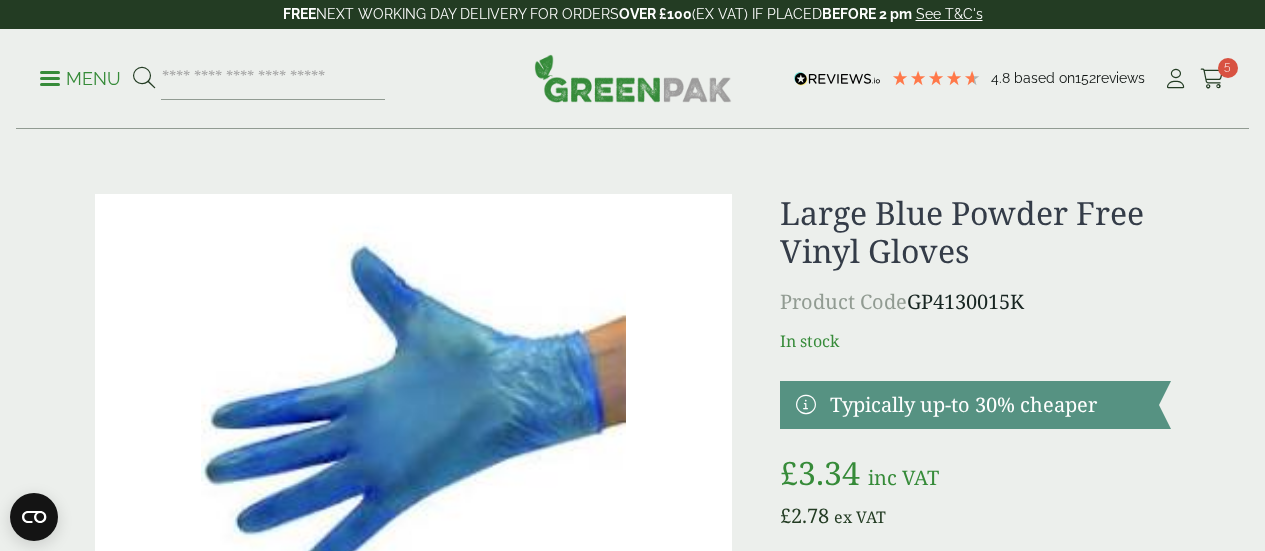 scroll, scrollTop: 0, scrollLeft: 0, axis: both 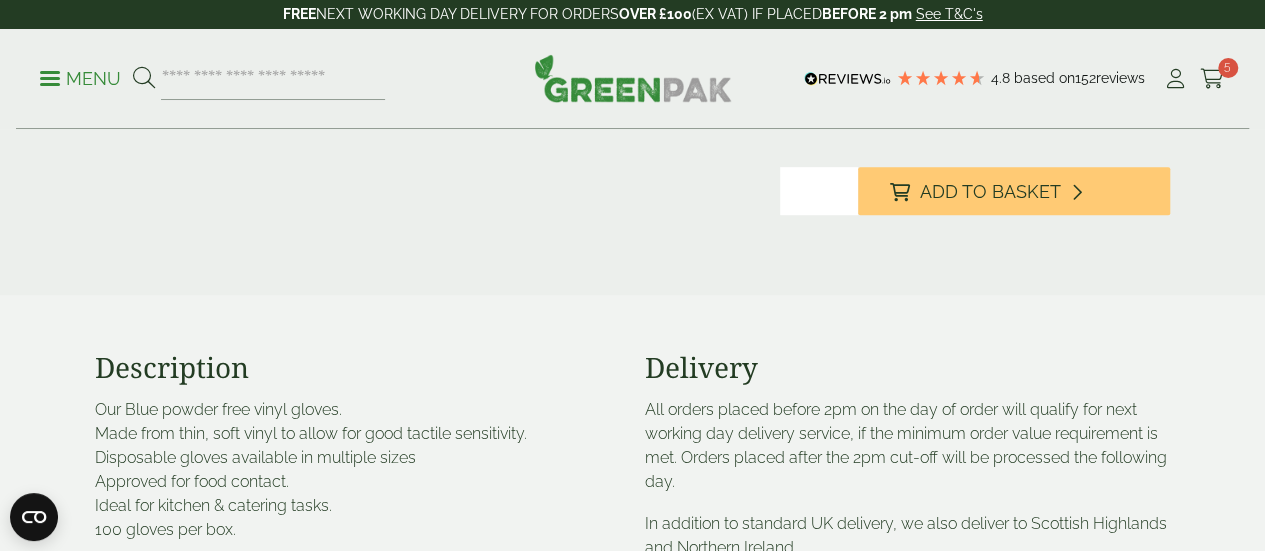 click on "*" at bounding box center [819, 191] 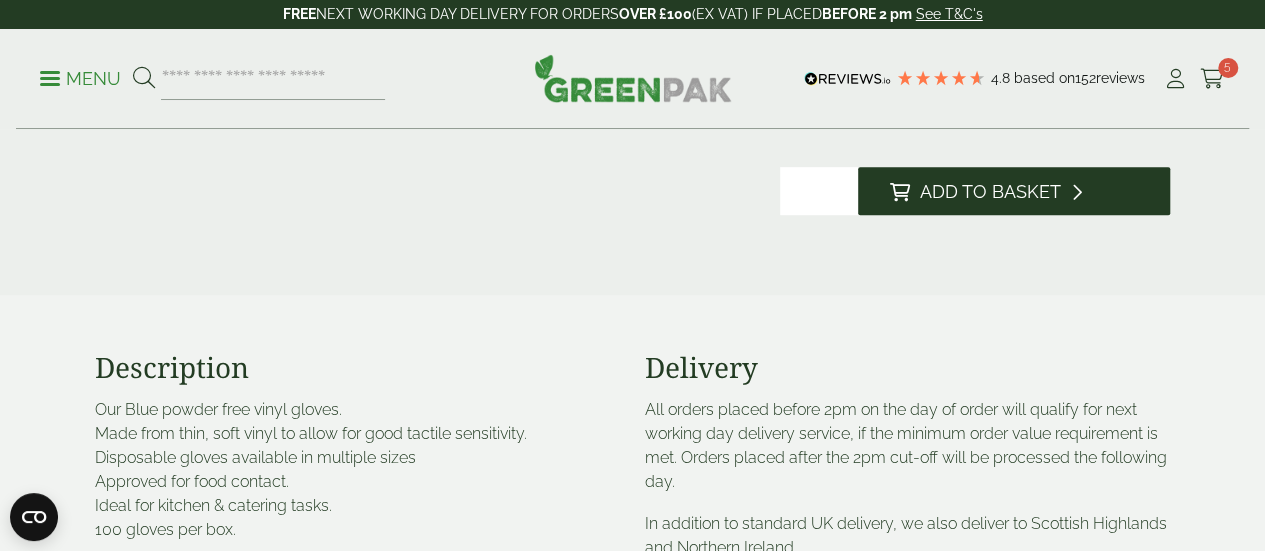 type on "*" 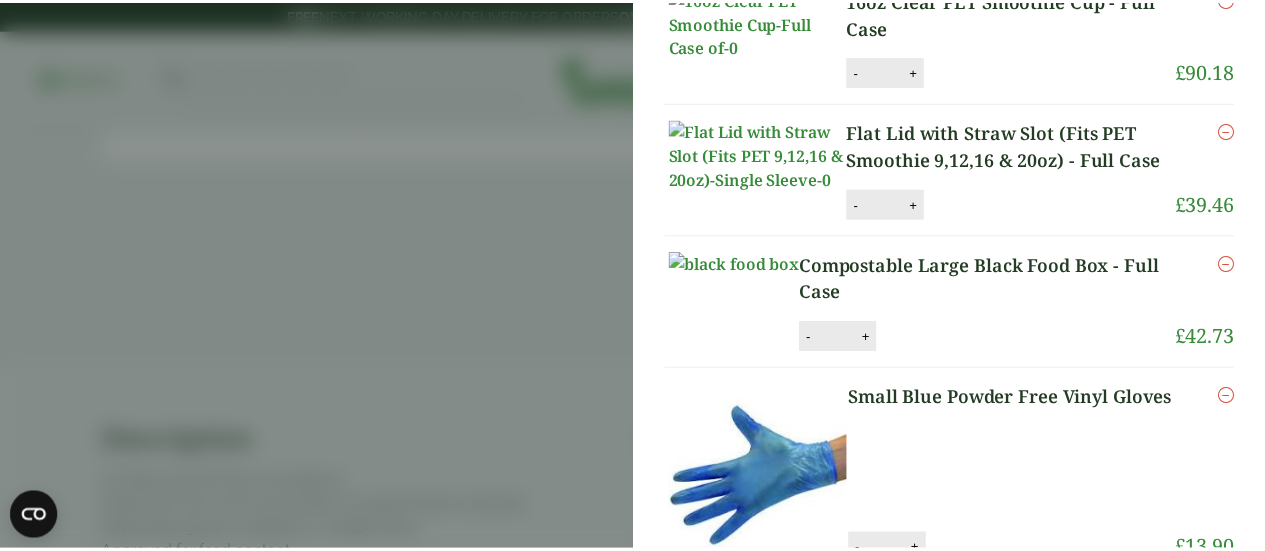 scroll, scrollTop: 0, scrollLeft: 0, axis: both 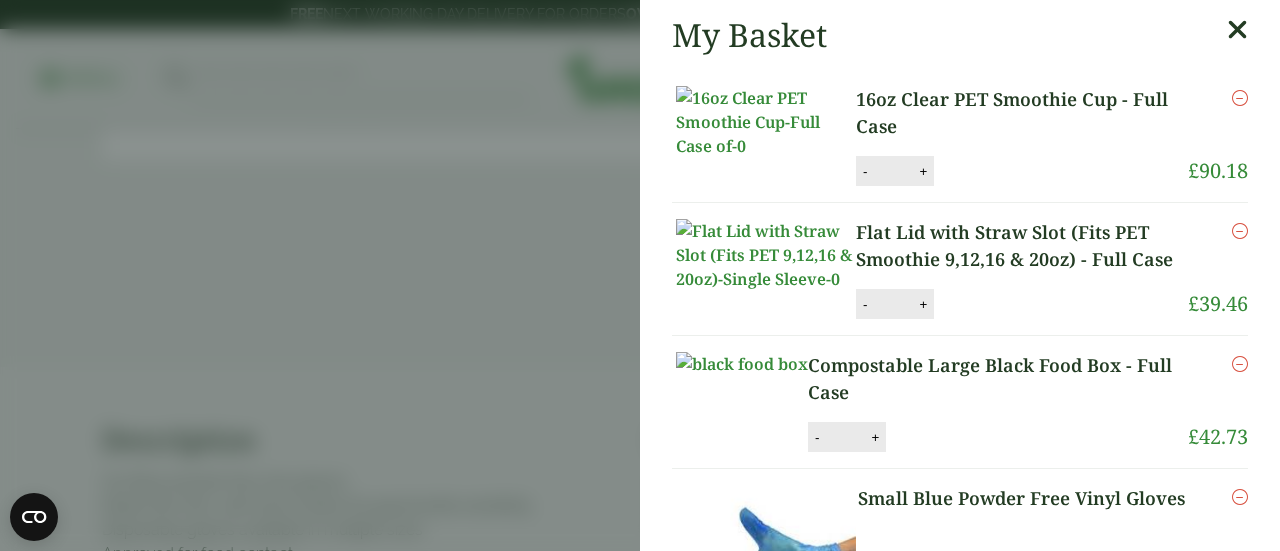 click on "My Basket" at bounding box center (960, 35) 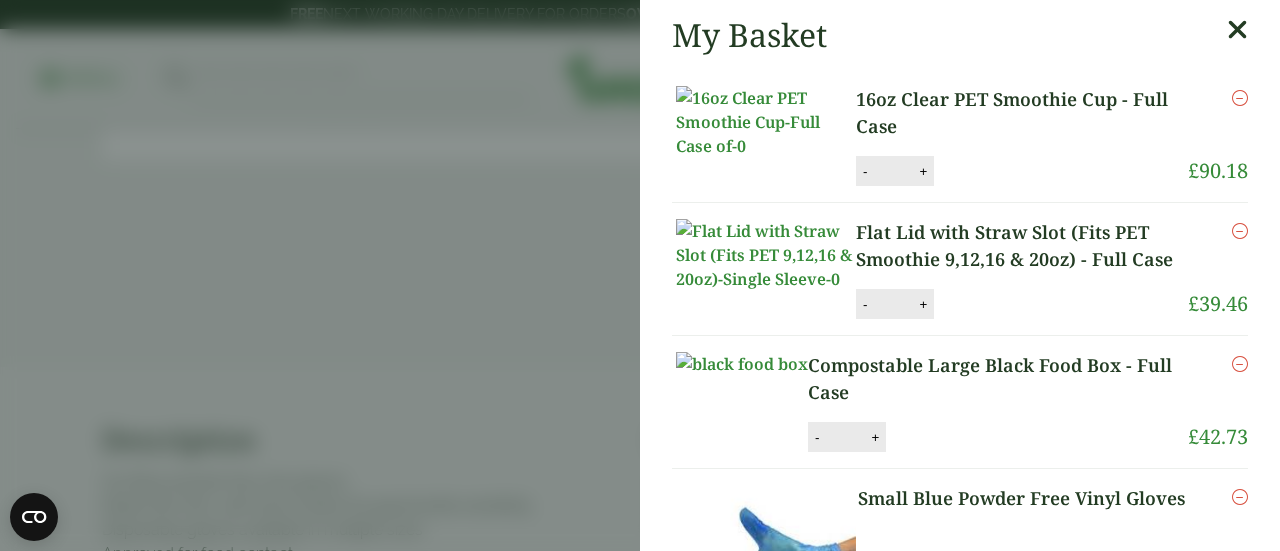 click at bounding box center (1237, 30) 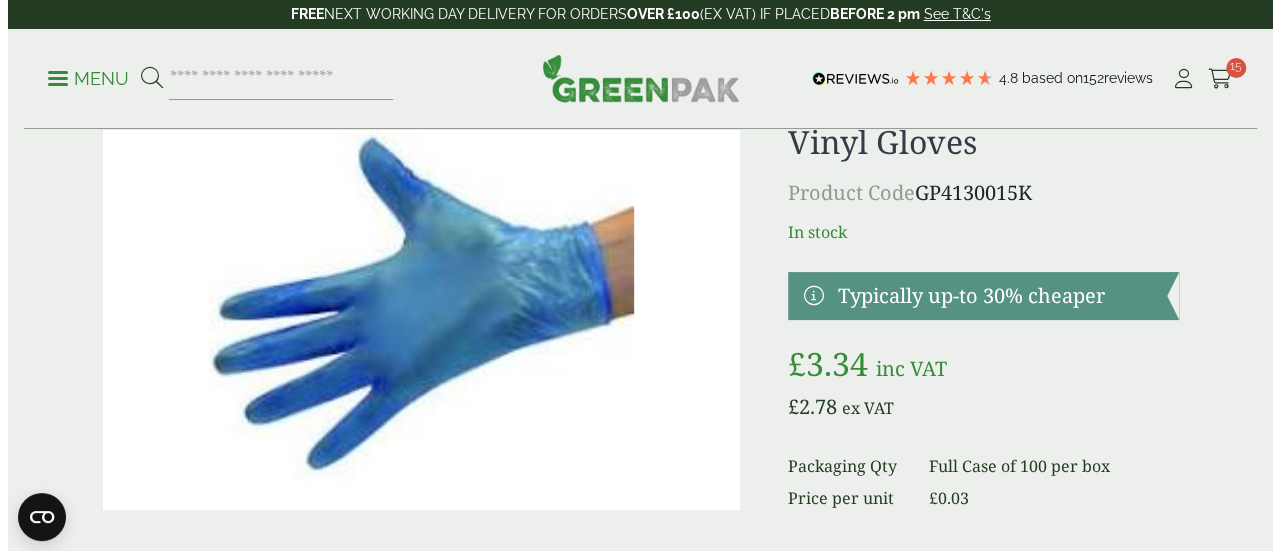 scroll, scrollTop: 100, scrollLeft: 0, axis: vertical 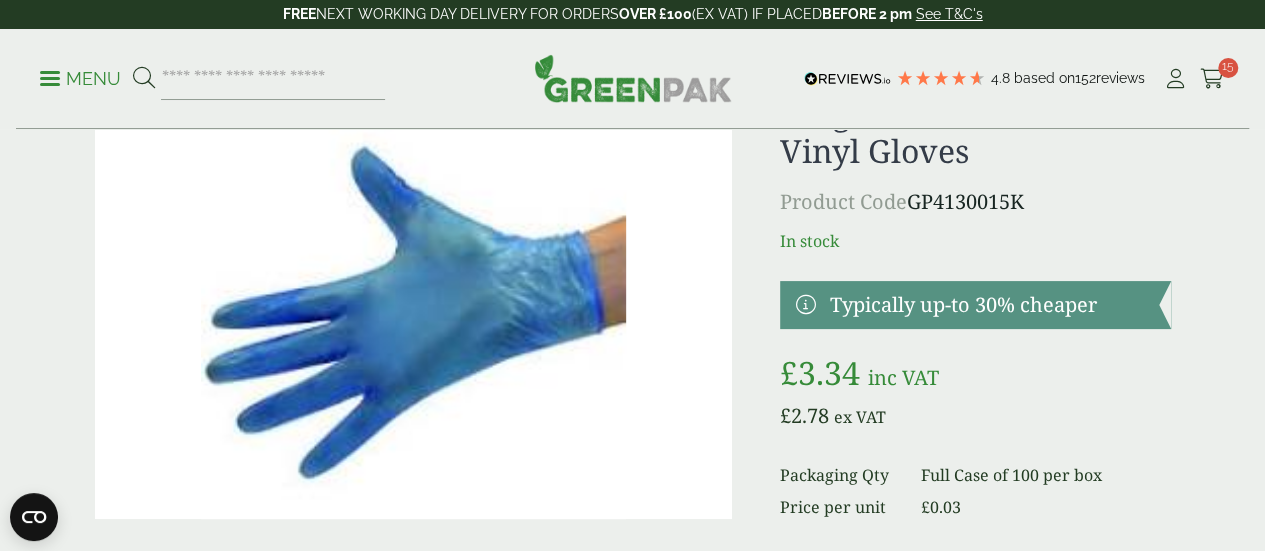 click at bounding box center (1212, 79) 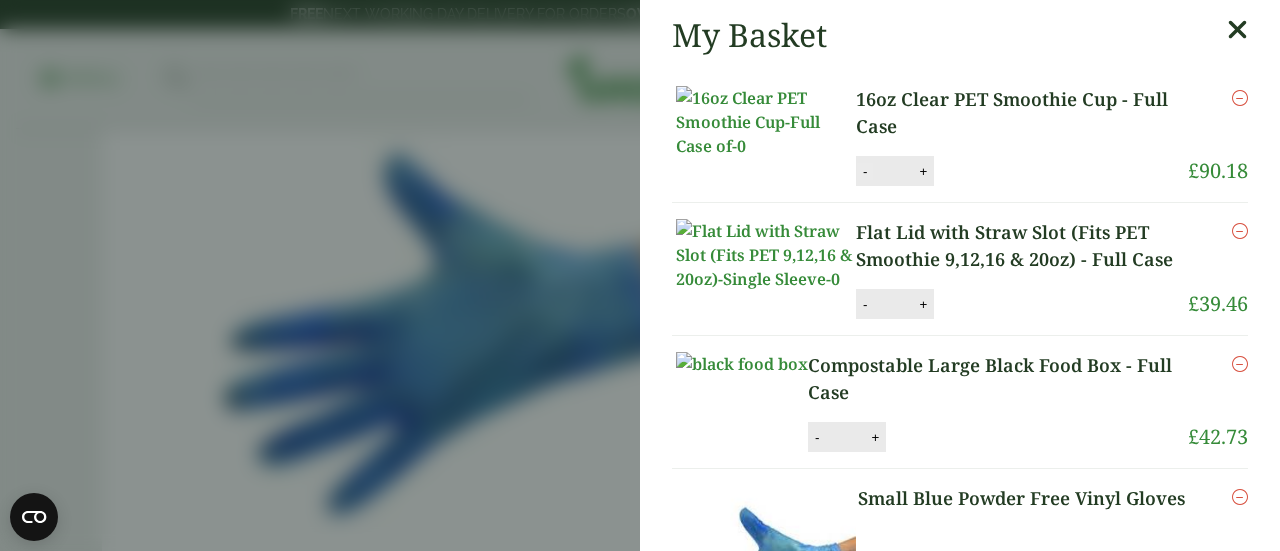 click on "-" at bounding box center [865, 171] 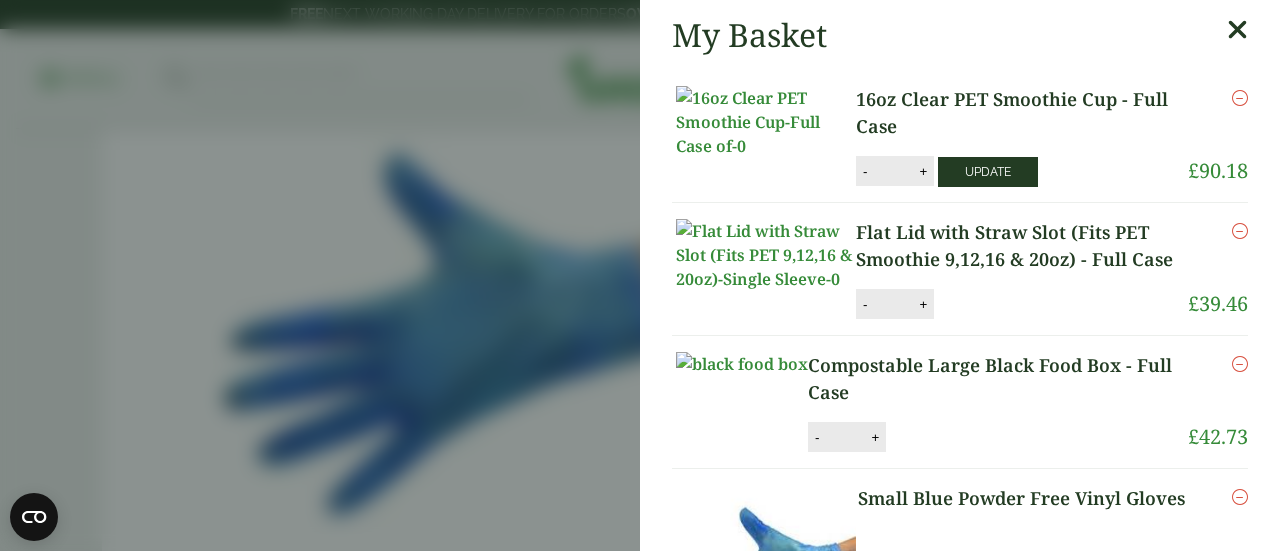 click on "Update" at bounding box center [988, 172] 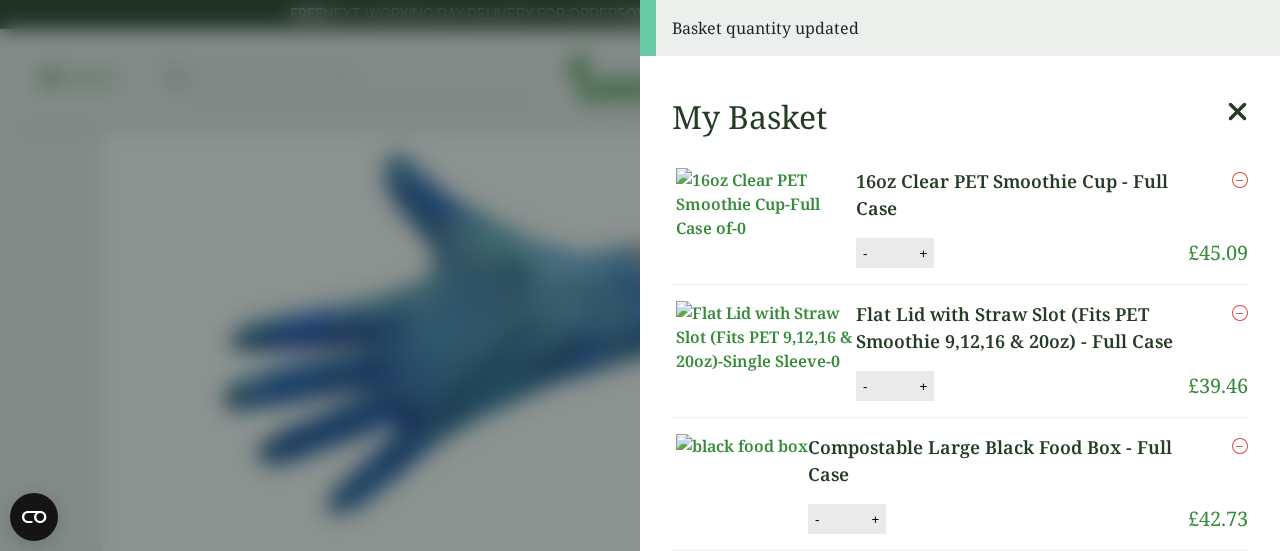 click on "-" at bounding box center [865, 386] 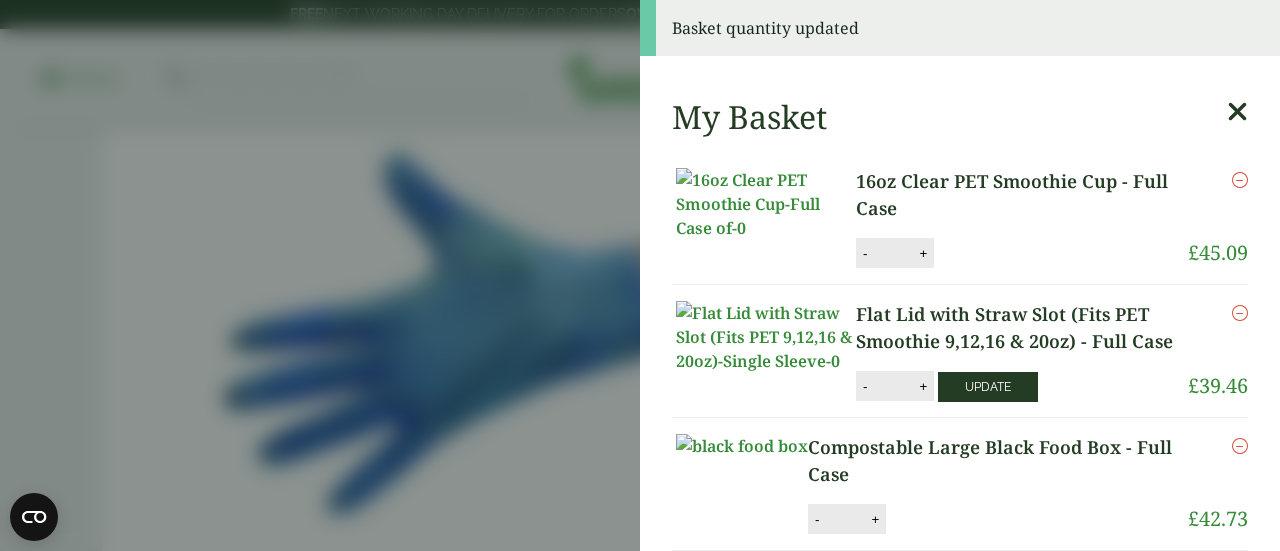 click on "Update" at bounding box center [988, 387] 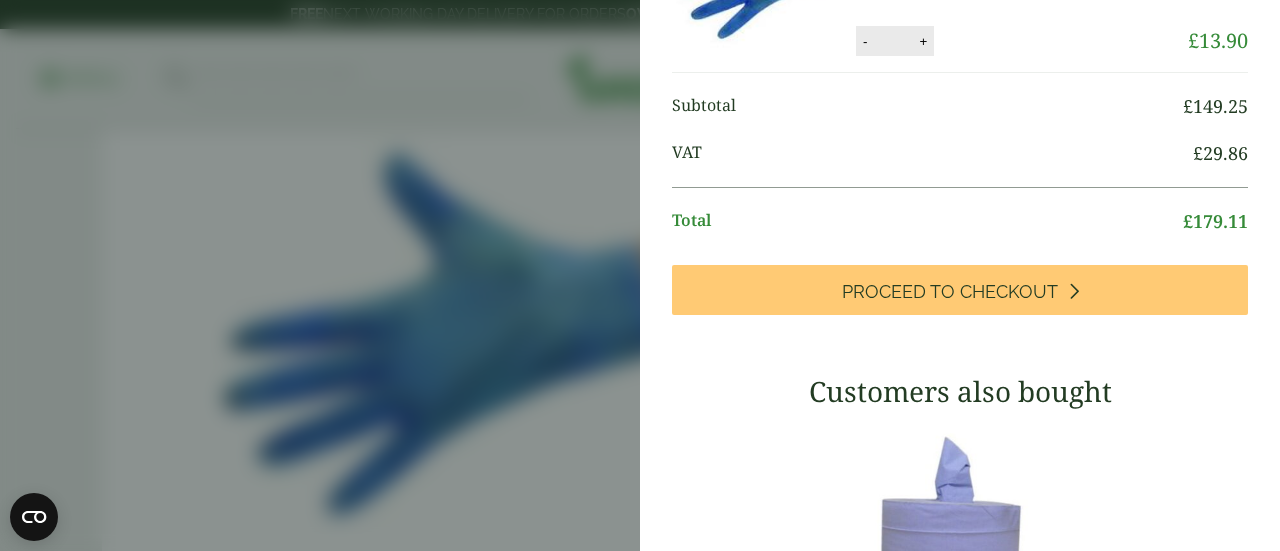 scroll, scrollTop: 1032, scrollLeft: 0, axis: vertical 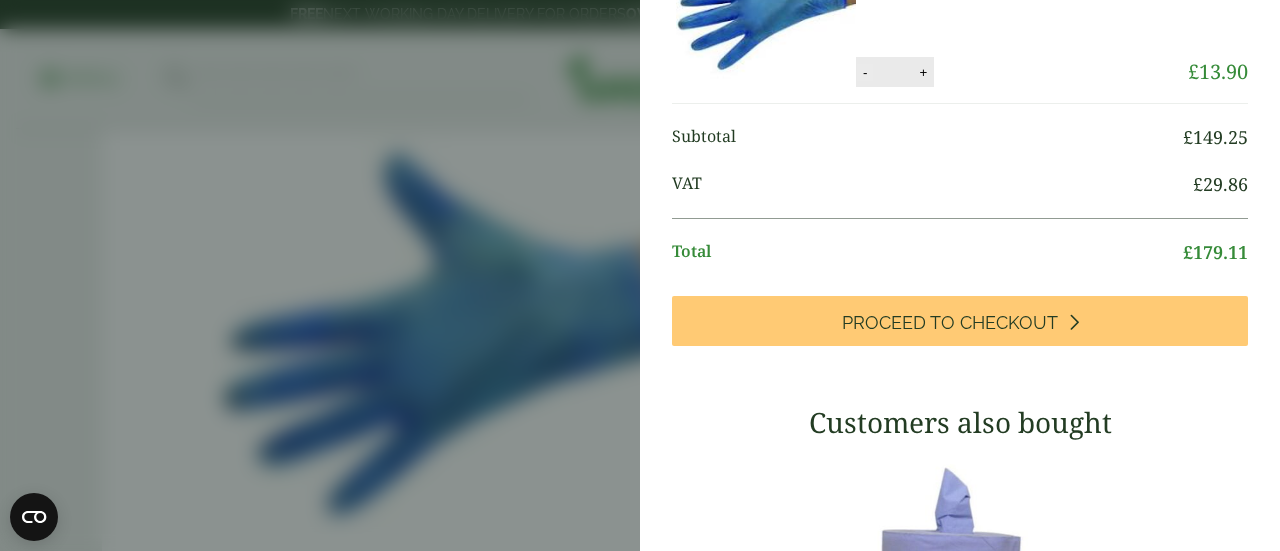 click on "-" at bounding box center [865, 72] 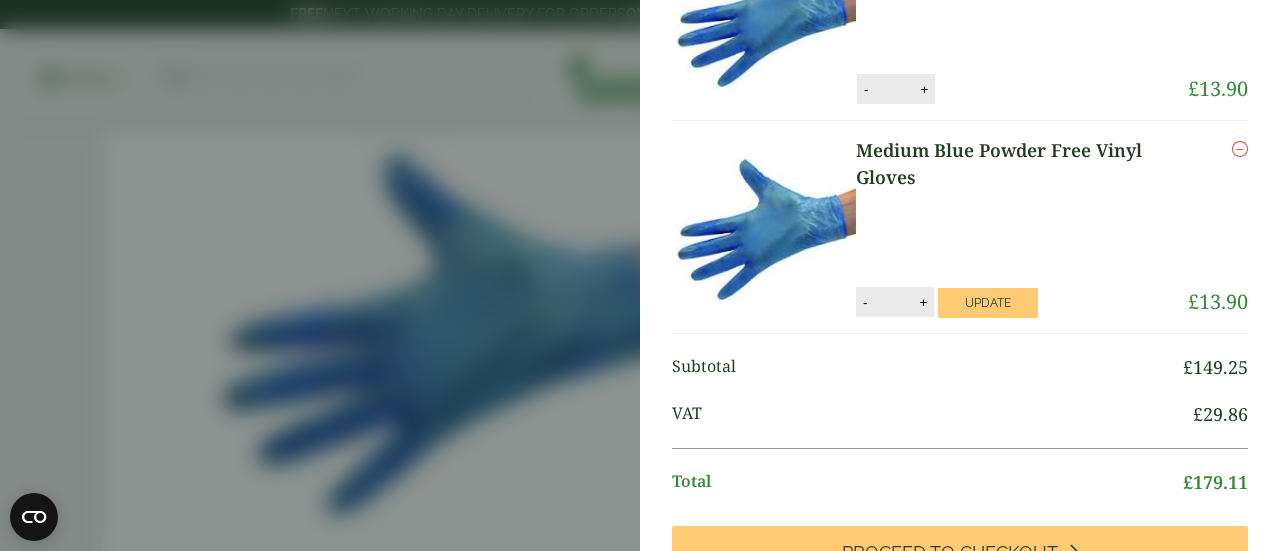 scroll, scrollTop: 750, scrollLeft: 0, axis: vertical 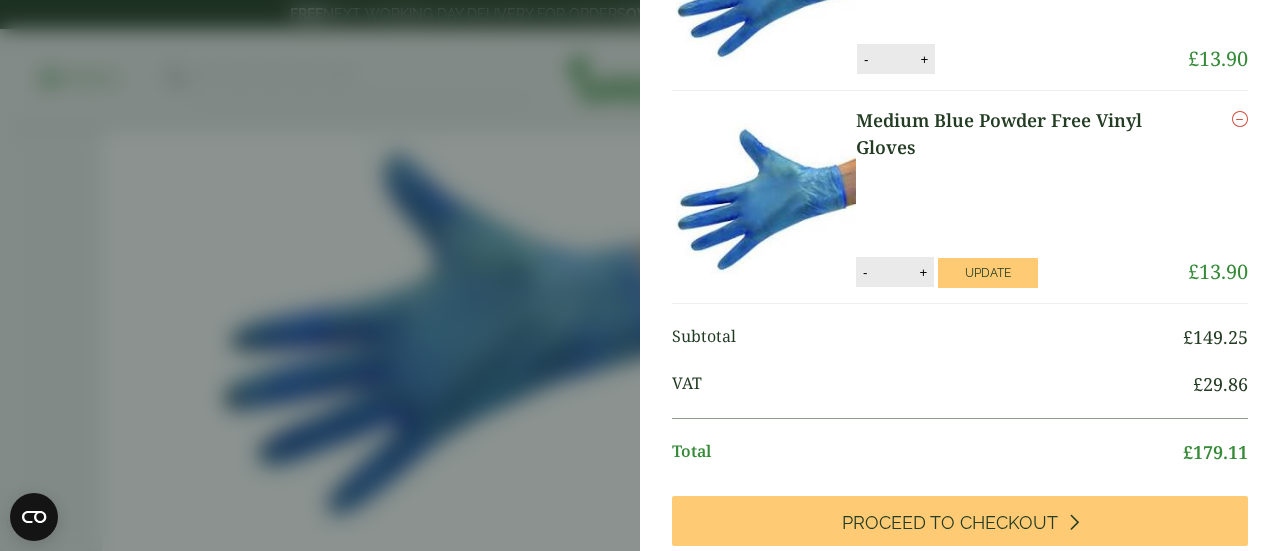 click on "Subtotal
£ 149.25
VAT
£ 29.86
Total
£ 179.11" at bounding box center [960, 400] 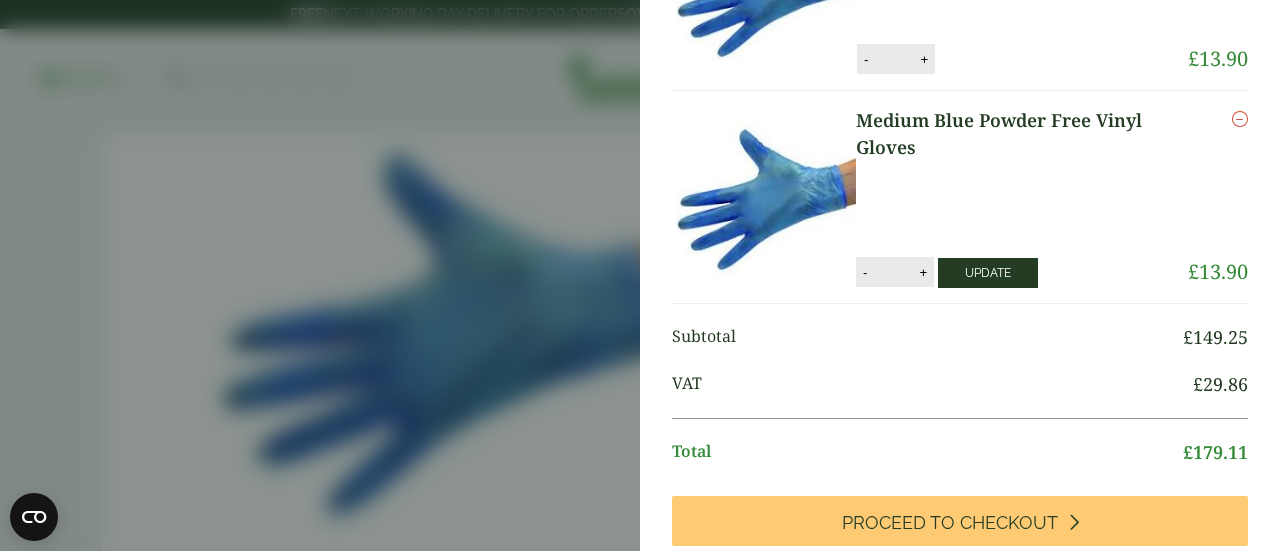click on "Update" at bounding box center [988, 273] 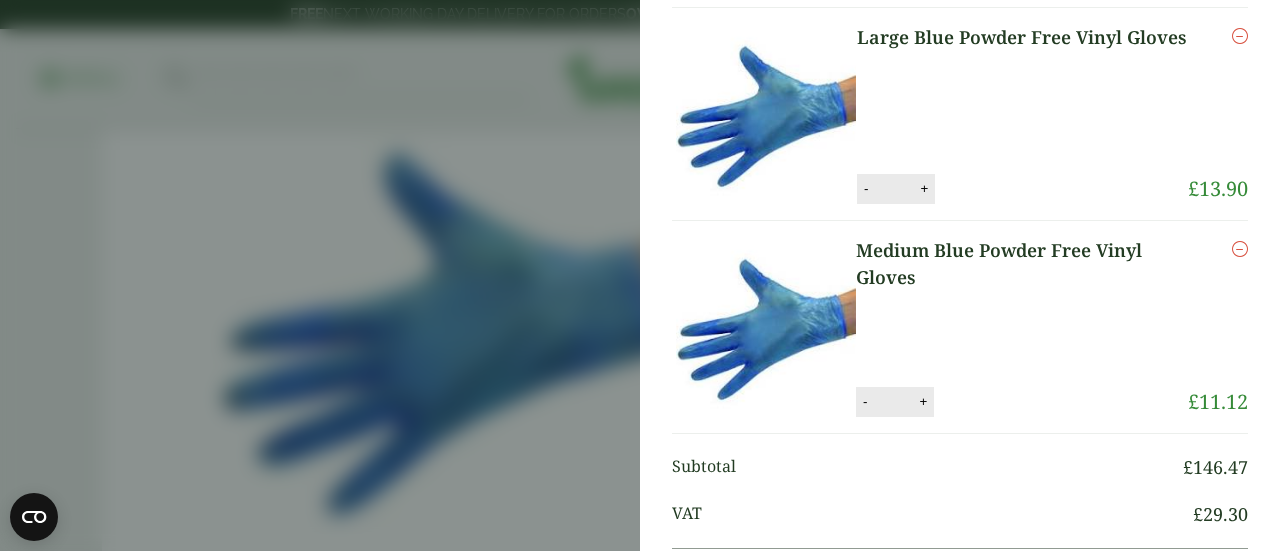scroll, scrollTop: 0, scrollLeft: 0, axis: both 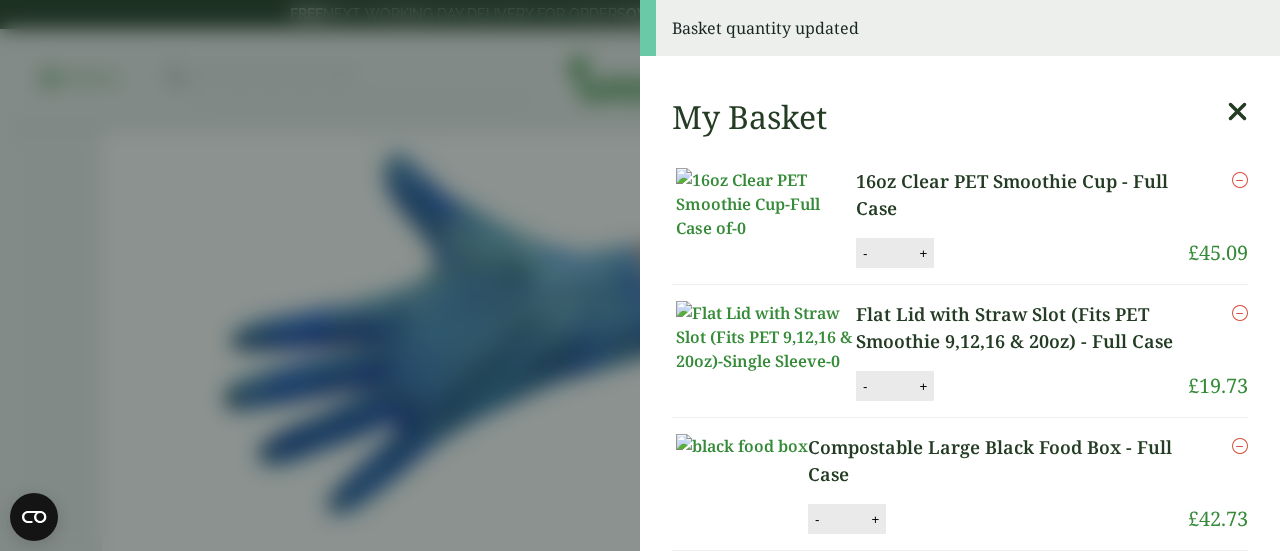 click on "16oz Clear PET Smoothie Cup - Full Case" at bounding box center (1022, 195) 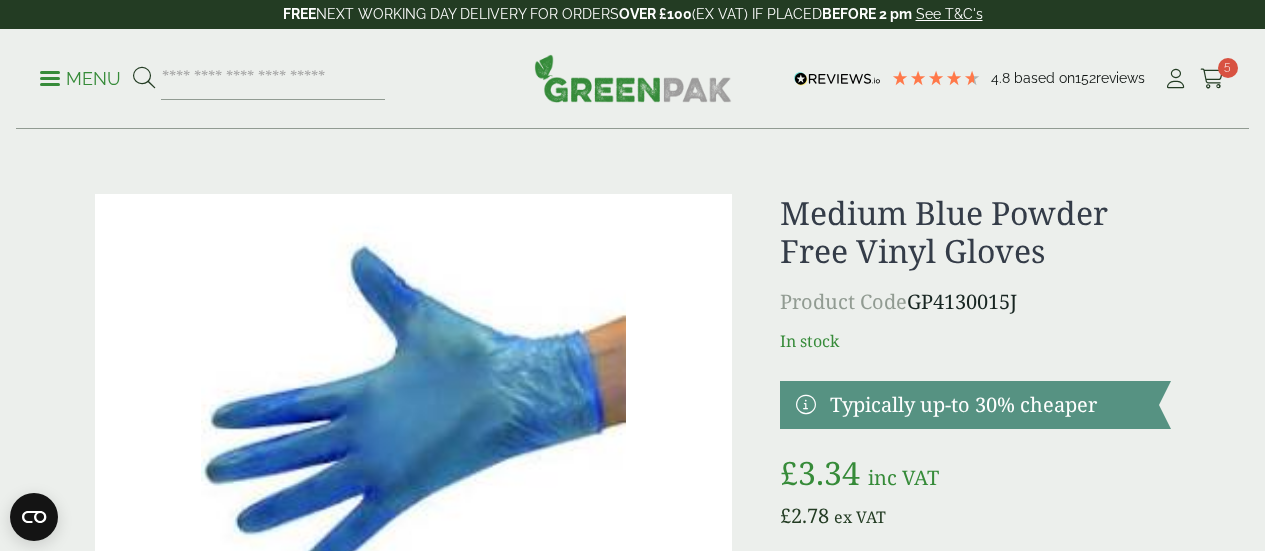 scroll, scrollTop: 0, scrollLeft: 0, axis: both 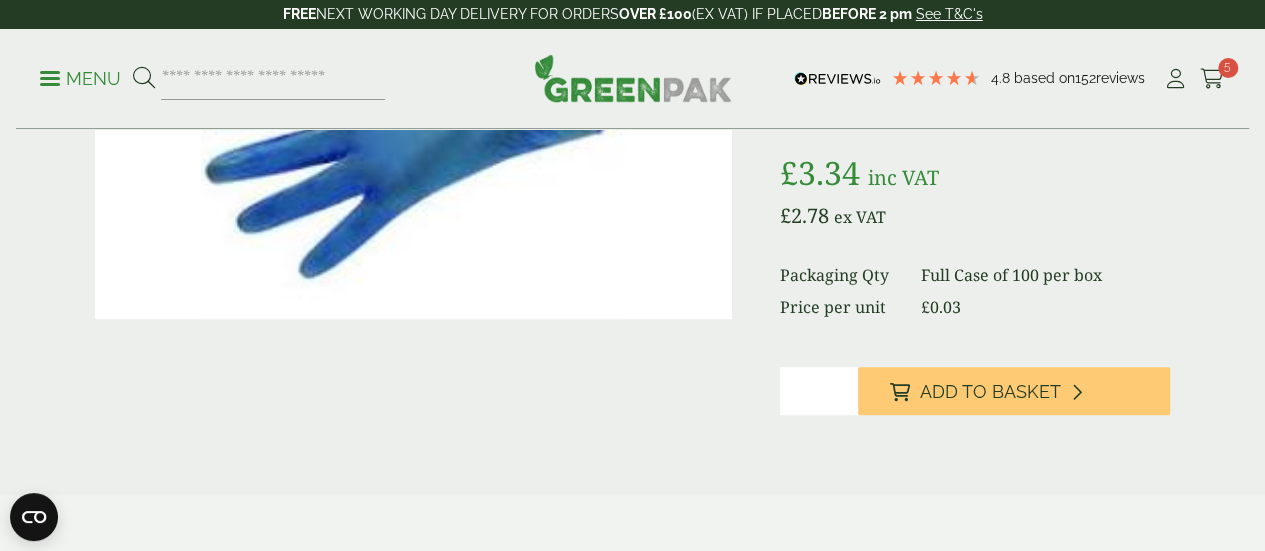 click on "*" at bounding box center [819, 391] 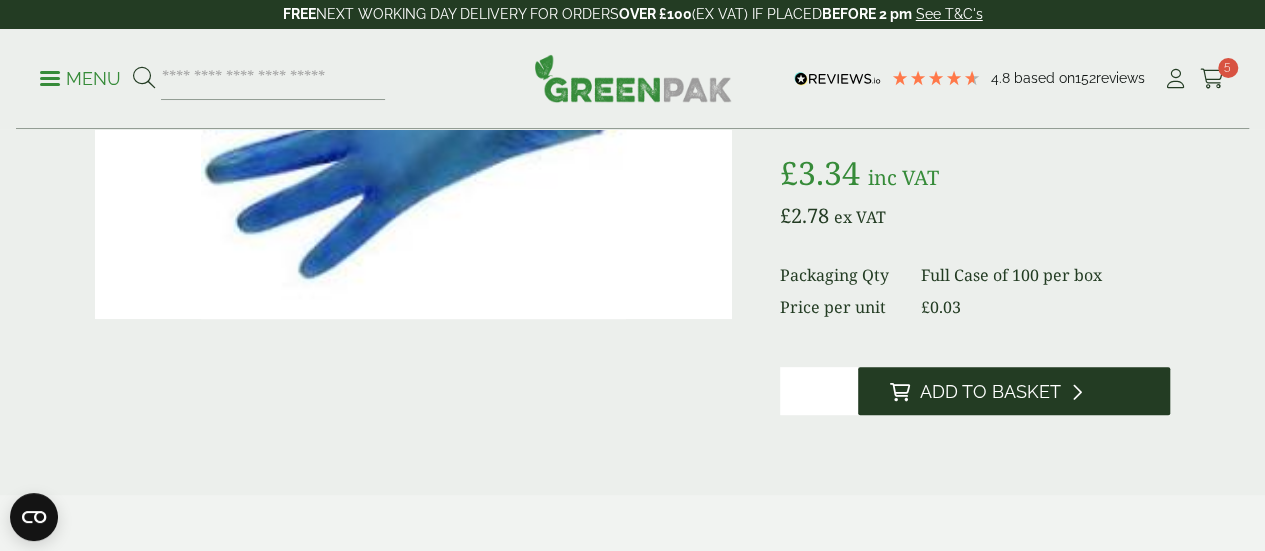type on "*" 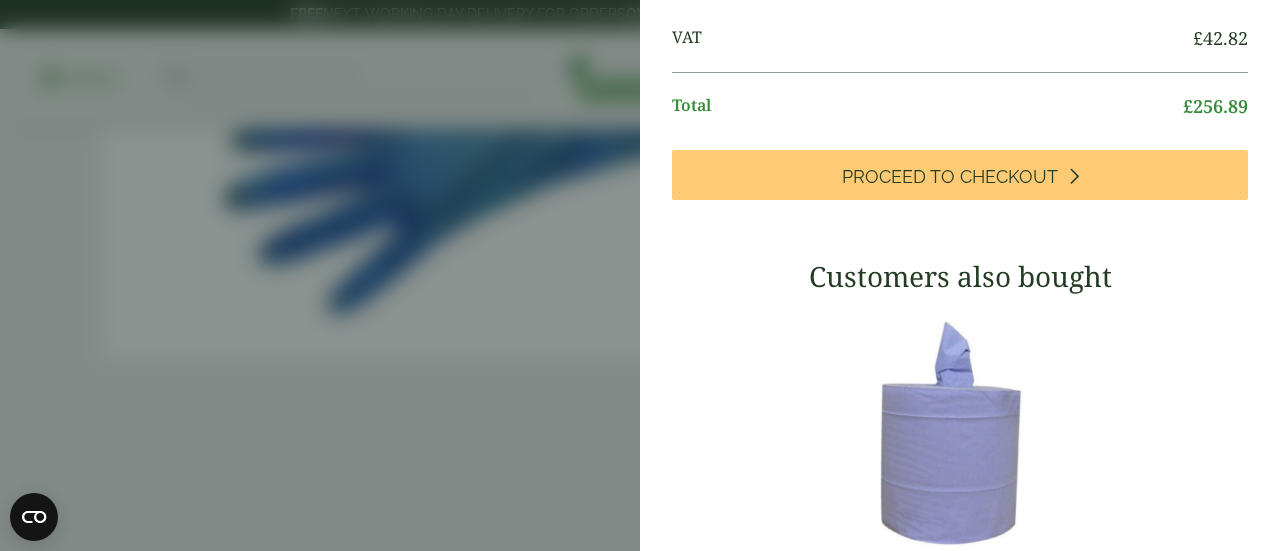 scroll, scrollTop: 818, scrollLeft: 0, axis: vertical 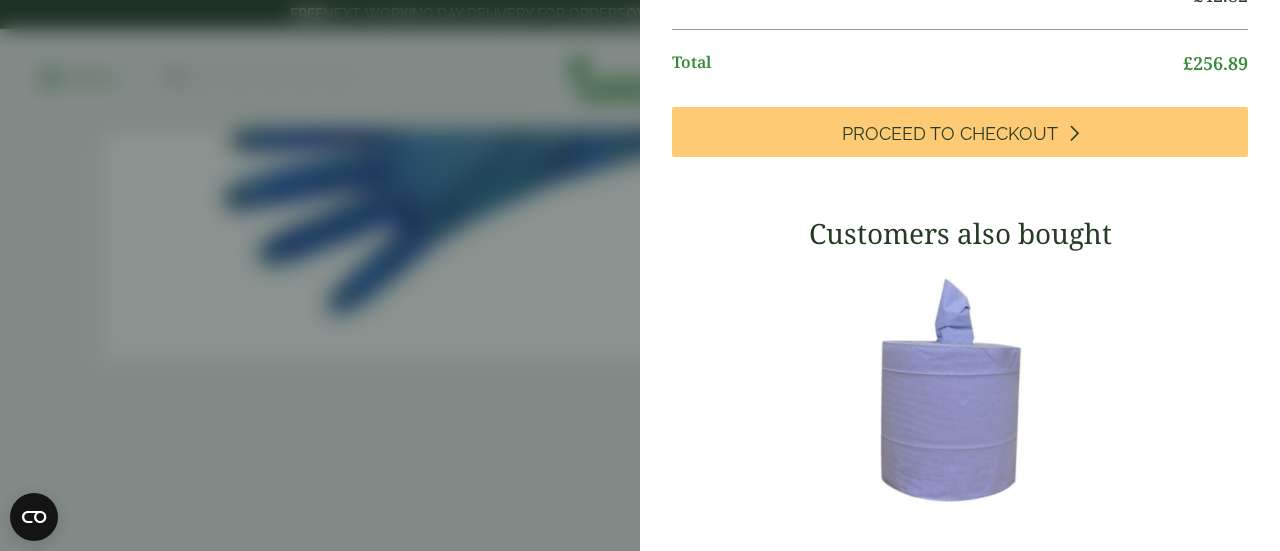 drag, startPoint x: 1142, startPoint y: 507, endPoint x: 1217, endPoint y: 505, distance: 75.026665 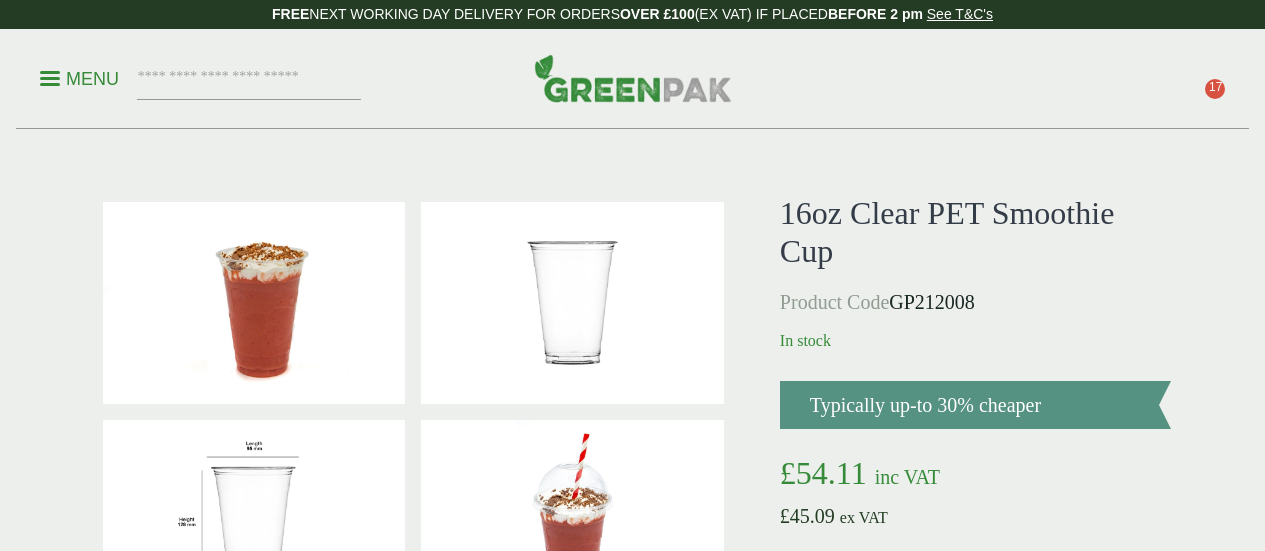 scroll, scrollTop: 0, scrollLeft: 0, axis: both 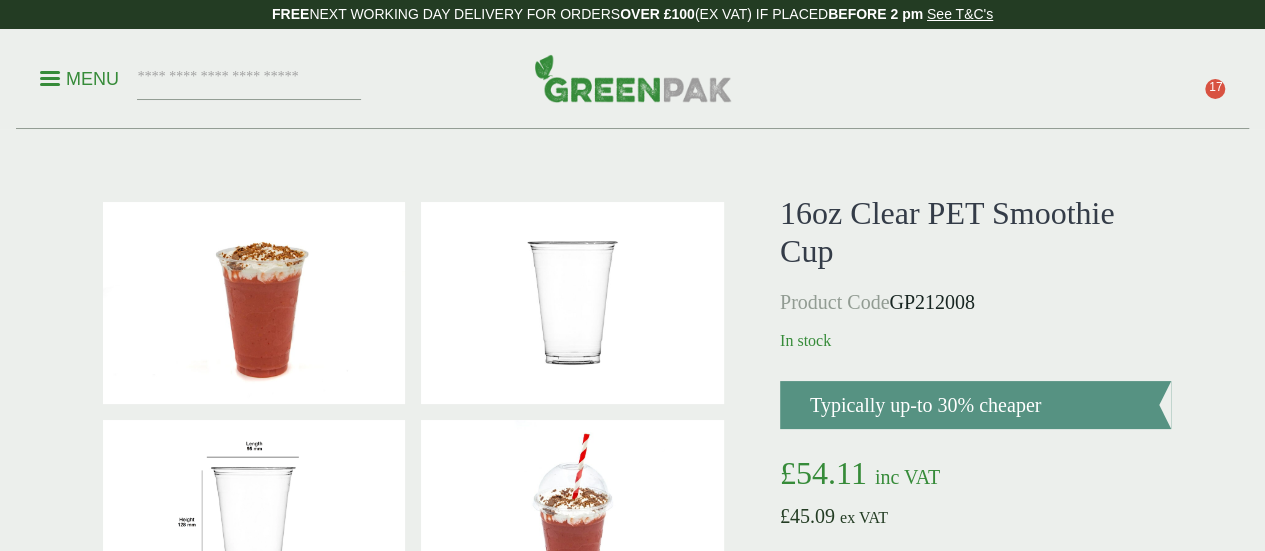 click on "17" at bounding box center [1215, 89] 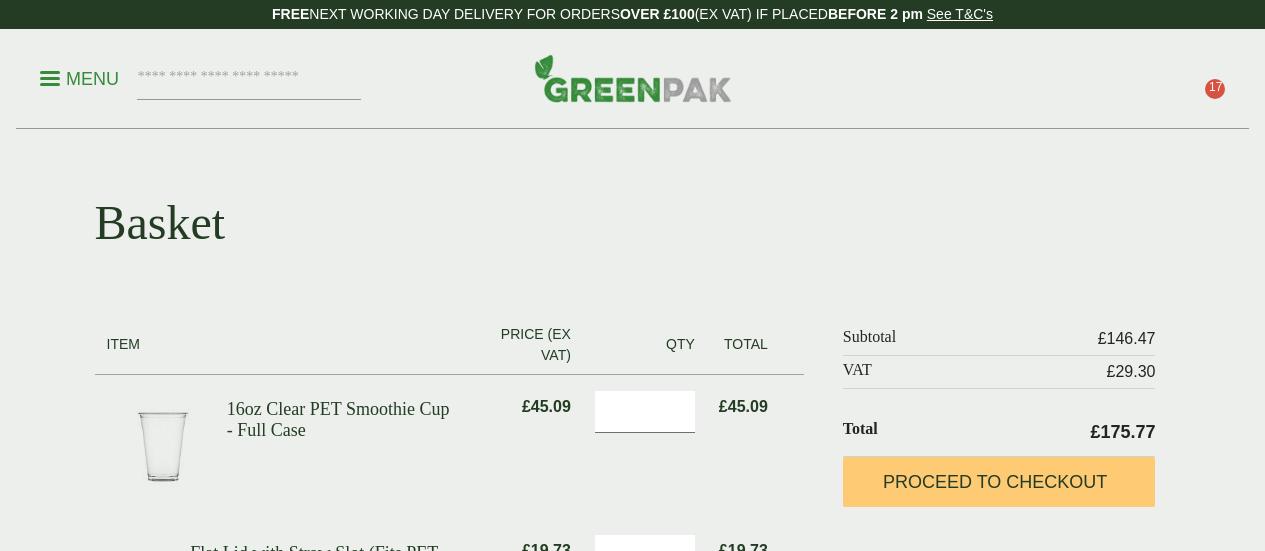 scroll, scrollTop: 0, scrollLeft: 0, axis: both 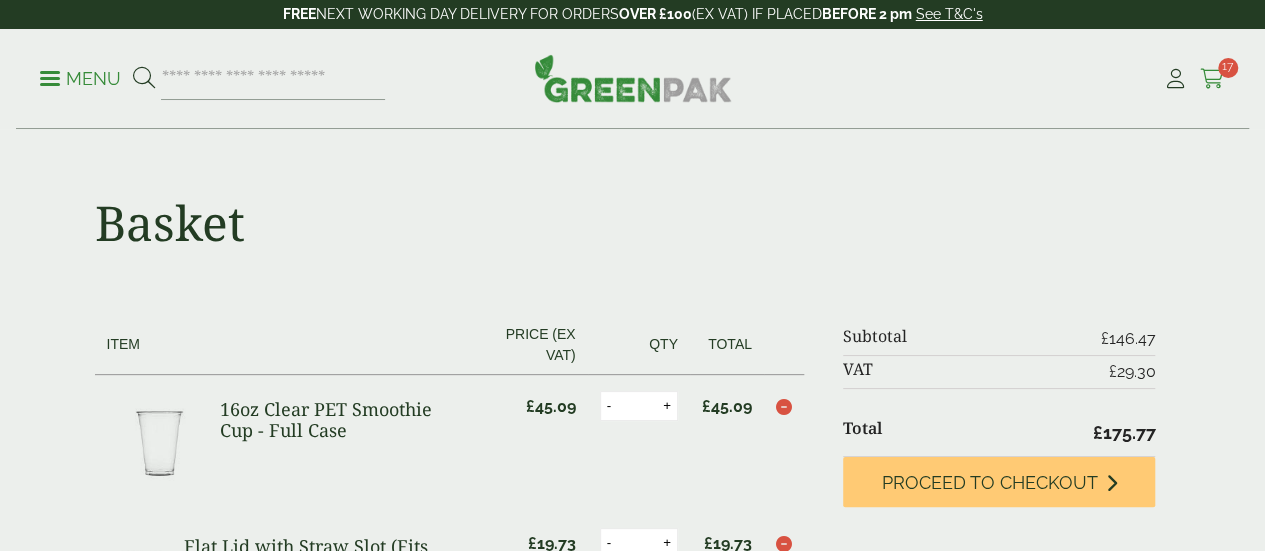 click at bounding box center [1212, 79] 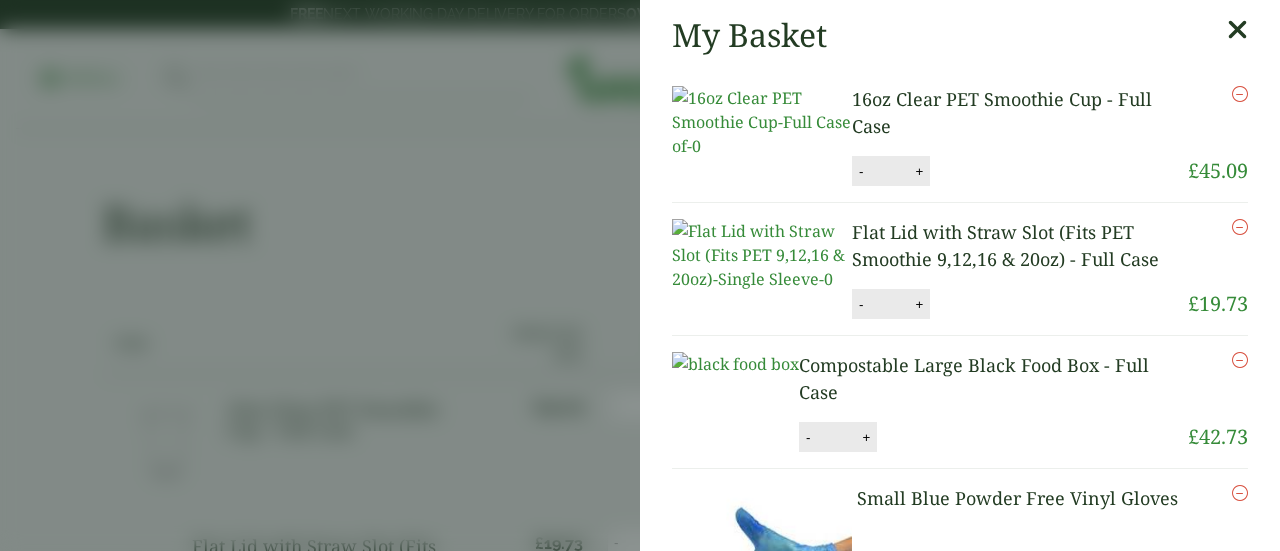 click on "My Basket
16oz Clear PET Smoothie Cup - Full Case
16oz Clear PET Smoothie Cup - Full Case quantity
- * +
Update
Remove
£ 45.09
-" at bounding box center (640, 275) 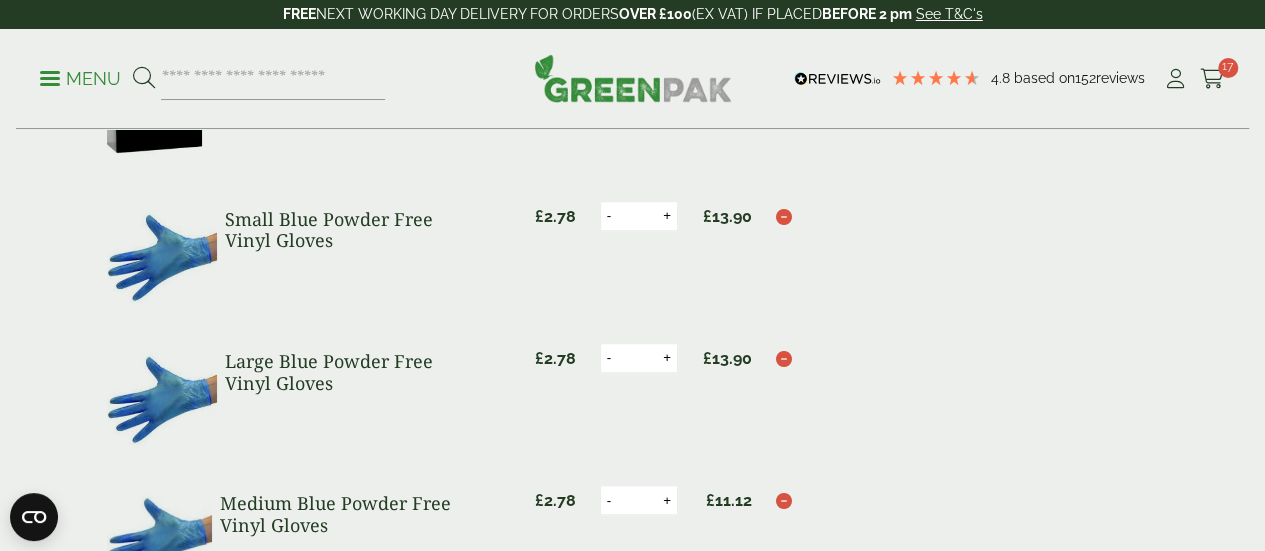 scroll, scrollTop: 600, scrollLeft: 0, axis: vertical 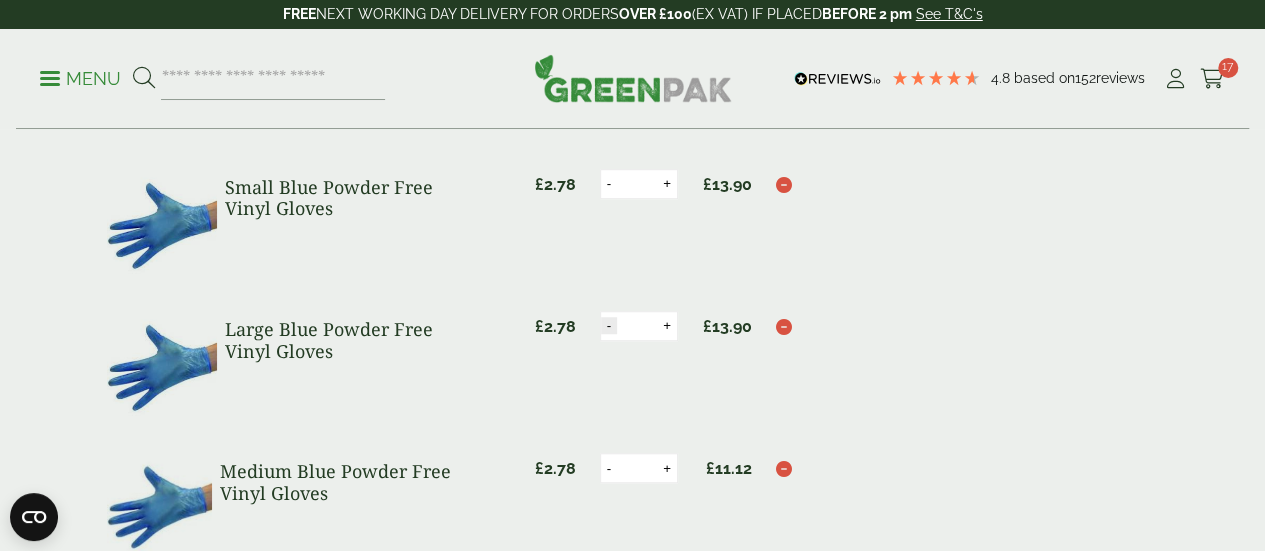 click on "-" at bounding box center (609, 325) 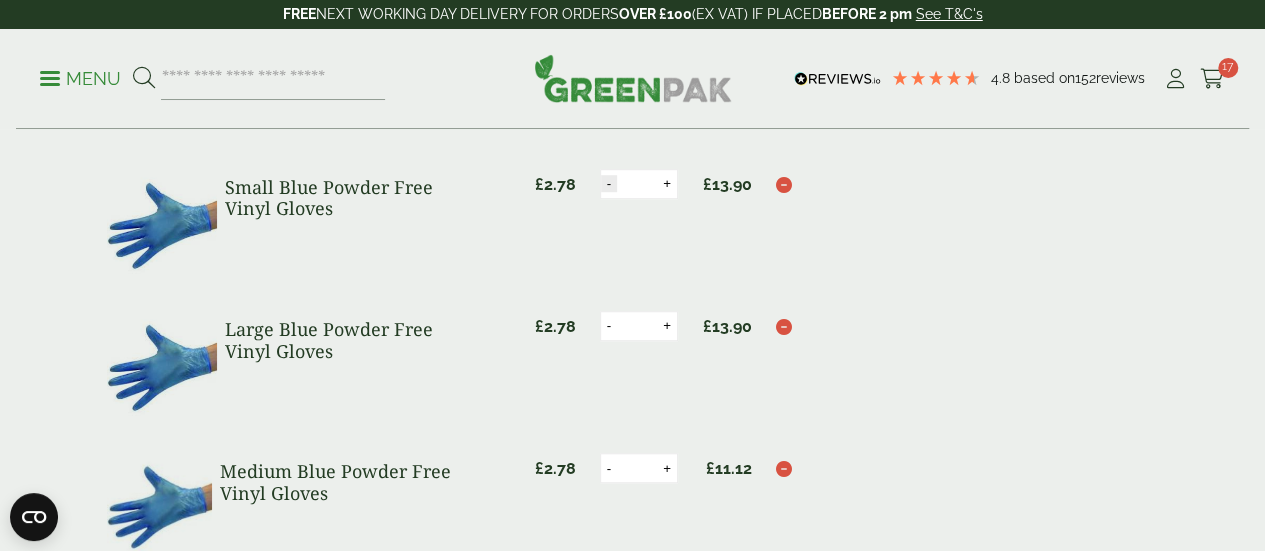 click on "-" at bounding box center [609, 183] 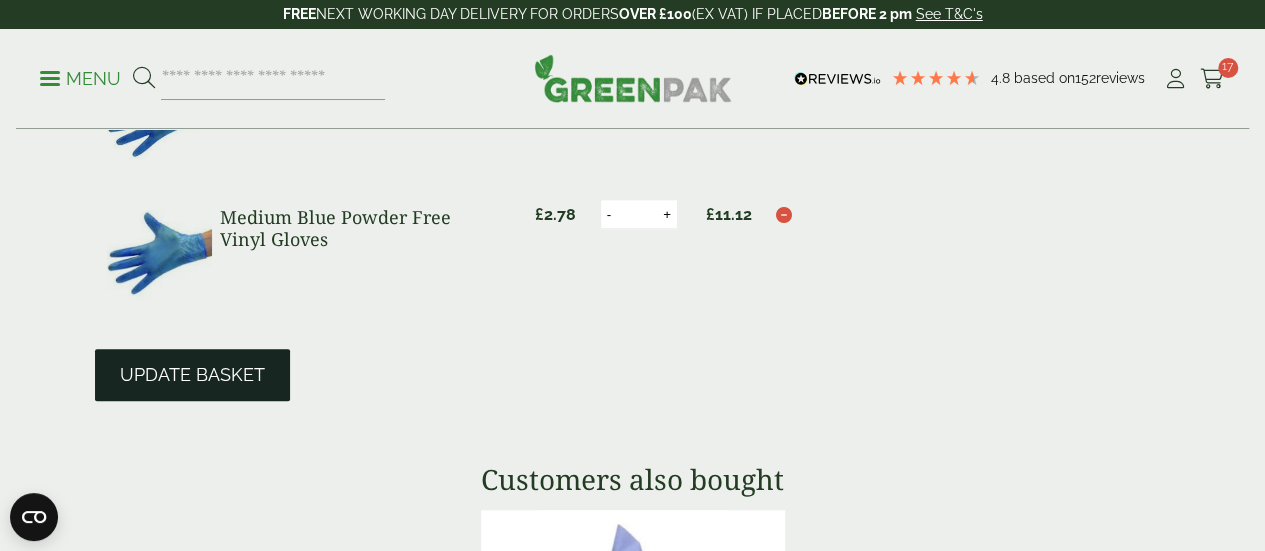 scroll, scrollTop: 900, scrollLeft: 0, axis: vertical 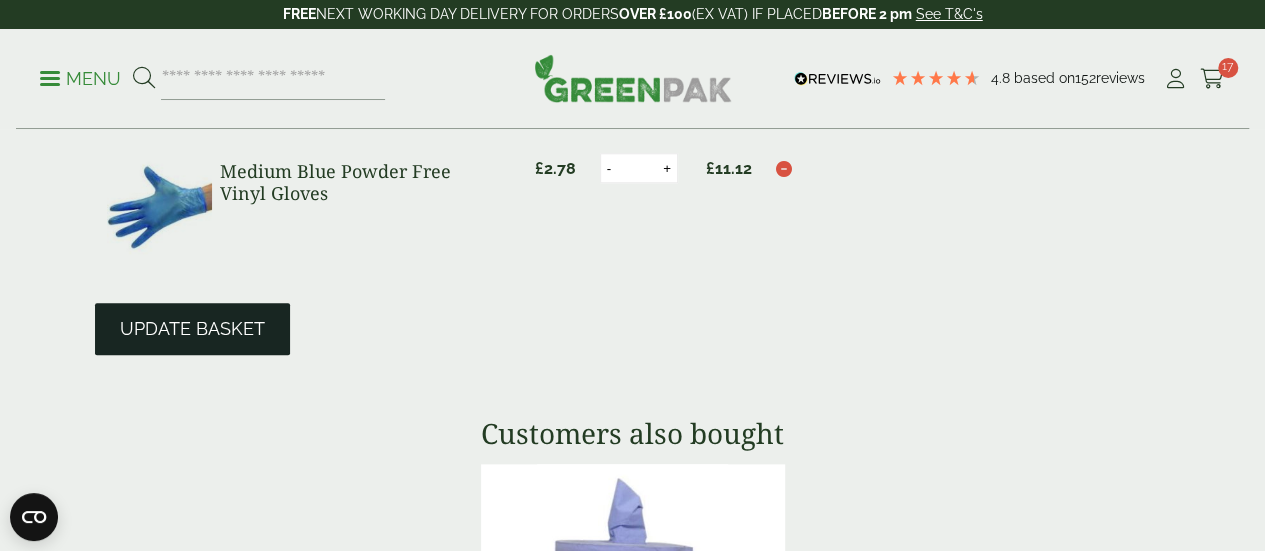 click on "Update basket" at bounding box center [192, 329] 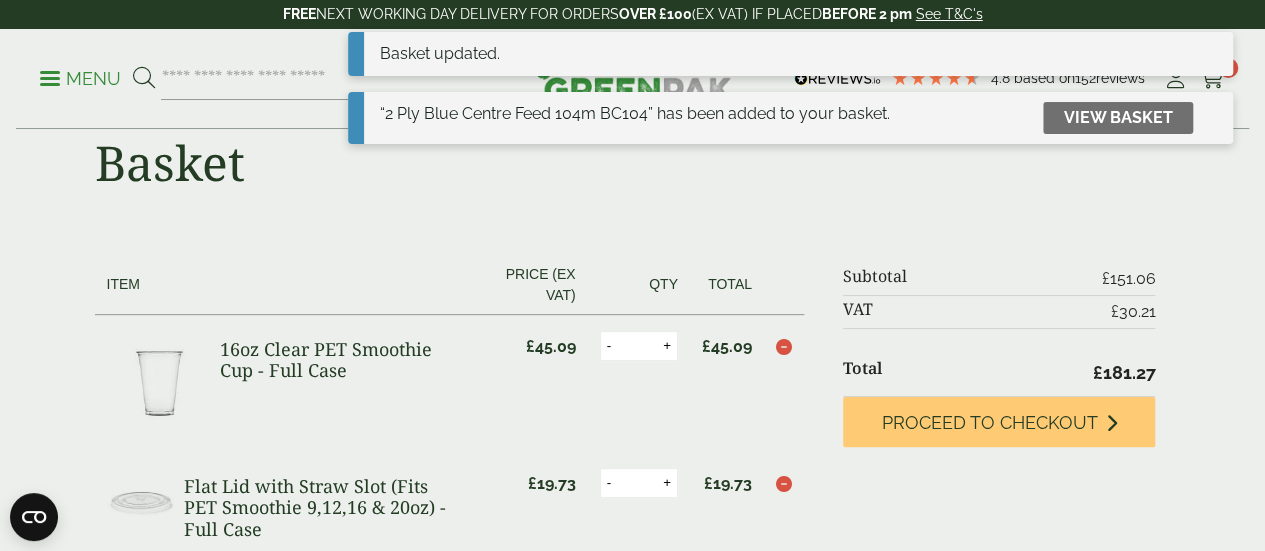 scroll, scrollTop: 32, scrollLeft: 0, axis: vertical 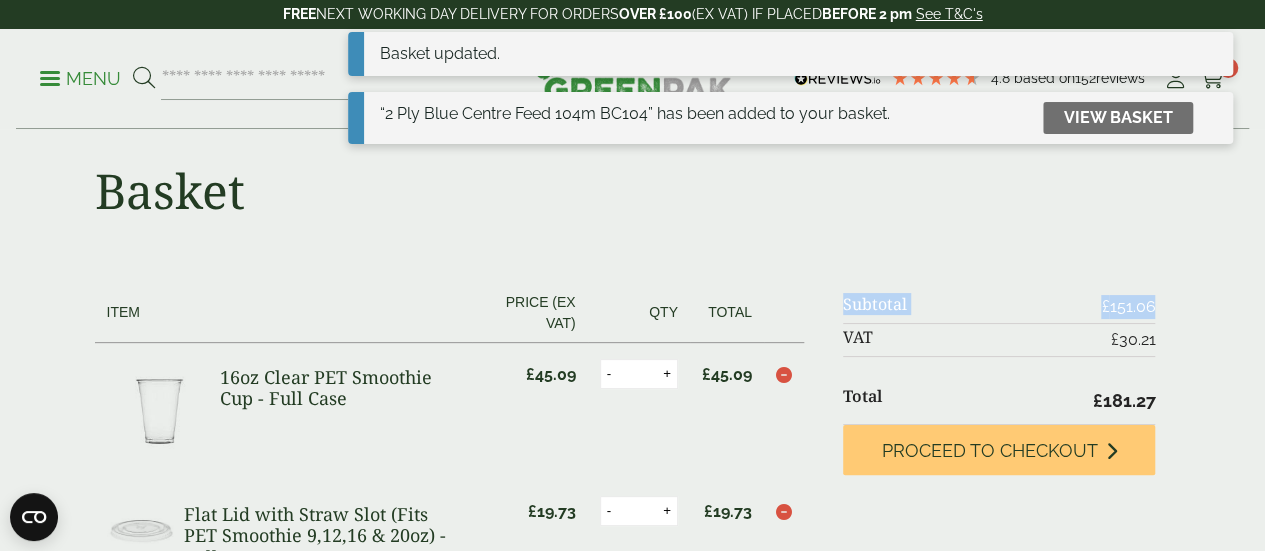 drag, startPoint x: 845, startPoint y: 306, endPoint x: 1155, endPoint y: 310, distance: 310.02582 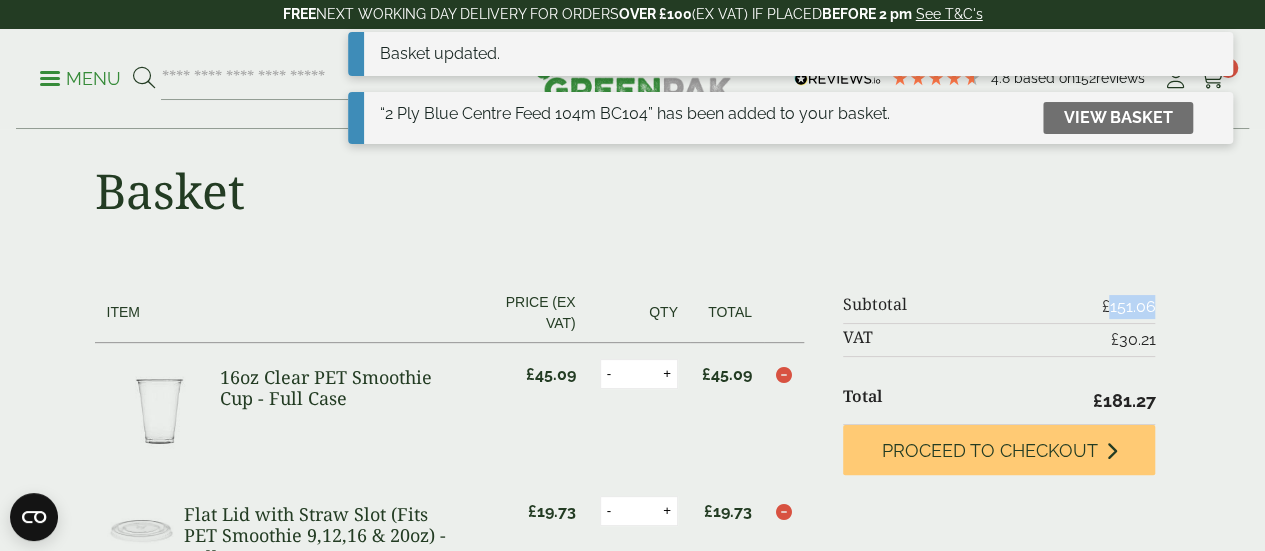 click on "£ 151.06" at bounding box center (1128, 306) 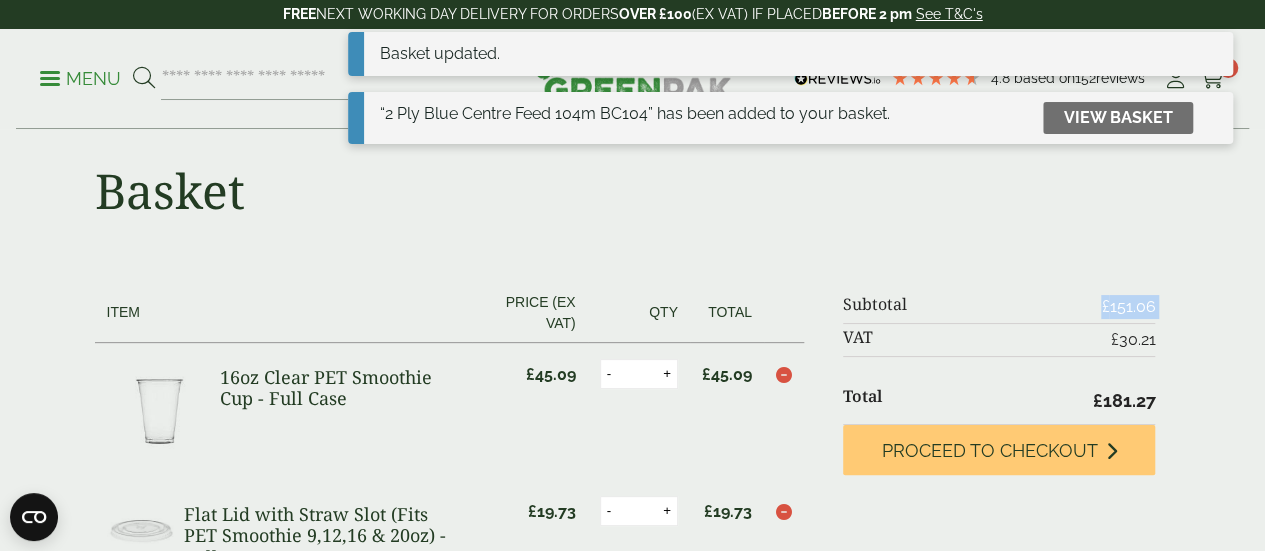 click on "£ 151.06" at bounding box center (1128, 306) 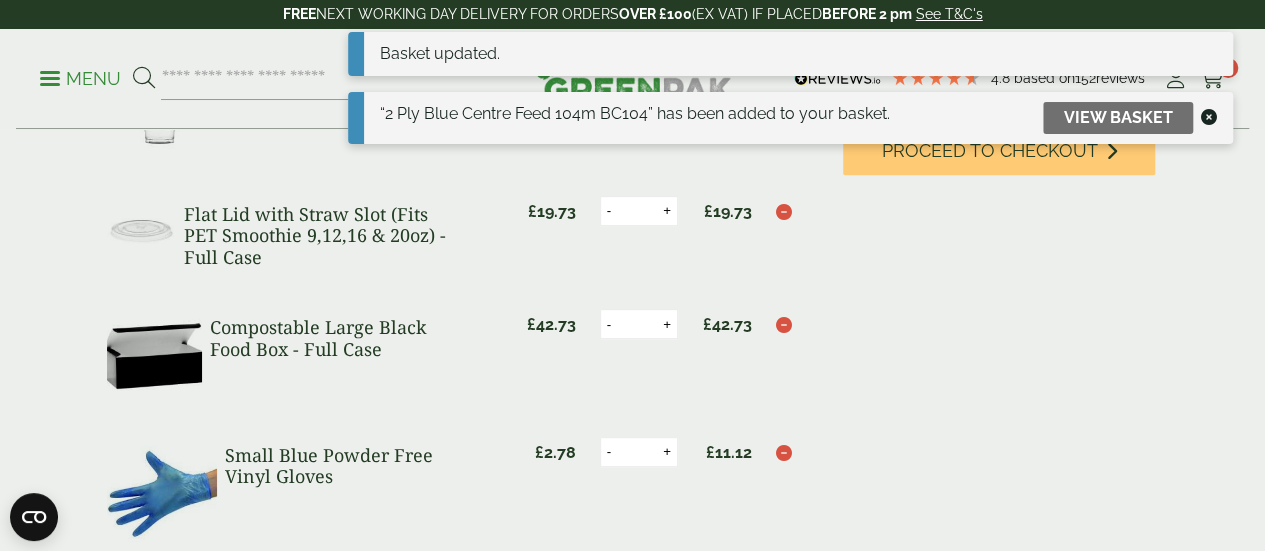 scroll, scrollTop: 232, scrollLeft: 0, axis: vertical 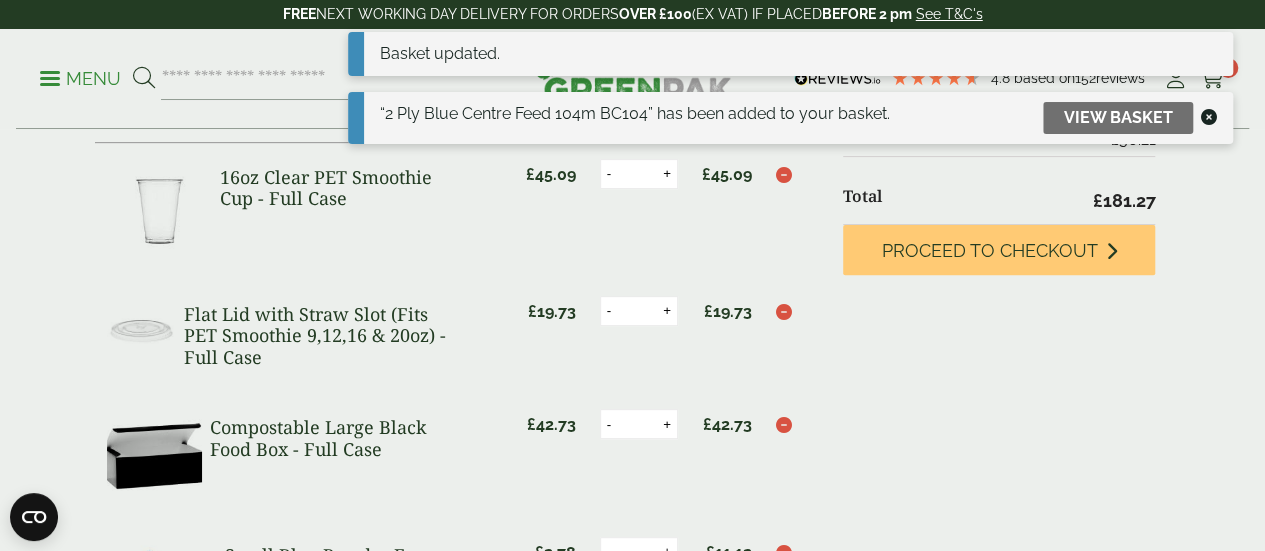 click on "Proceed to checkout" at bounding box center (990, 251) 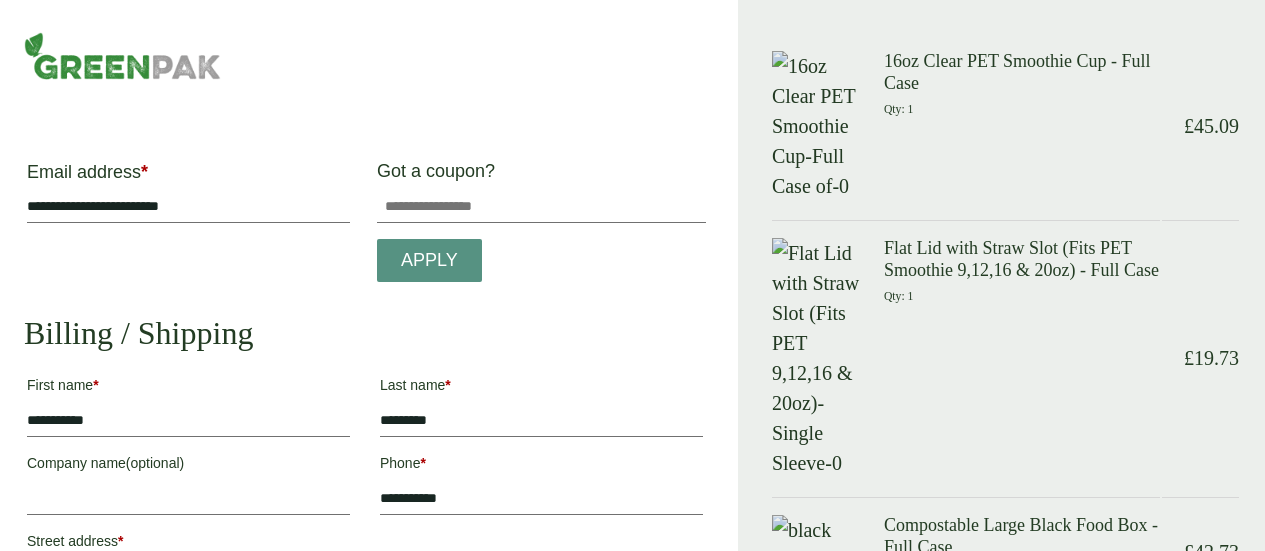 scroll, scrollTop: 0, scrollLeft: 0, axis: both 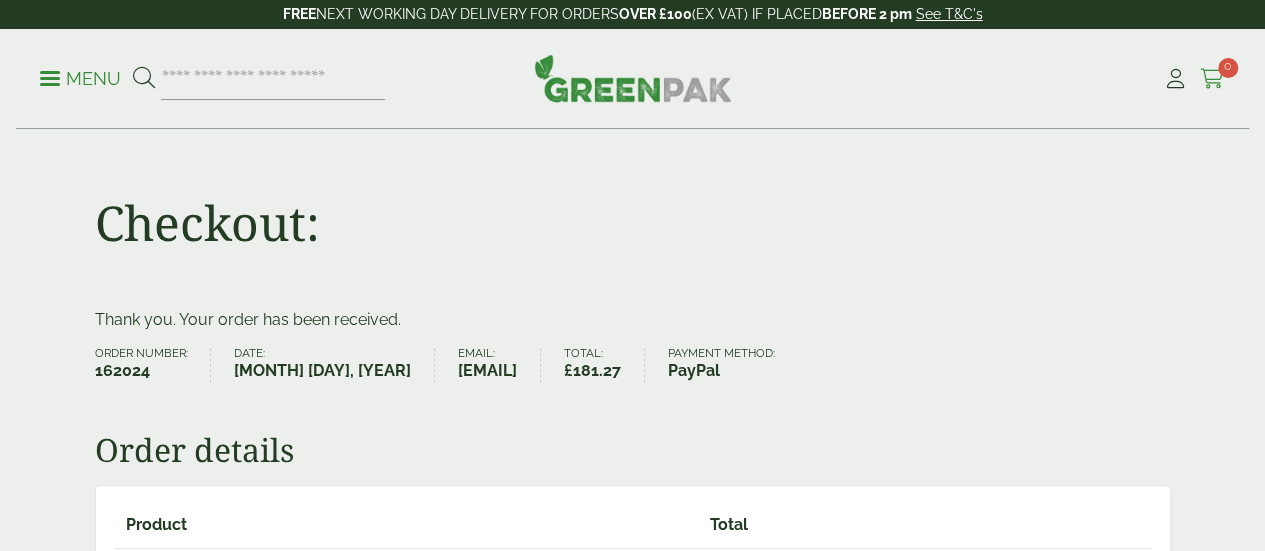 click at bounding box center (1212, 79) 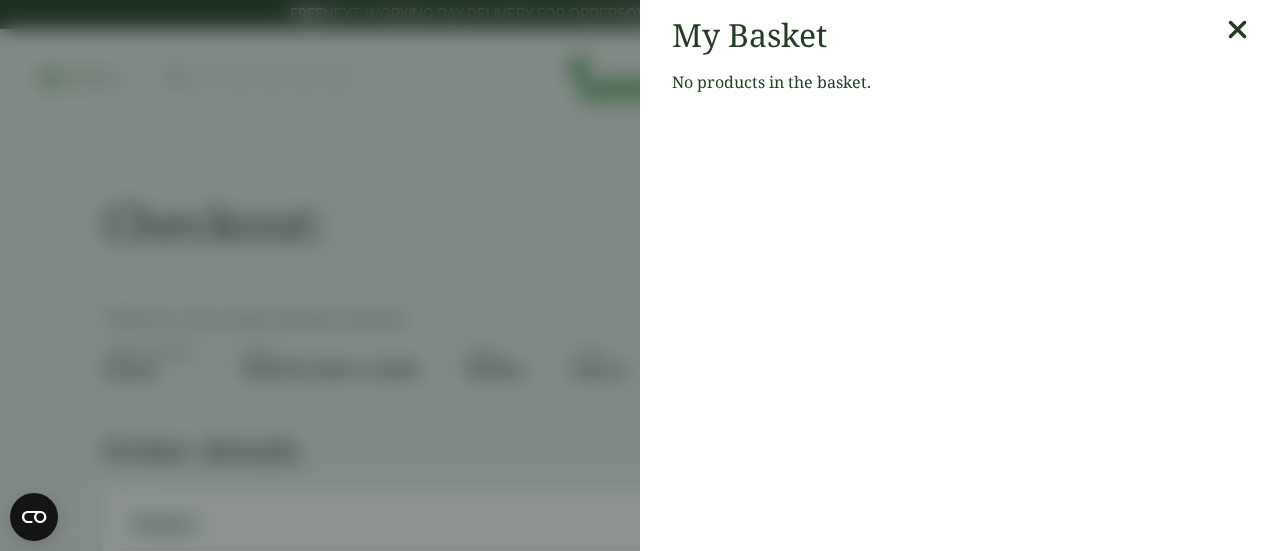 click at bounding box center [1237, 30] 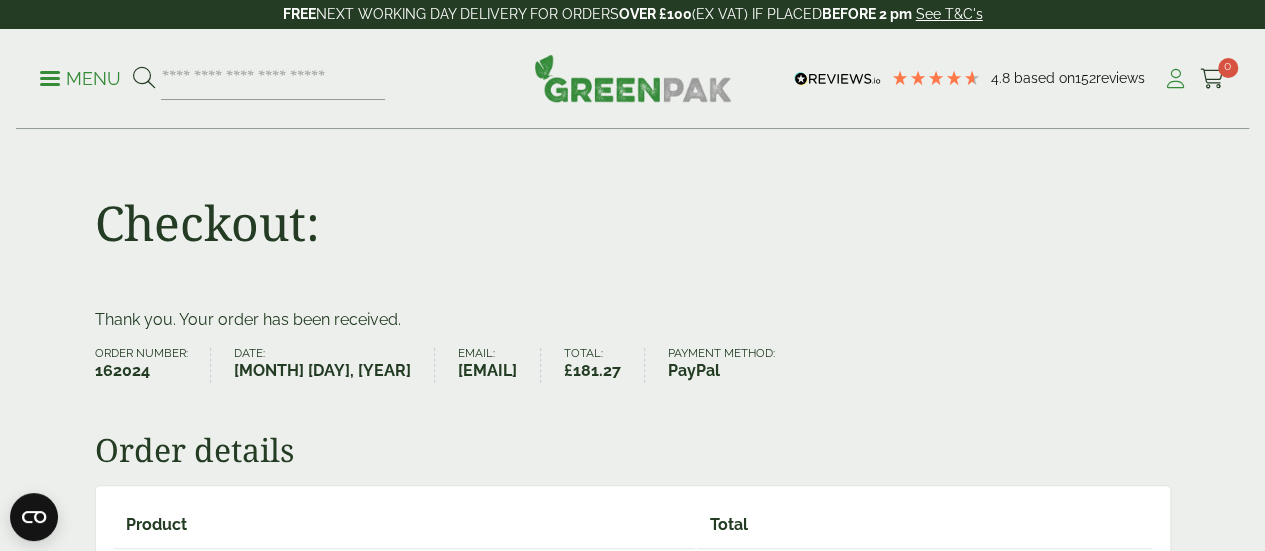 click at bounding box center (1175, 79) 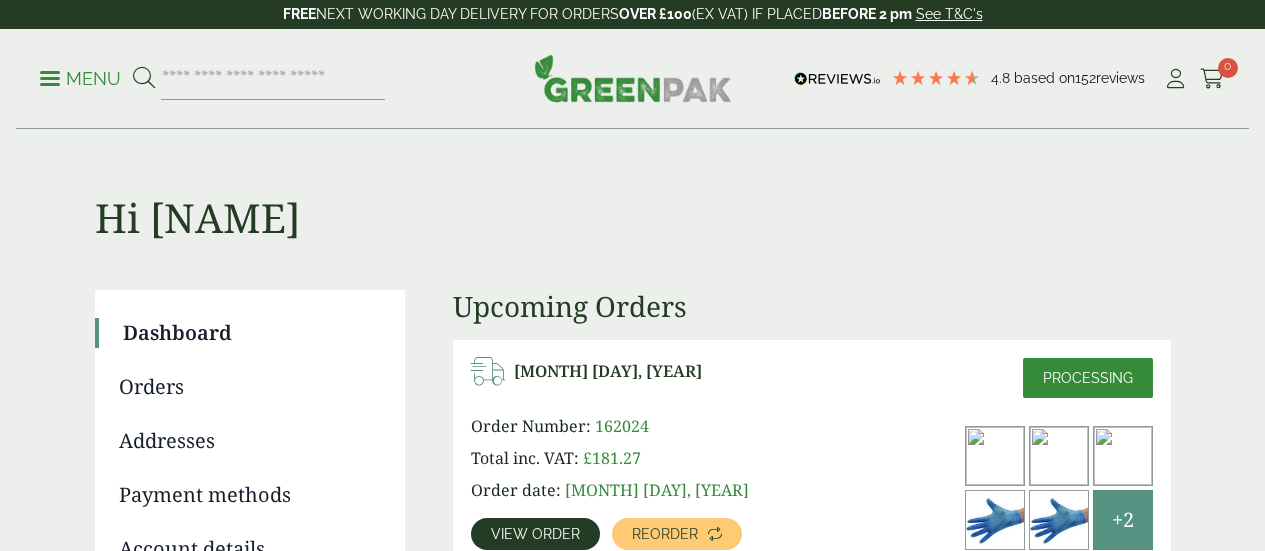 scroll, scrollTop: 0, scrollLeft: 0, axis: both 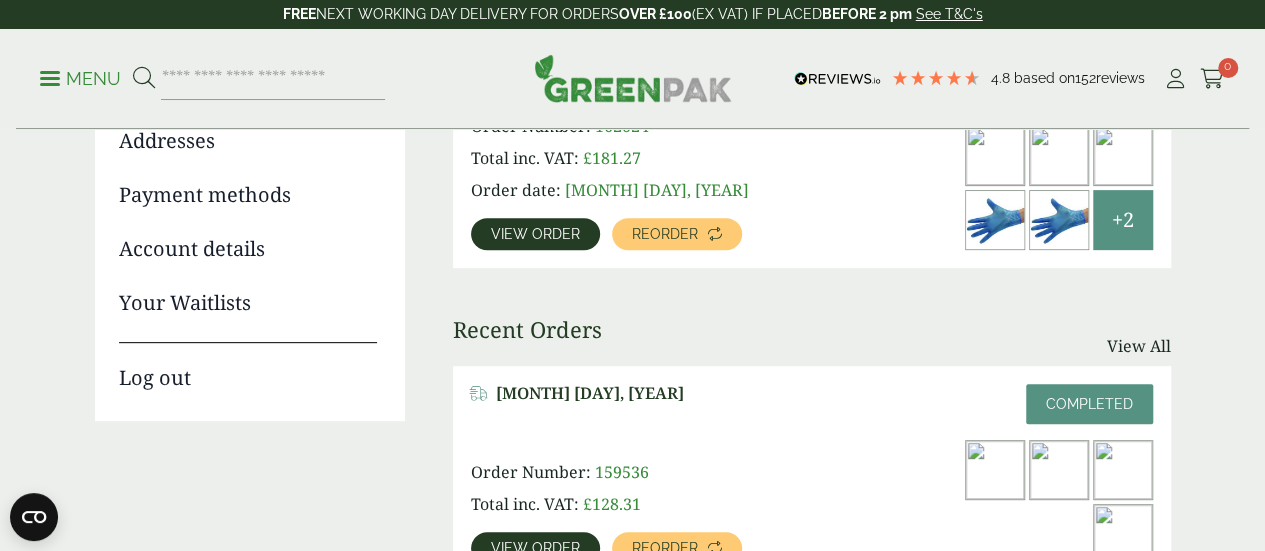 click on "View order" at bounding box center (535, 234) 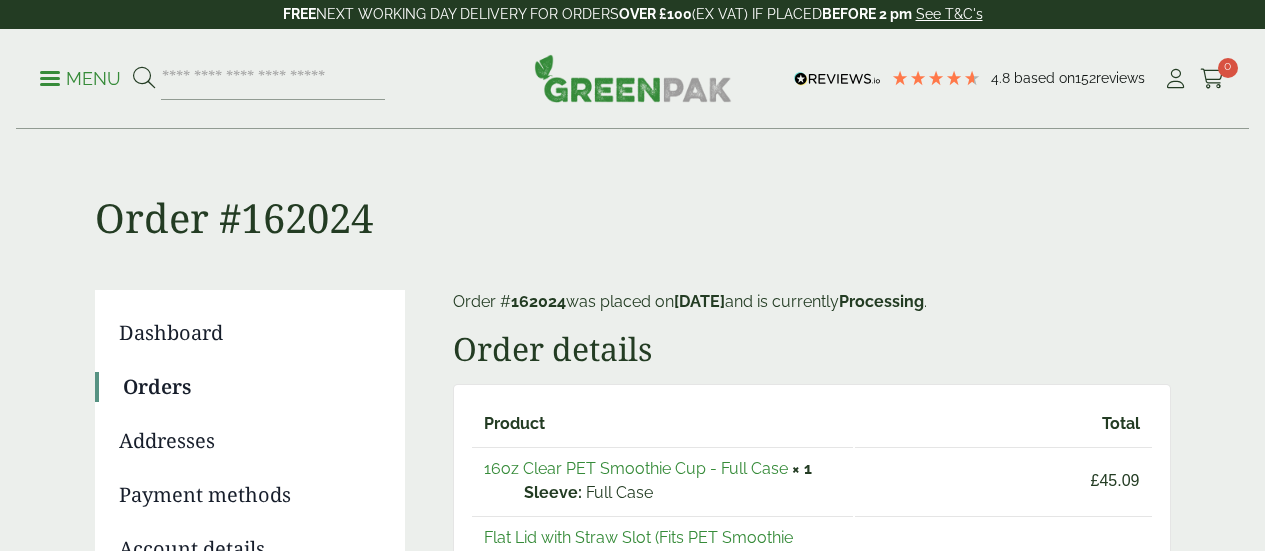 scroll, scrollTop: 0, scrollLeft: 0, axis: both 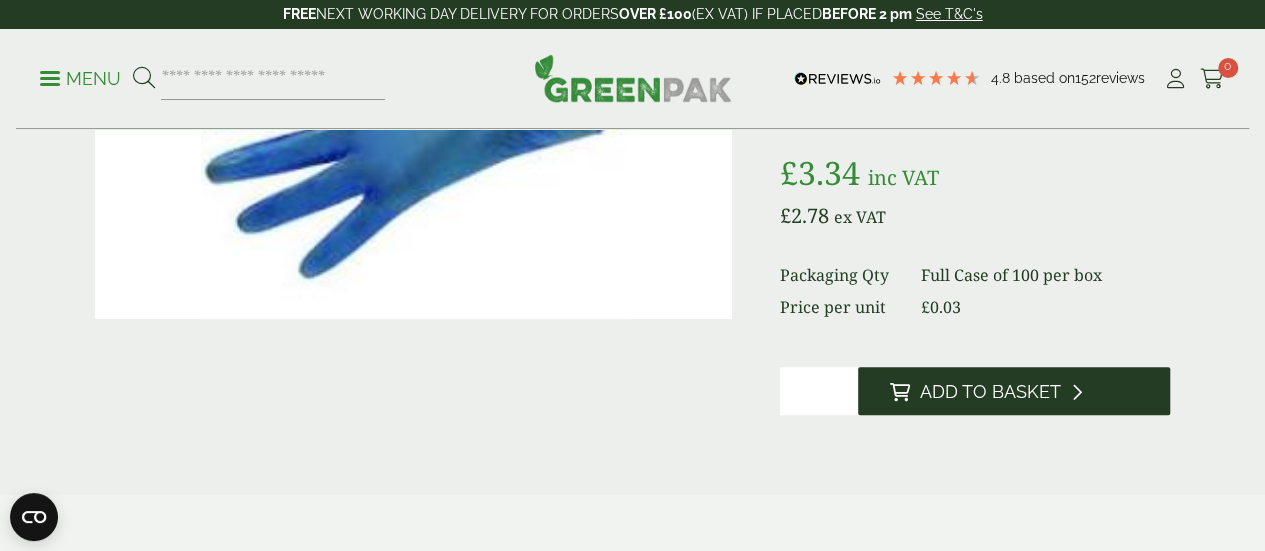 click on "Add to Basket" at bounding box center [990, 392] 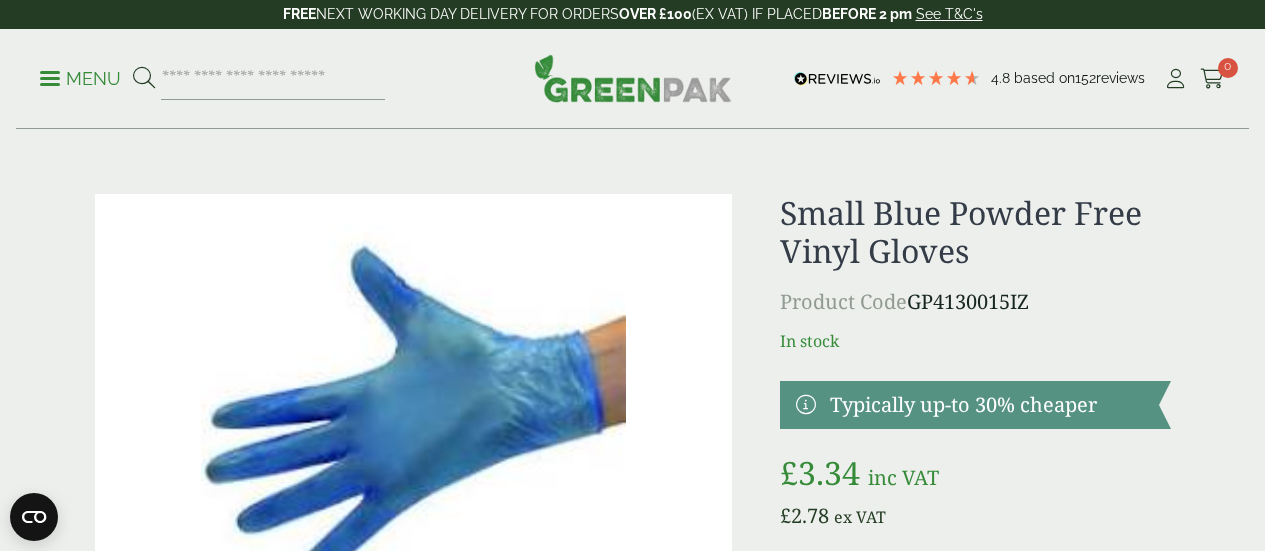scroll, scrollTop: 0, scrollLeft: 0, axis: both 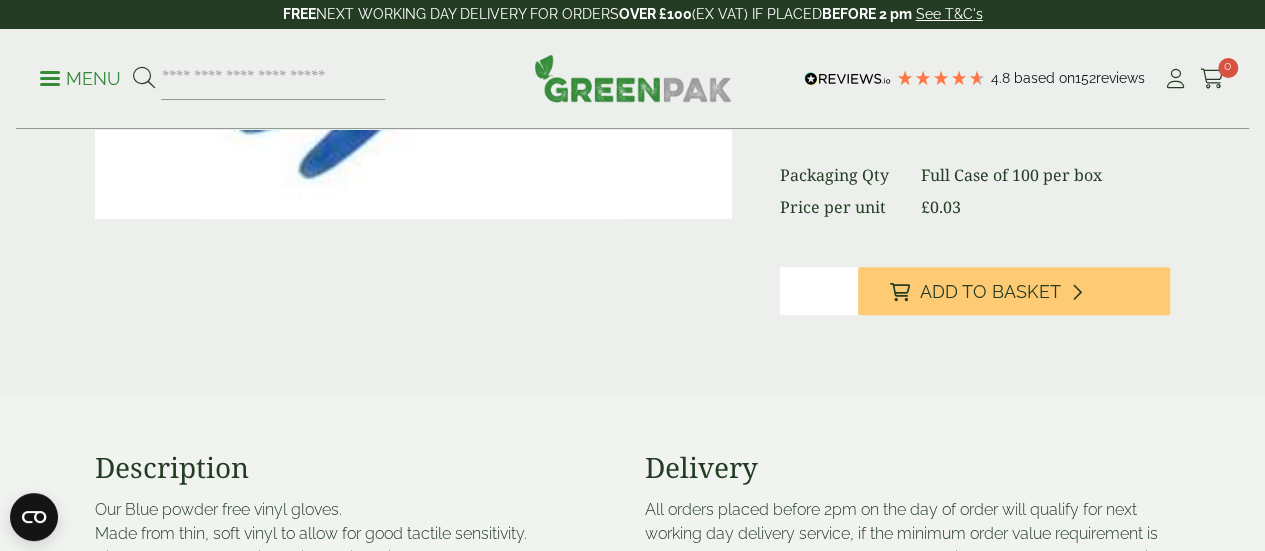 click on "Small Blue Powder Free Vinyl Gloves
Product Code  GP4130015IZ
In stock
Typically up-to 30% cheaper
£ 3.34
inc VAT
£ 2.78
ex VAT
Packaging Qty
Full Case of 100 per box
Price per unit
£ 0.03
for FREE" at bounding box center (975, 70) 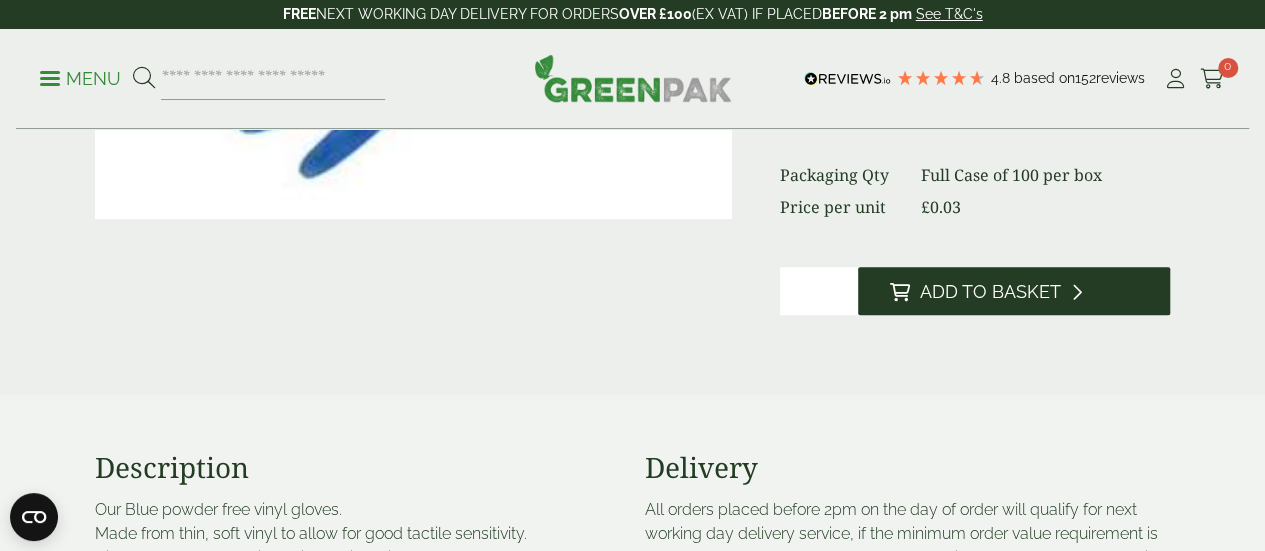 click on "Add to Basket" at bounding box center [1014, 291] 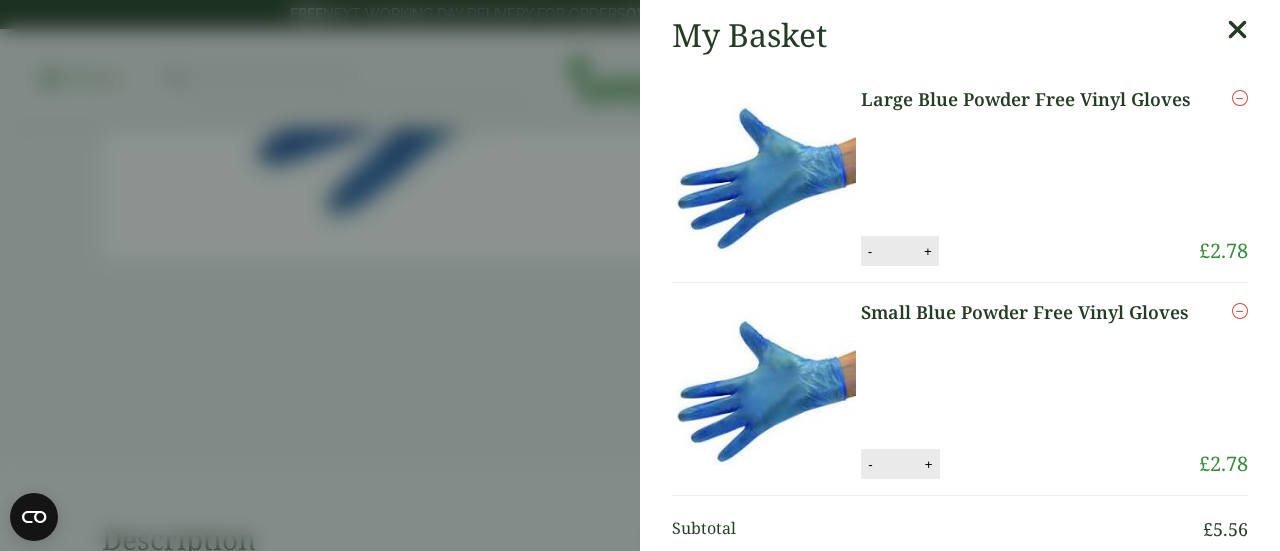 click on "My Basket
Large Blue Powder Free Vinyl Gloves
Large Blue Powder Free Vinyl Gloves quantity
- * +
Update
Remove
£ 2.78
- * +" at bounding box center (640, 275) 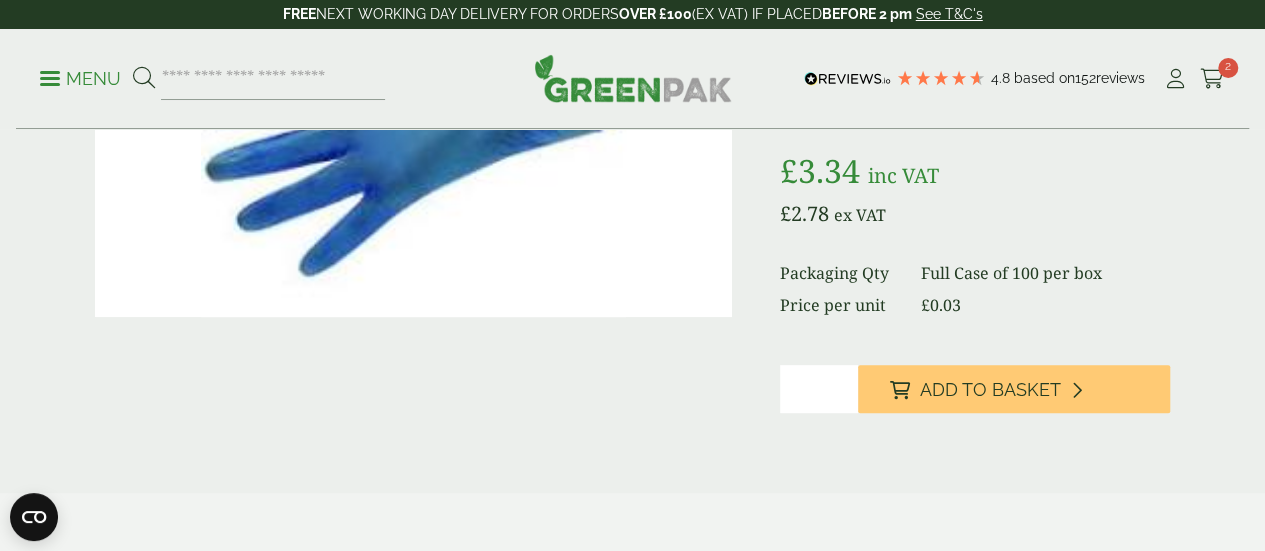 scroll, scrollTop: 0, scrollLeft: 0, axis: both 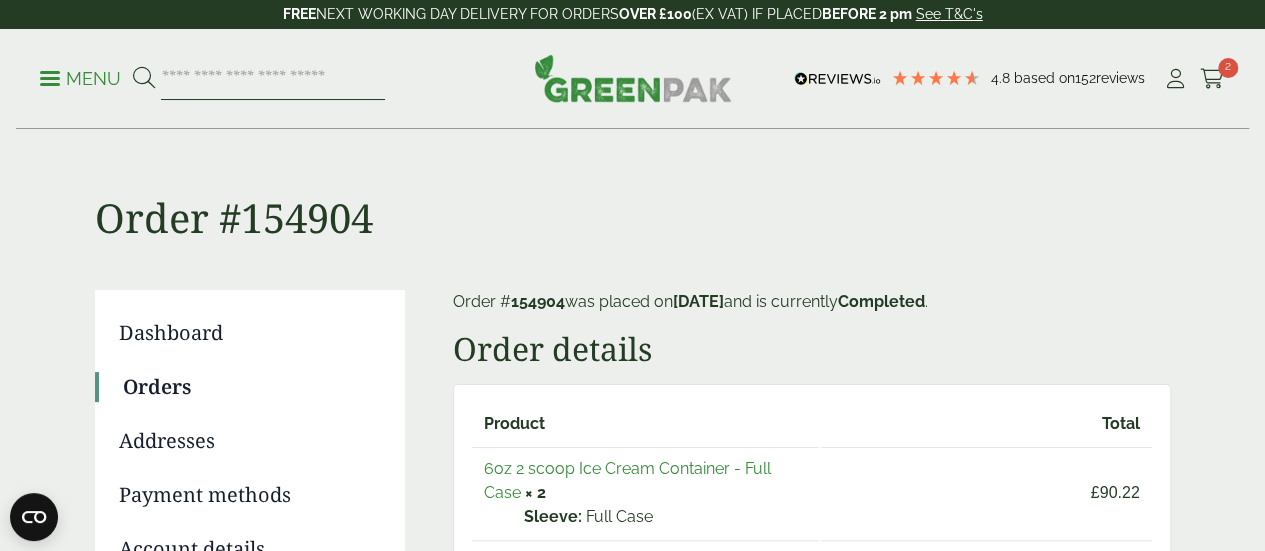 click at bounding box center [273, 79] 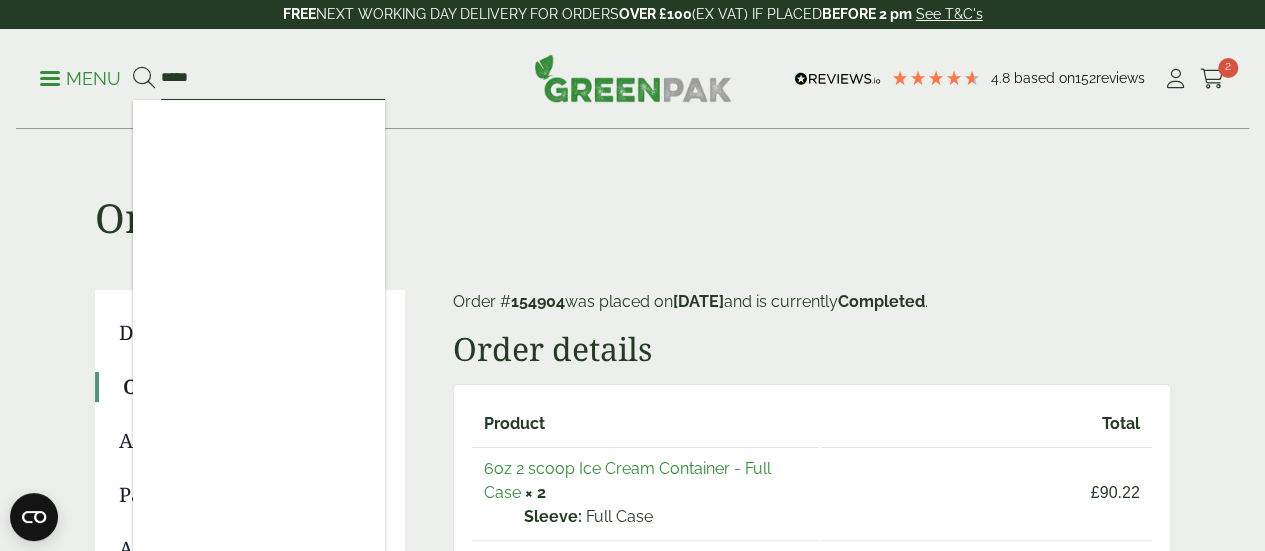 click on "*****" at bounding box center [273, 79] 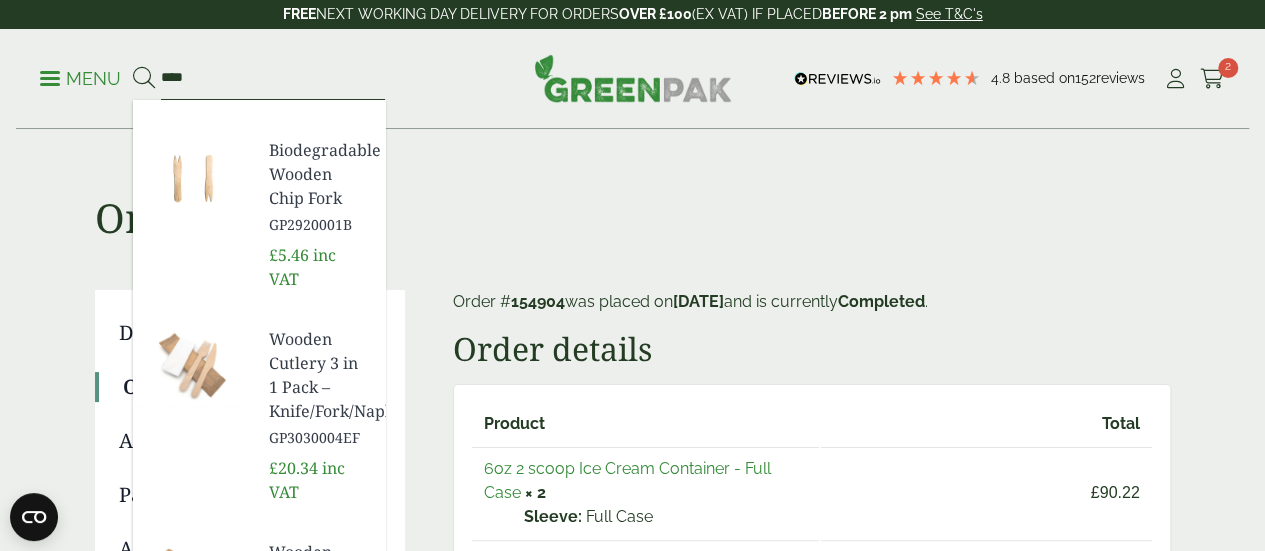 scroll, scrollTop: 350, scrollLeft: 0, axis: vertical 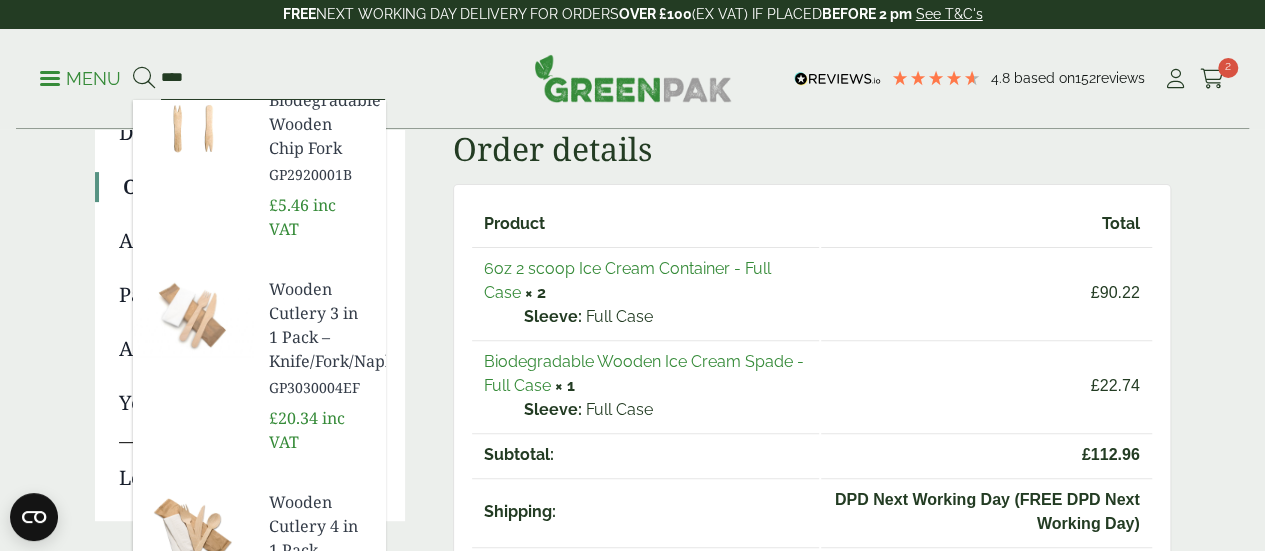 type on "****" 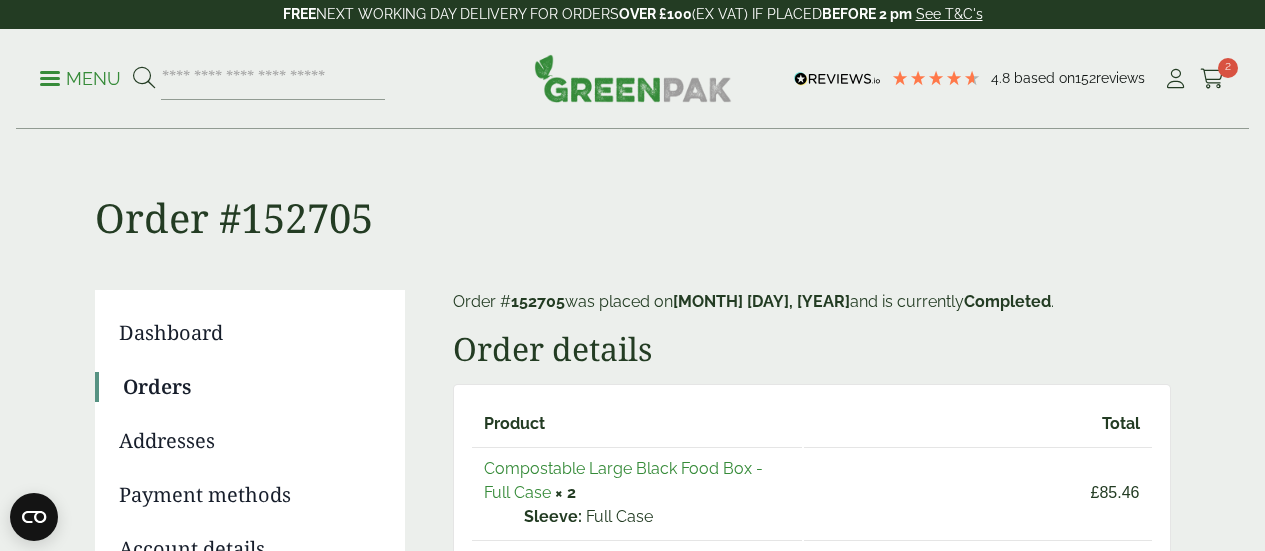 scroll, scrollTop: 0, scrollLeft: 0, axis: both 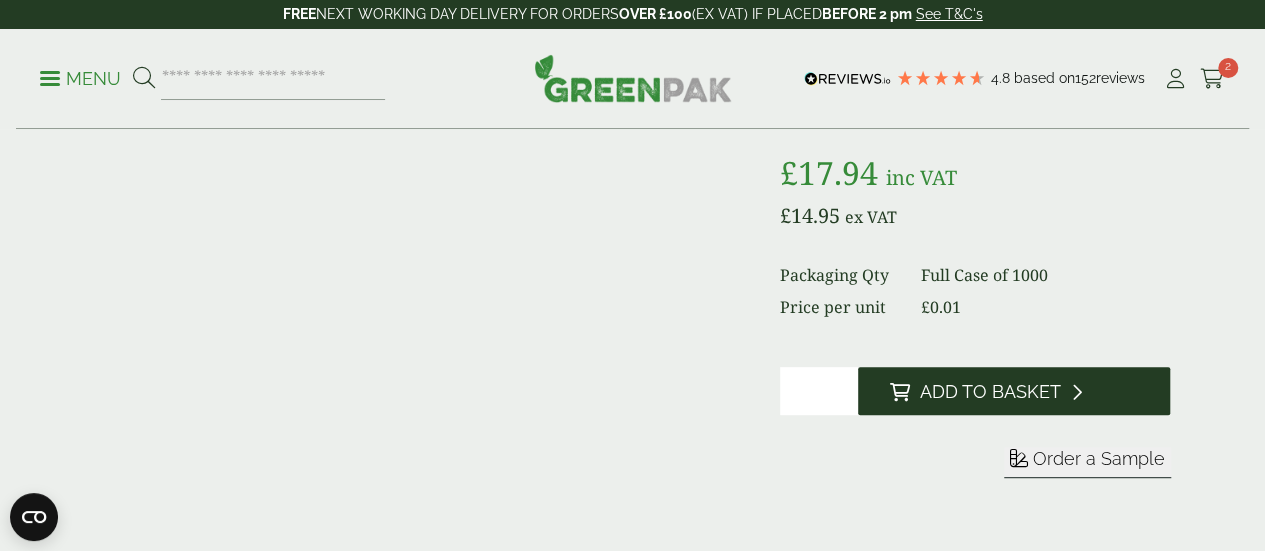 click on "Add to Basket" at bounding box center (990, 392) 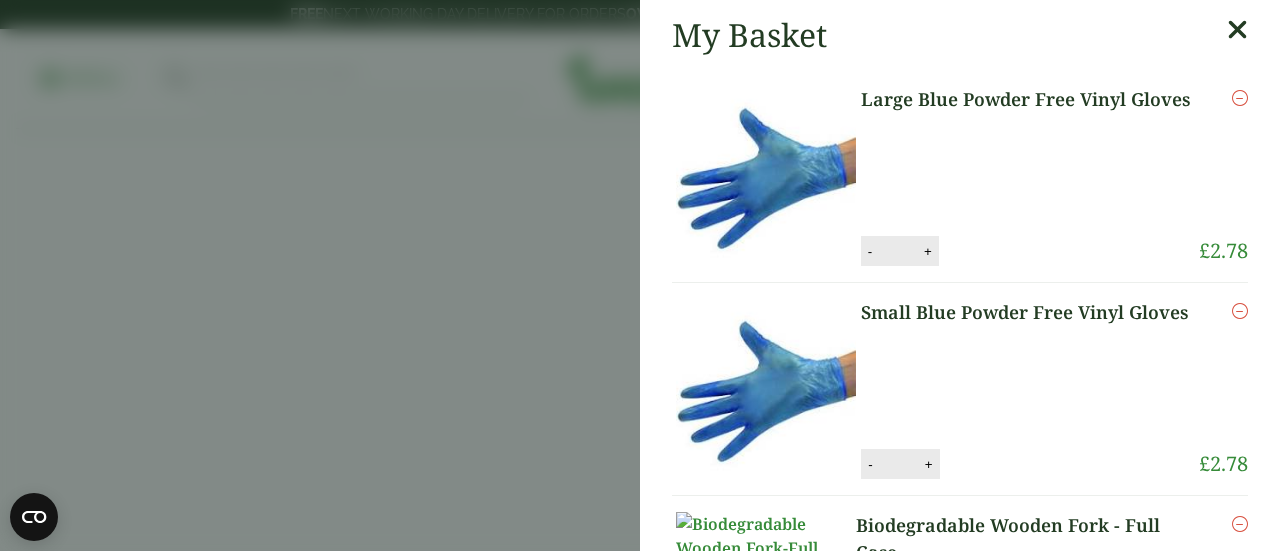 click at bounding box center [1237, 30] 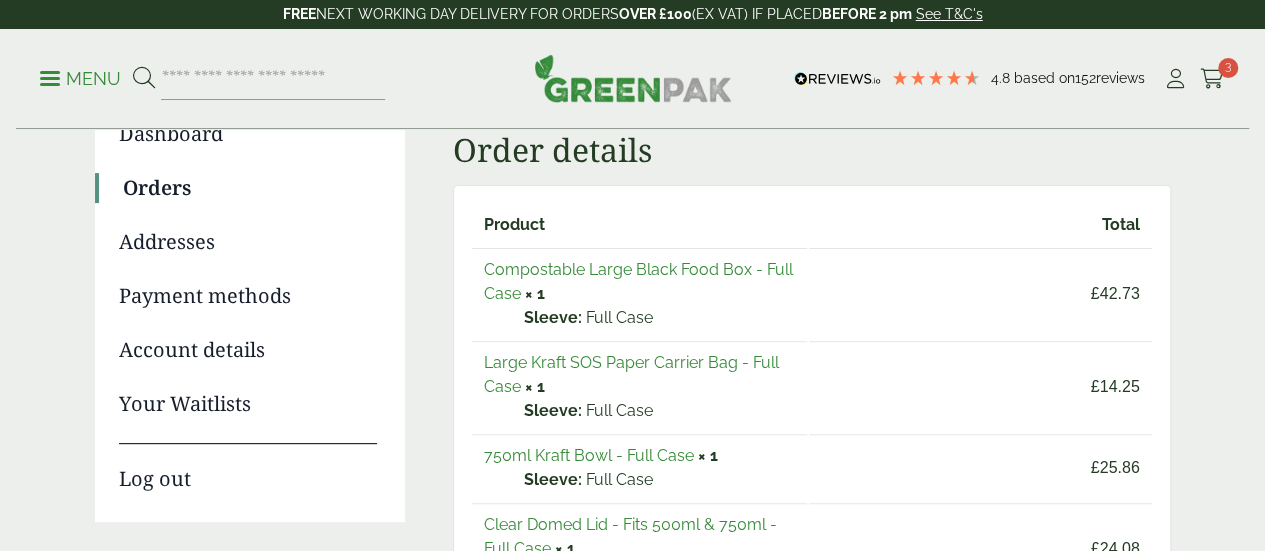 scroll, scrollTop: 200, scrollLeft: 0, axis: vertical 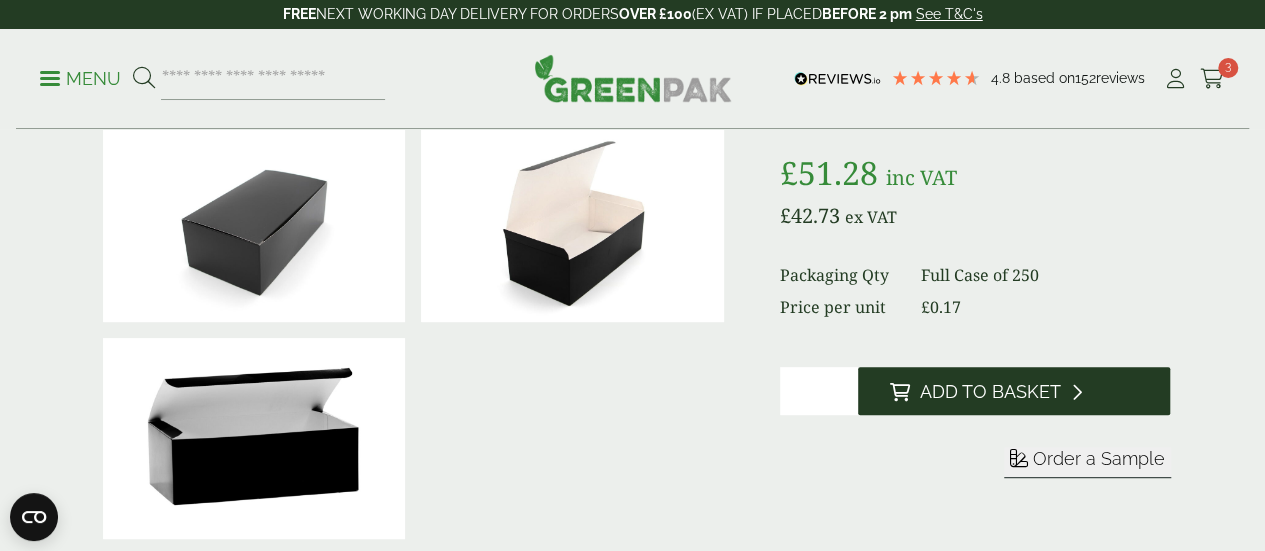 click on "Add to Basket" at bounding box center (1014, 391) 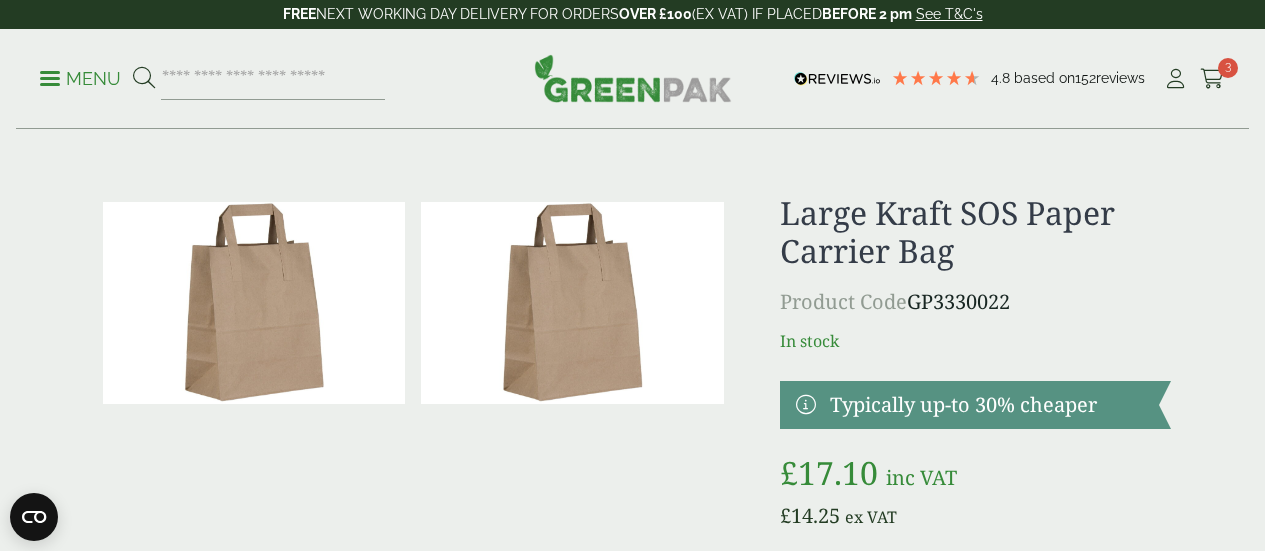 scroll, scrollTop: 0, scrollLeft: 0, axis: both 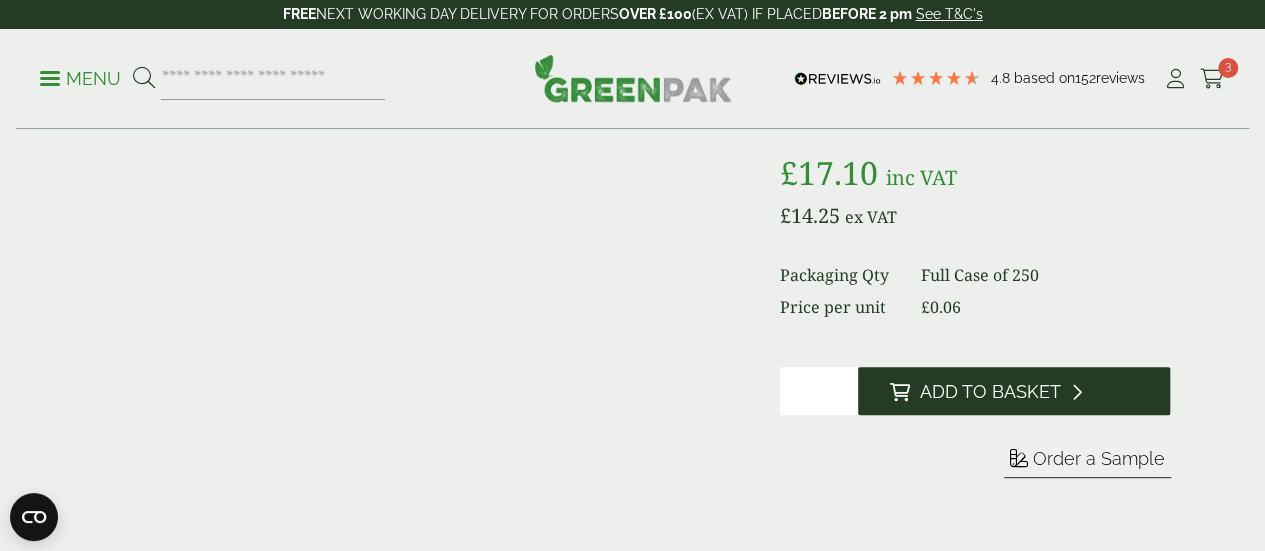 click on "Add to Basket" at bounding box center (990, 392) 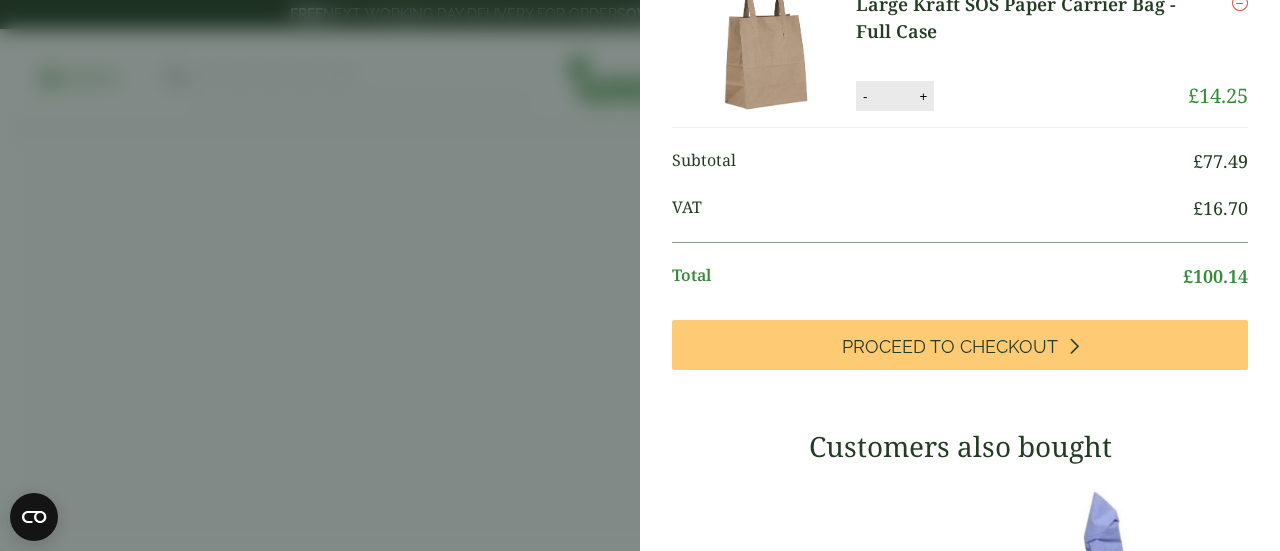 scroll, scrollTop: 1000, scrollLeft: 0, axis: vertical 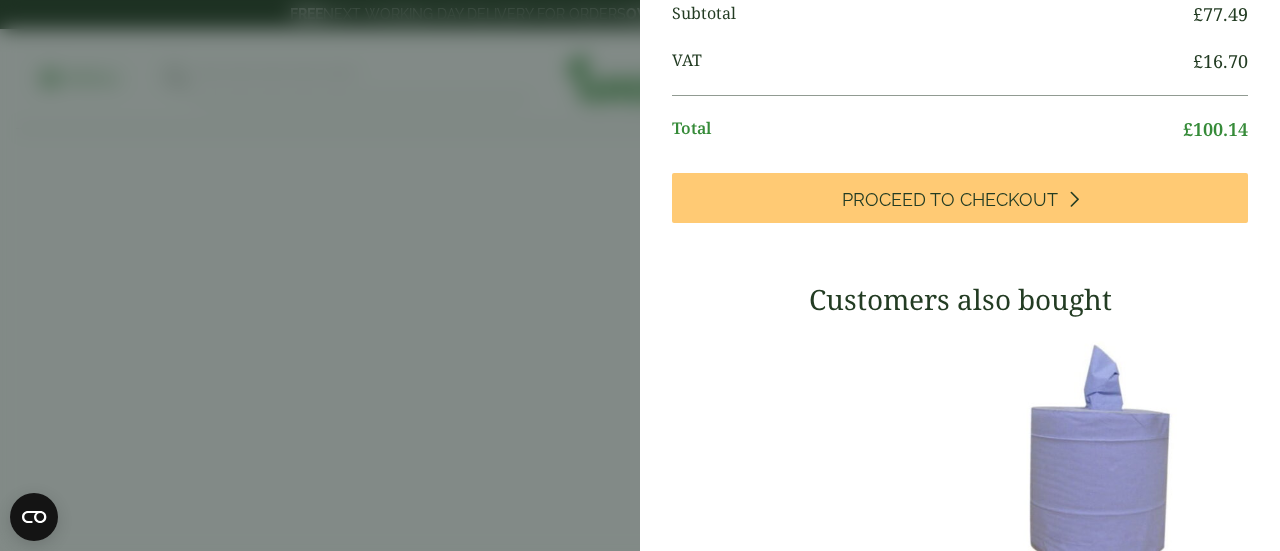 click on "Large Kraft SOS Paper Carrier Bag - Full Case (GP3330022)  -  Added to basket
My Basket
Large Blue Powder Free Vinyl Gloves
Large Blue Powder Free Vinyl Gloves quantity
- * +
Update
Remove
£ 2.78
- *" at bounding box center (640, 275) 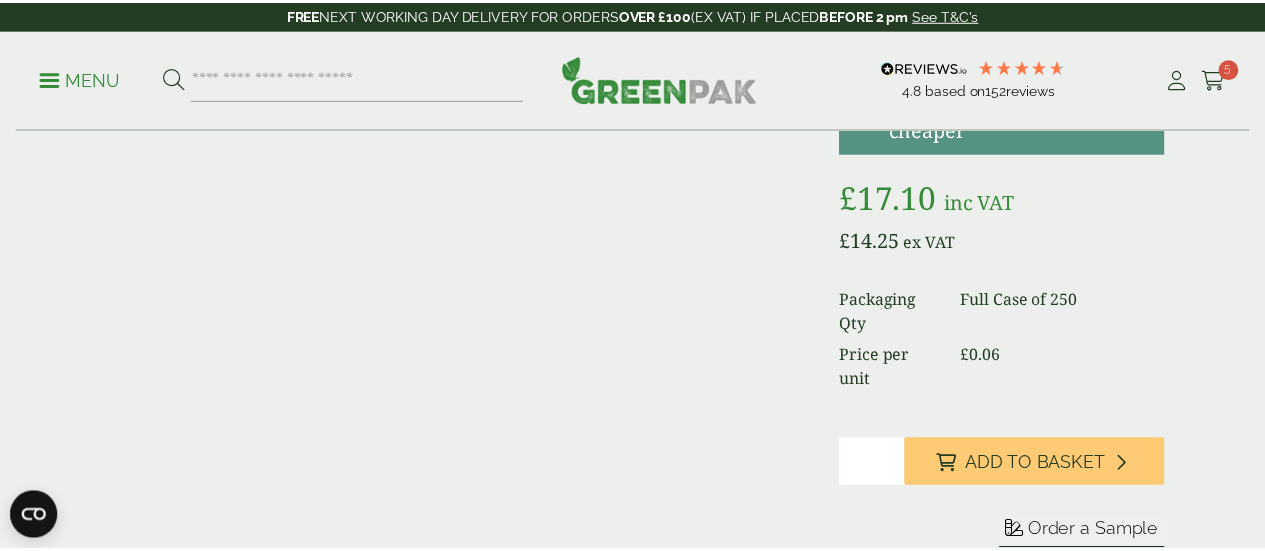 scroll, scrollTop: 888, scrollLeft: 0, axis: vertical 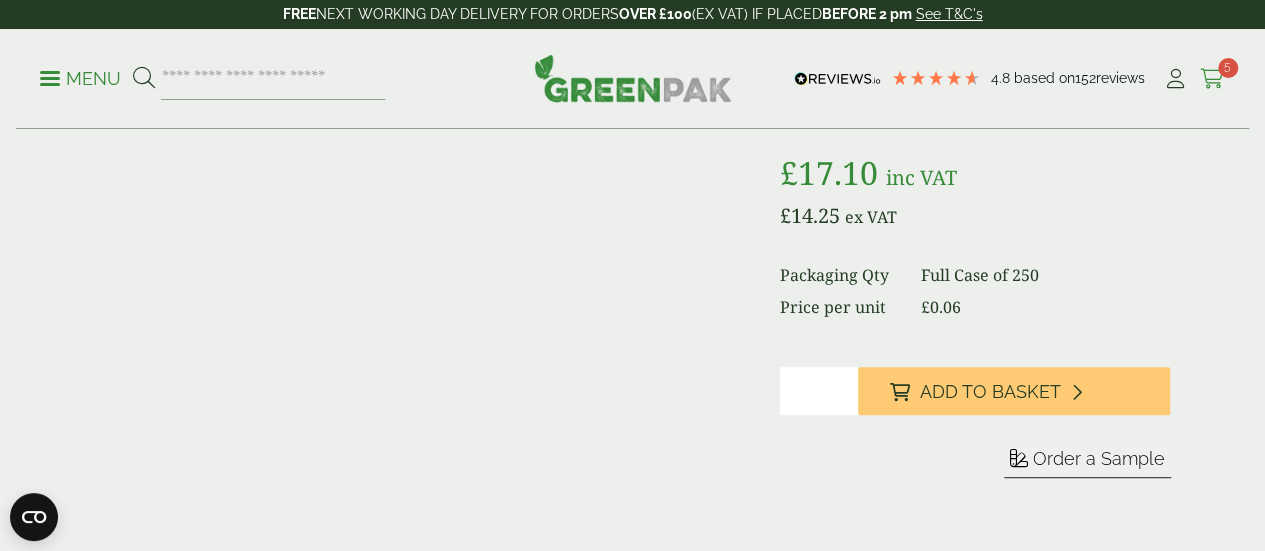 click at bounding box center [1212, 79] 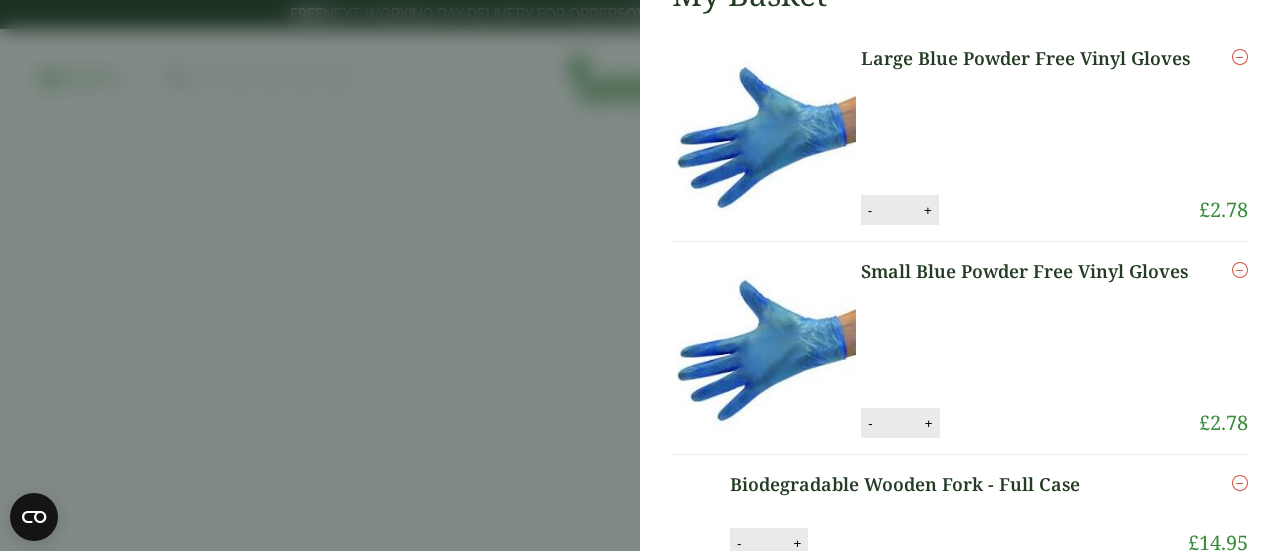 scroll, scrollTop: 0, scrollLeft: 0, axis: both 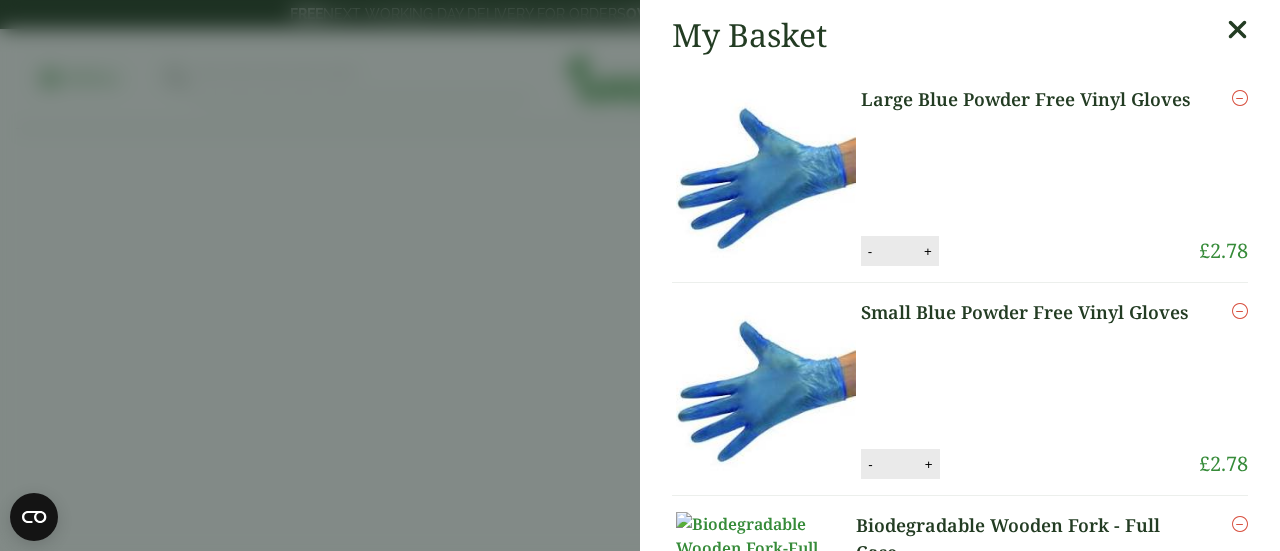 click on "Large Blue Powder Free Vinyl Gloves" at bounding box center [1028, 153] 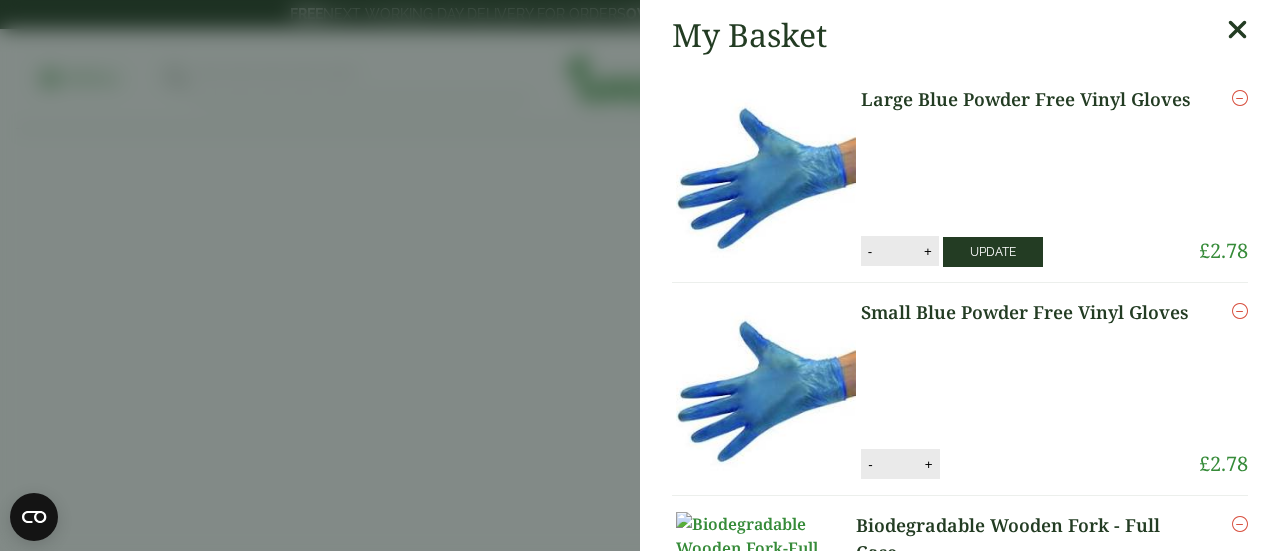 type on "*" 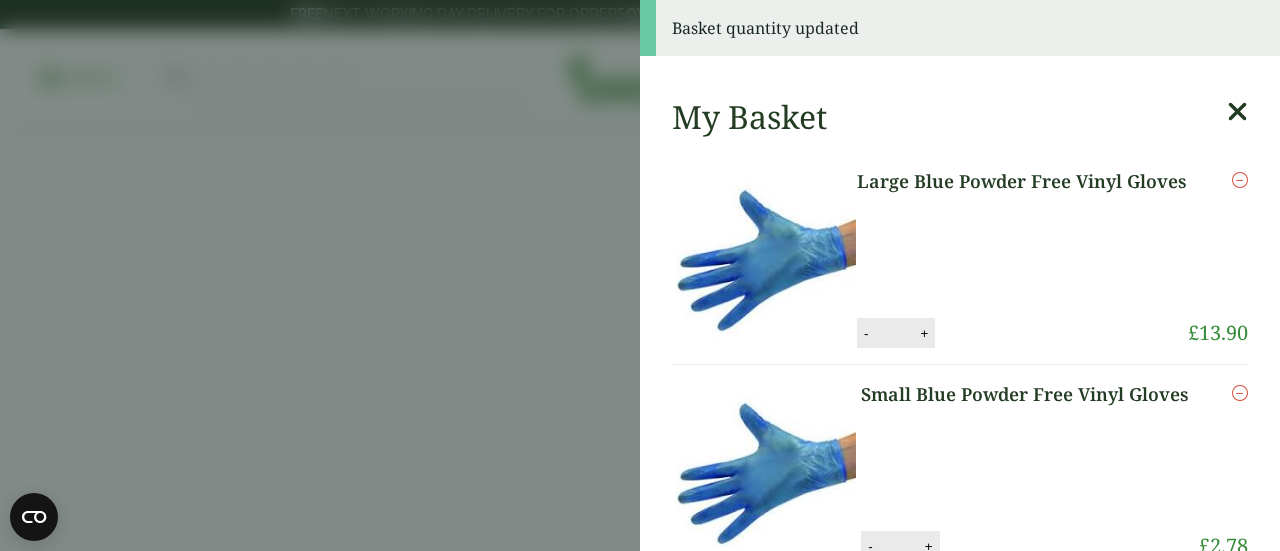 click on "Small Blue Powder Free Vinyl Gloves" at bounding box center [1027, 448] 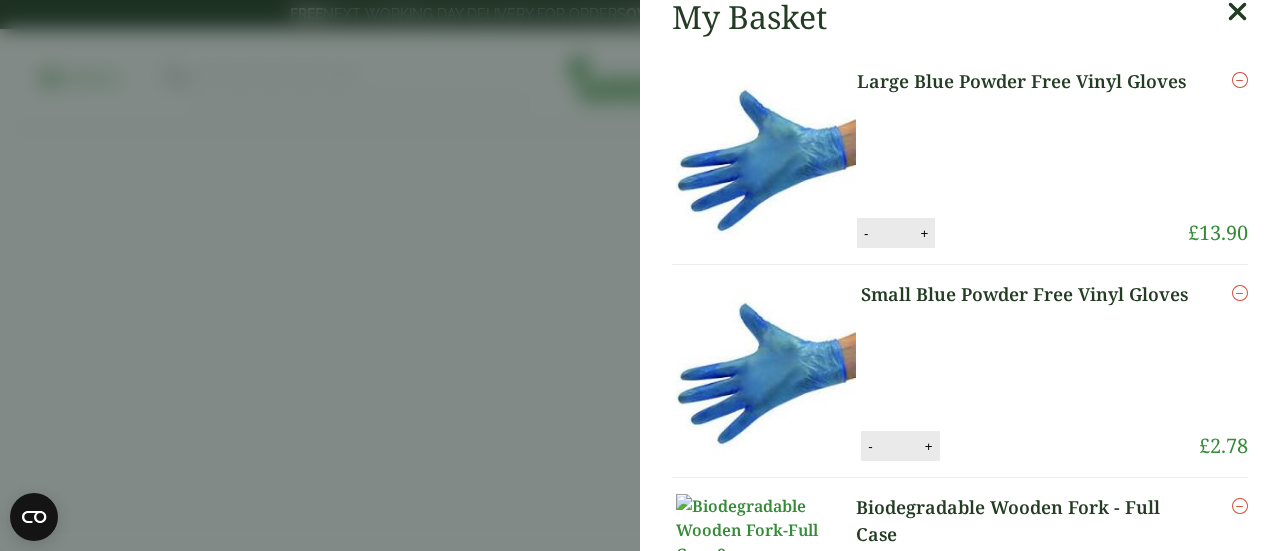 click on "*" at bounding box center (899, 446) 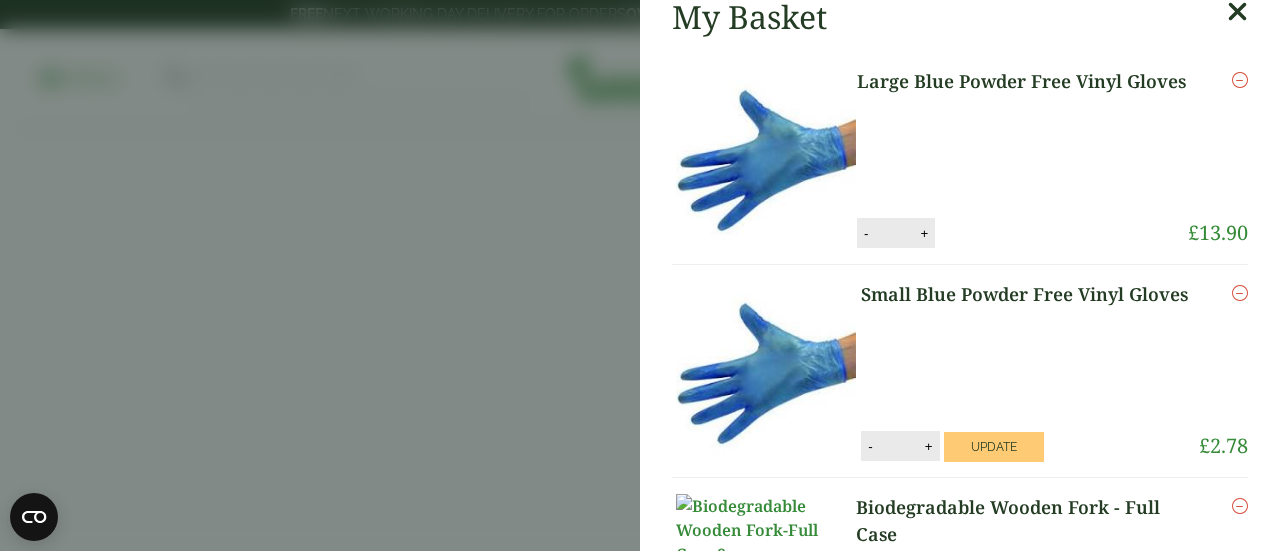 click on "Small Blue Powder Free Vinyl Gloves quantity
- * +
Update" at bounding box center (1002, 446) 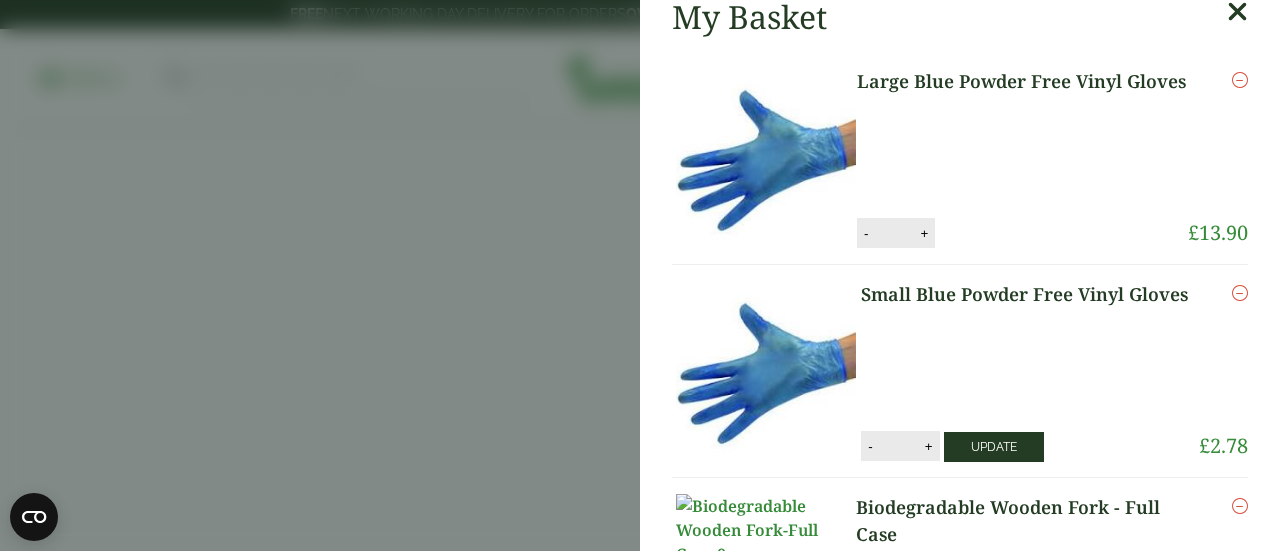 scroll, scrollTop: 18, scrollLeft: 0, axis: vertical 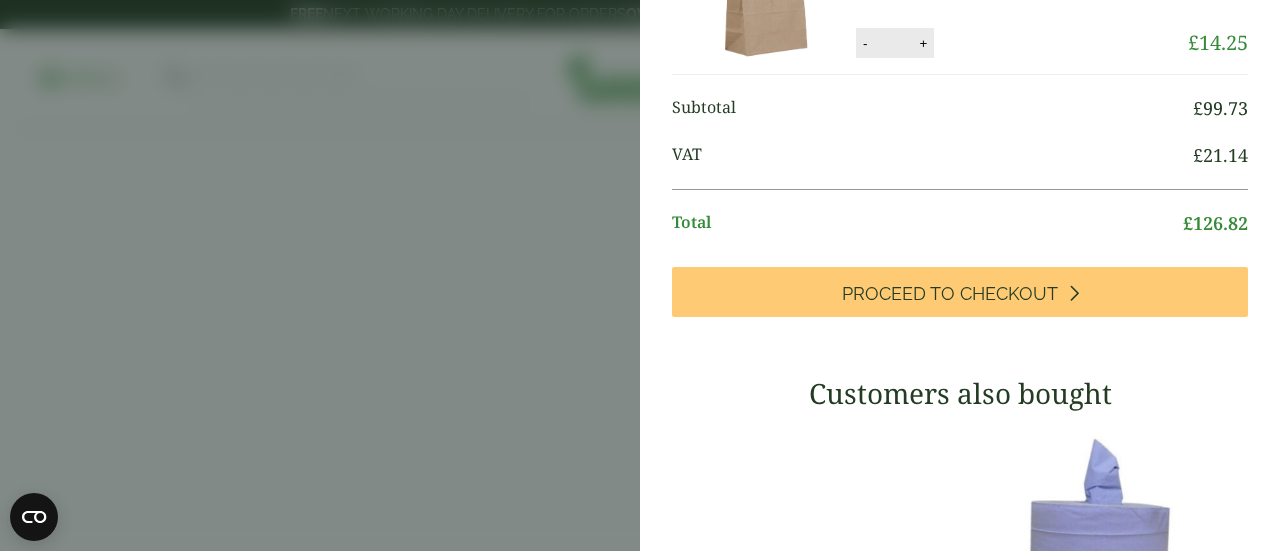 click on "+" at bounding box center [777, -110] 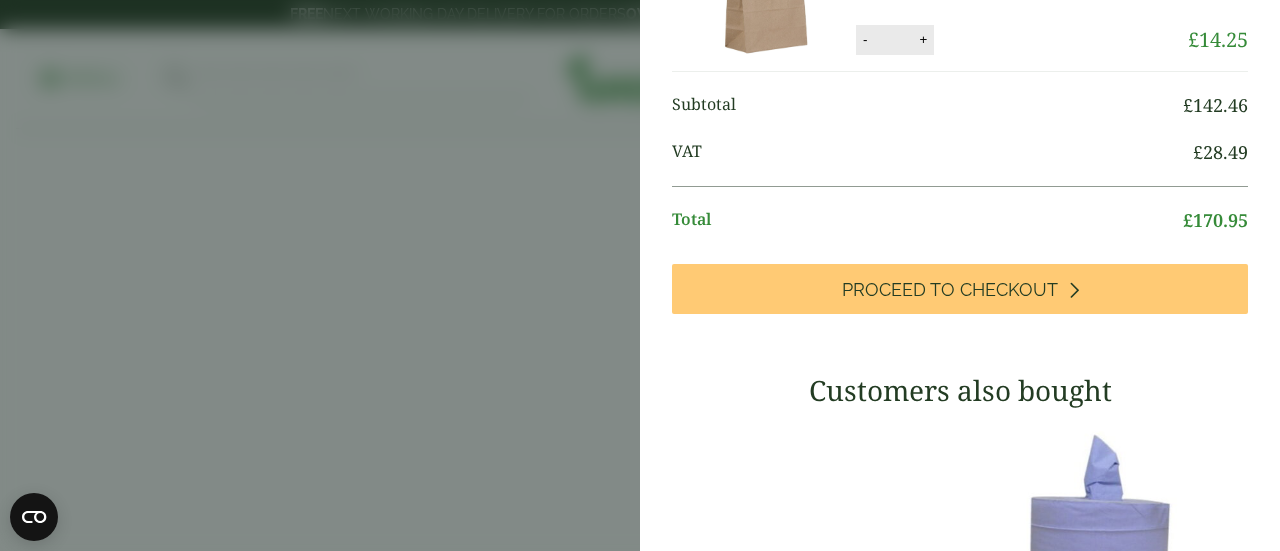 scroll, scrollTop: 818, scrollLeft: 0, axis: vertical 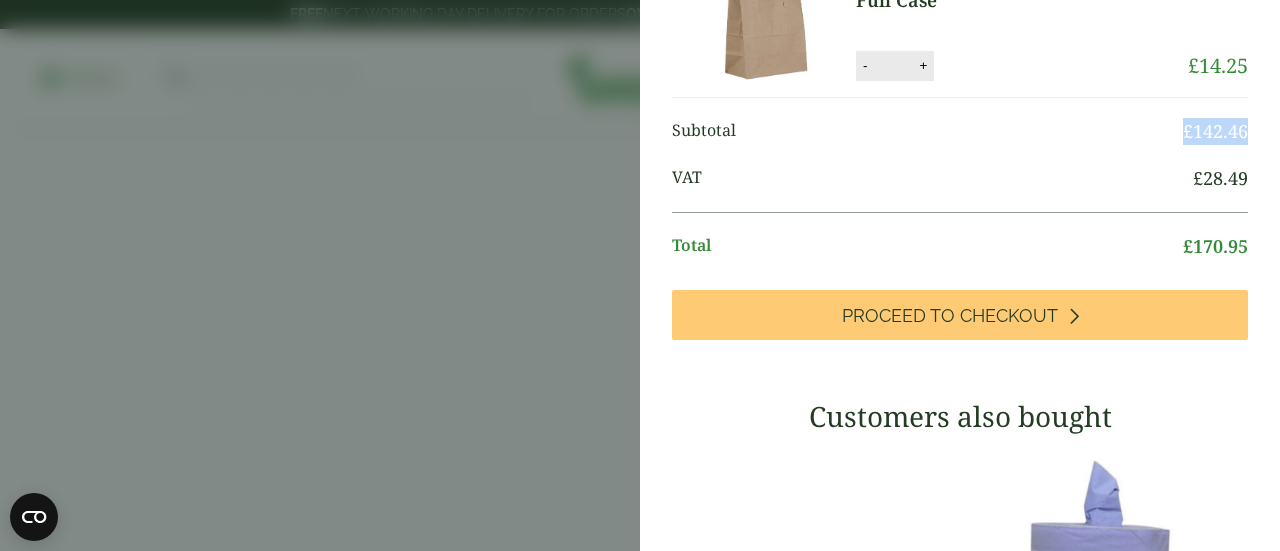 drag, startPoint x: 1215, startPoint y: 319, endPoint x: 1152, endPoint y: 315, distance: 63.126858 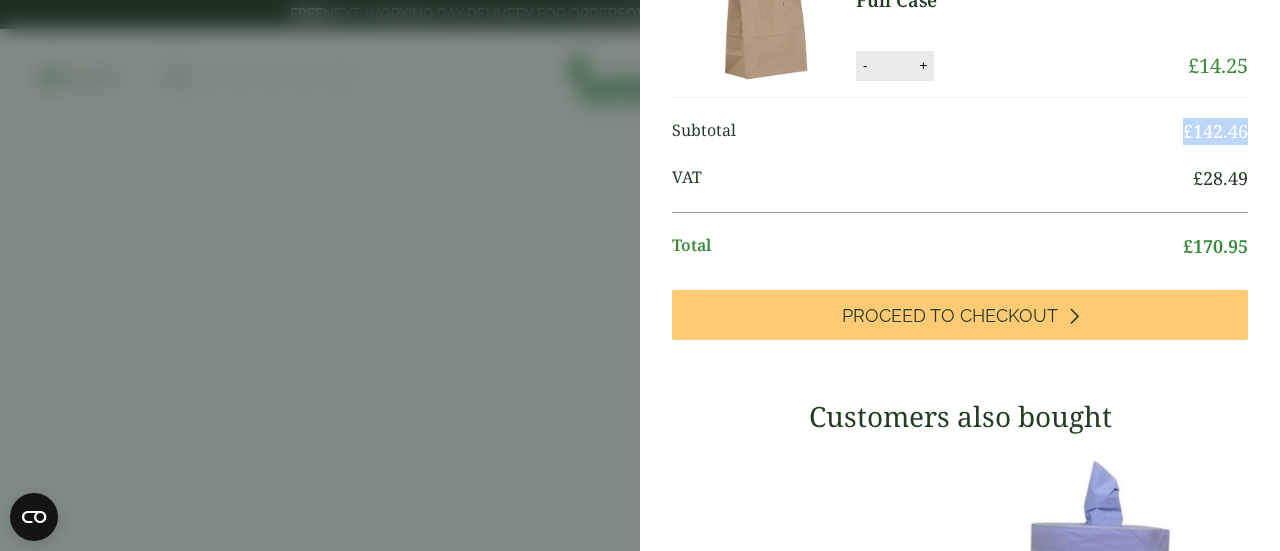 click on "+" at bounding box center (923, 65) 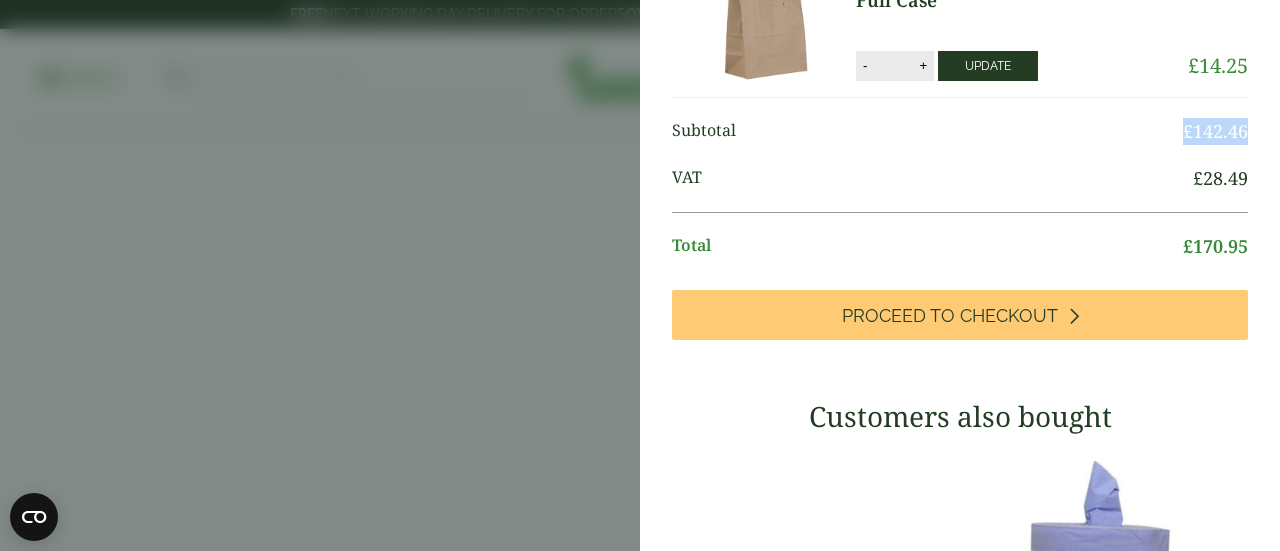 click on "Update" at bounding box center [988, 66] 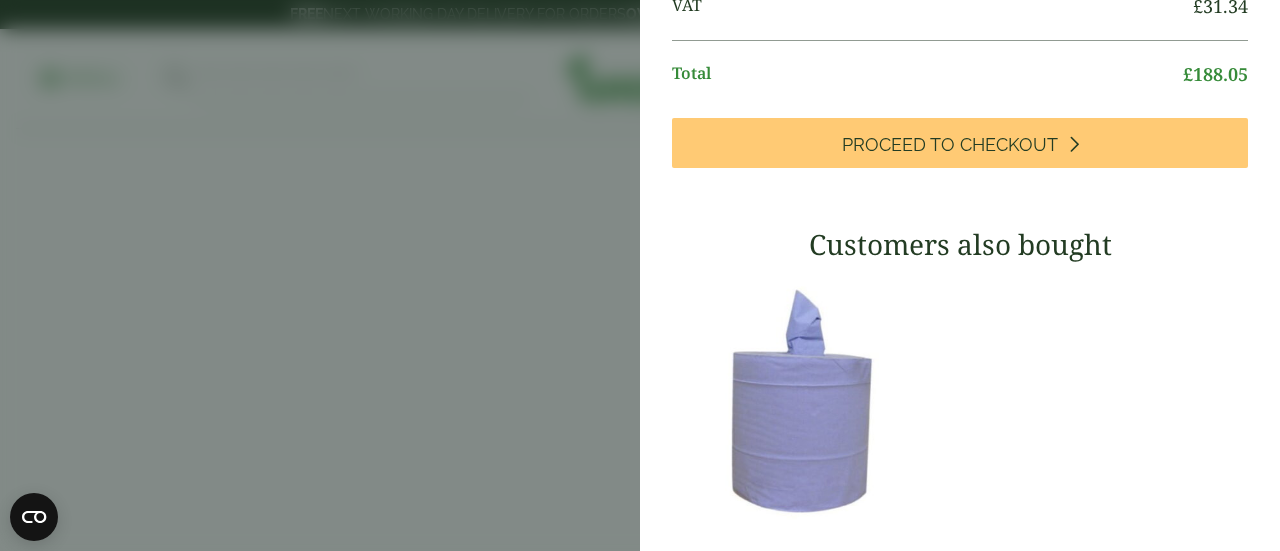 scroll, scrollTop: 918, scrollLeft: 0, axis: vertical 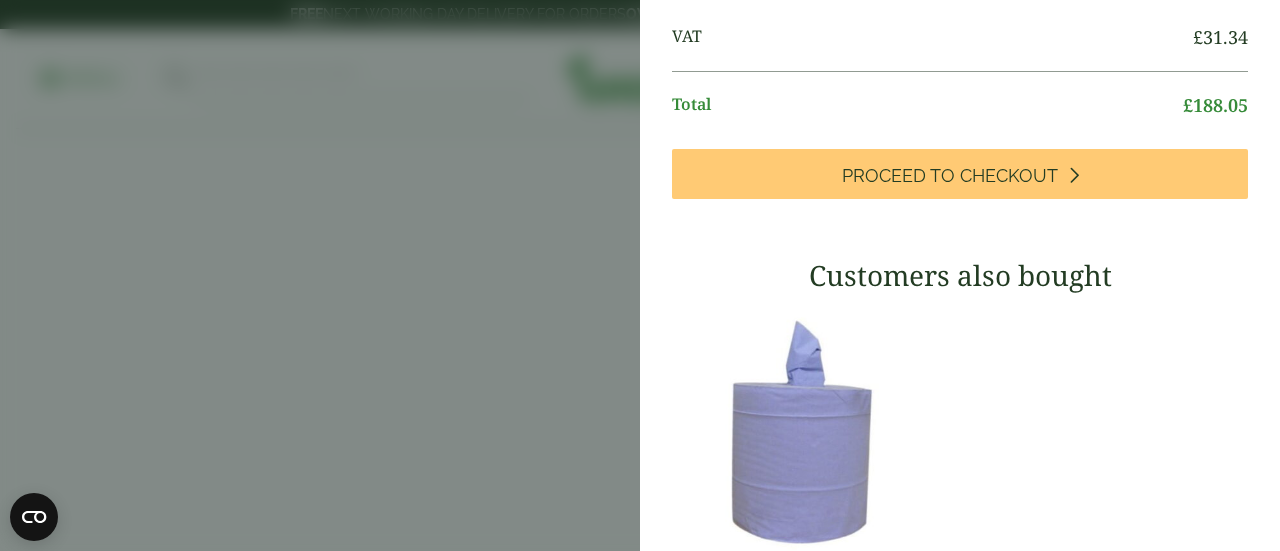 click on "£ 156.71" at bounding box center [1215, -10] 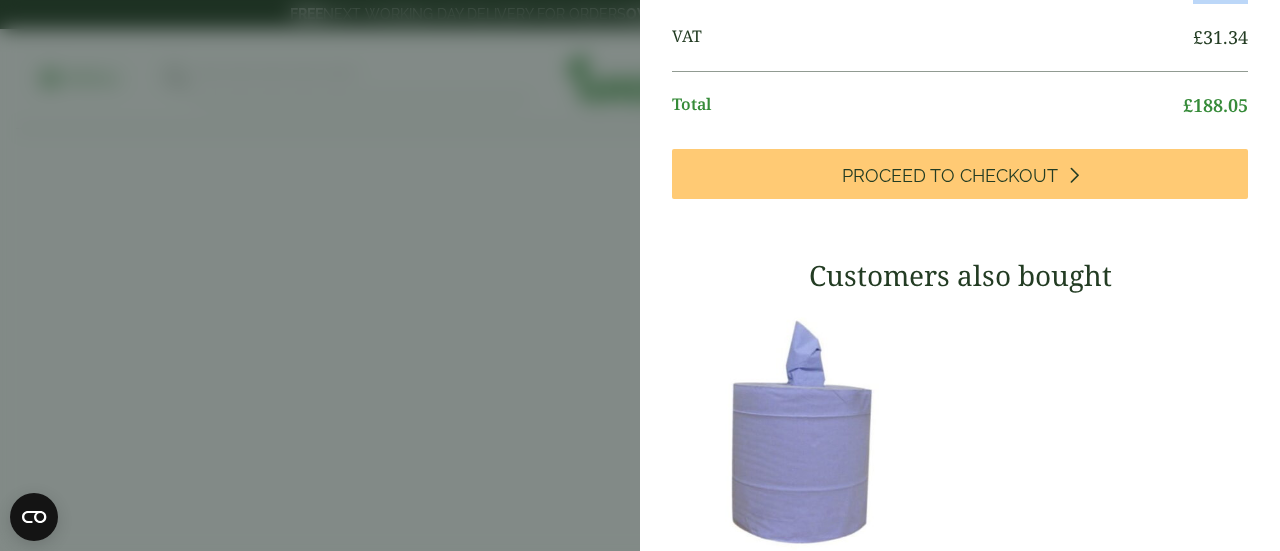 click on "£ 156.71" at bounding box center [1215, -10] 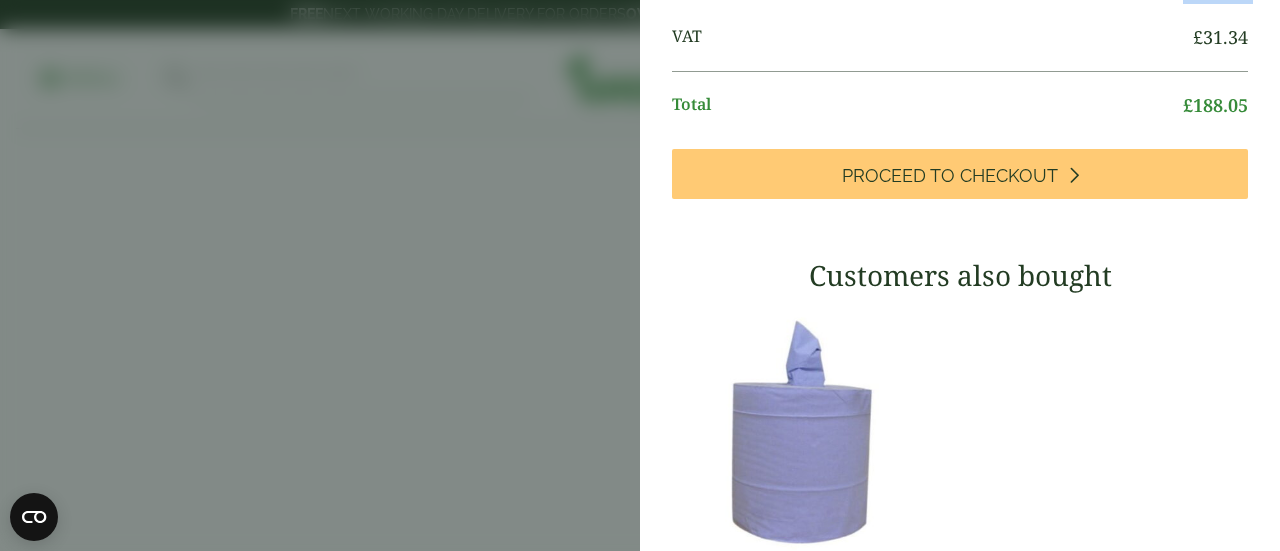 click on "£ 156.71" at bounding box center [1215, -10] 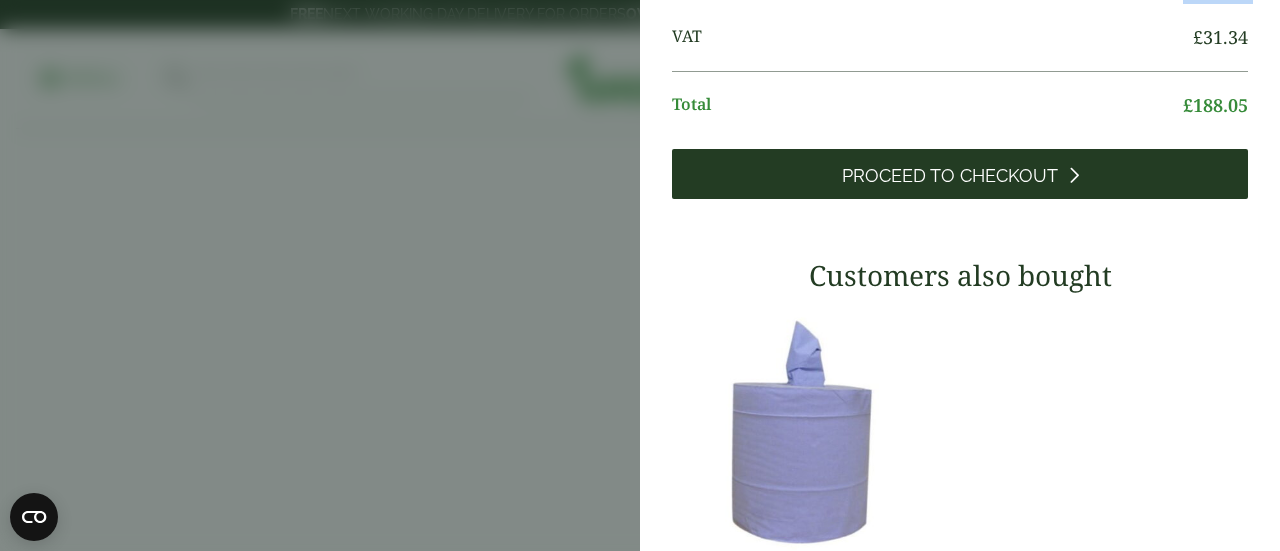 click on "Proceed to Checkout" at bounding box center (950, 176) 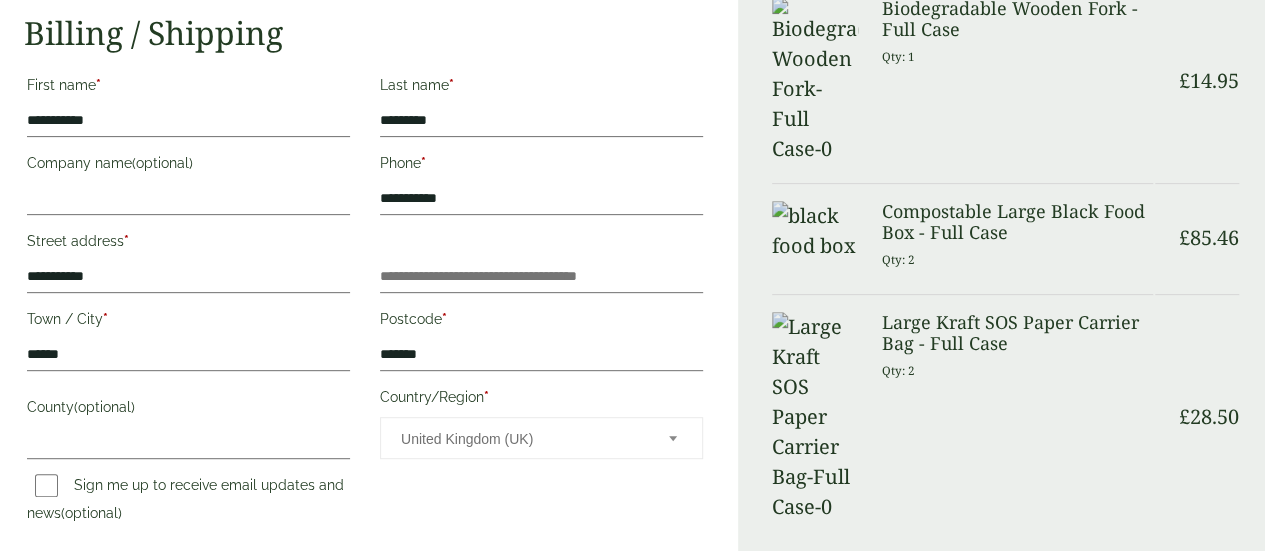 scroll, scrollTop: 300, scrollLeft: 0, axis: vertical 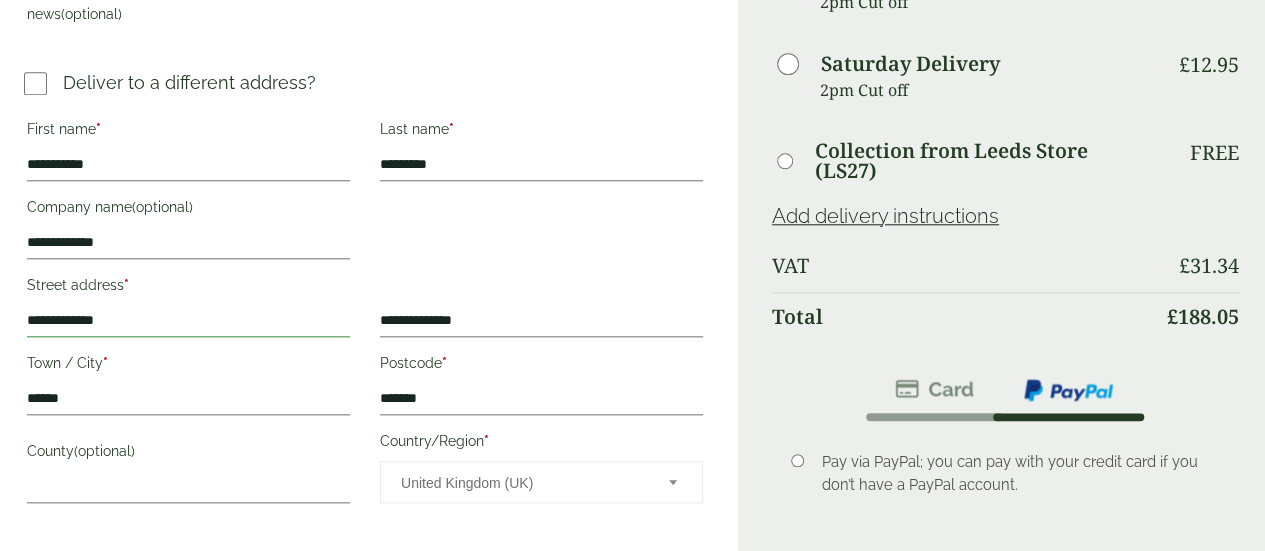 click on "**********" at bounding box center [188, 321] 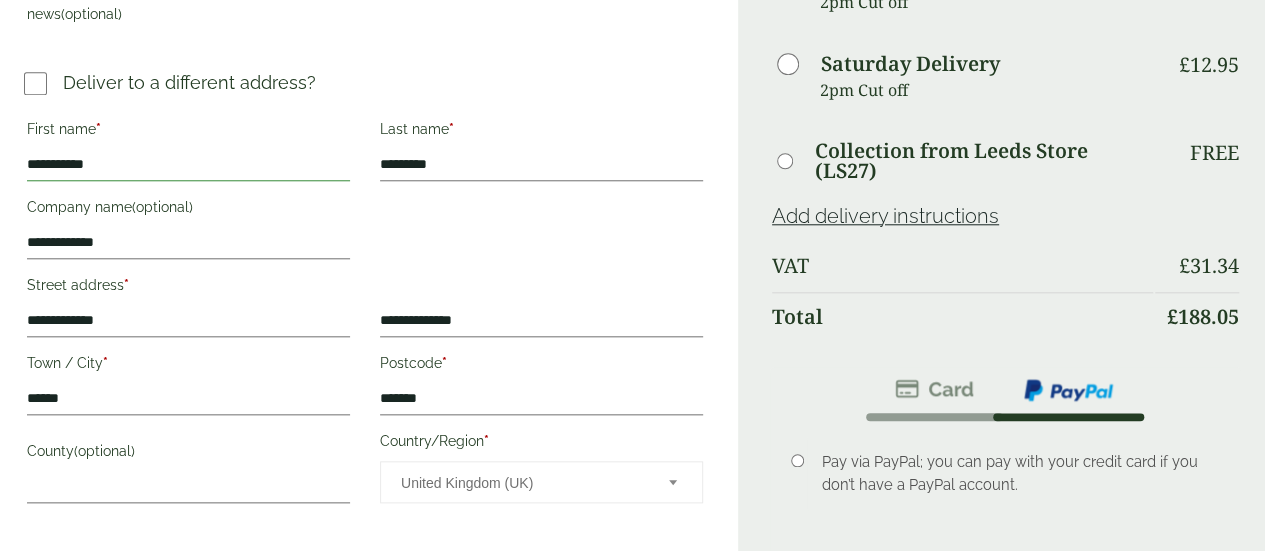 click on "**********" at bounding box center [188, 165] 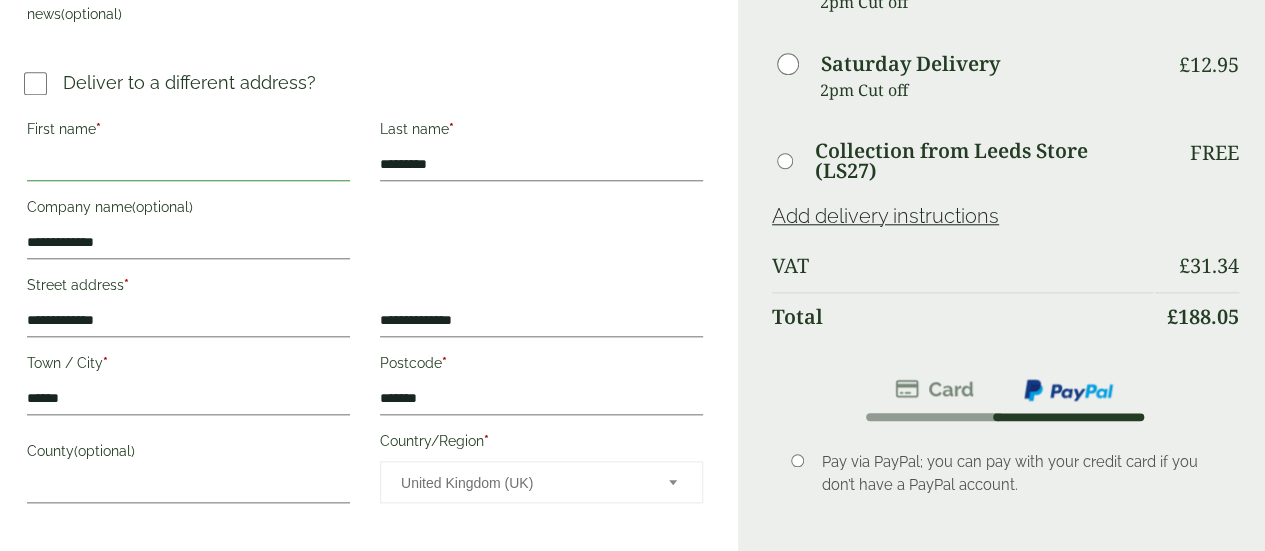 click on "First name  *" at bounding box center (188, 165) 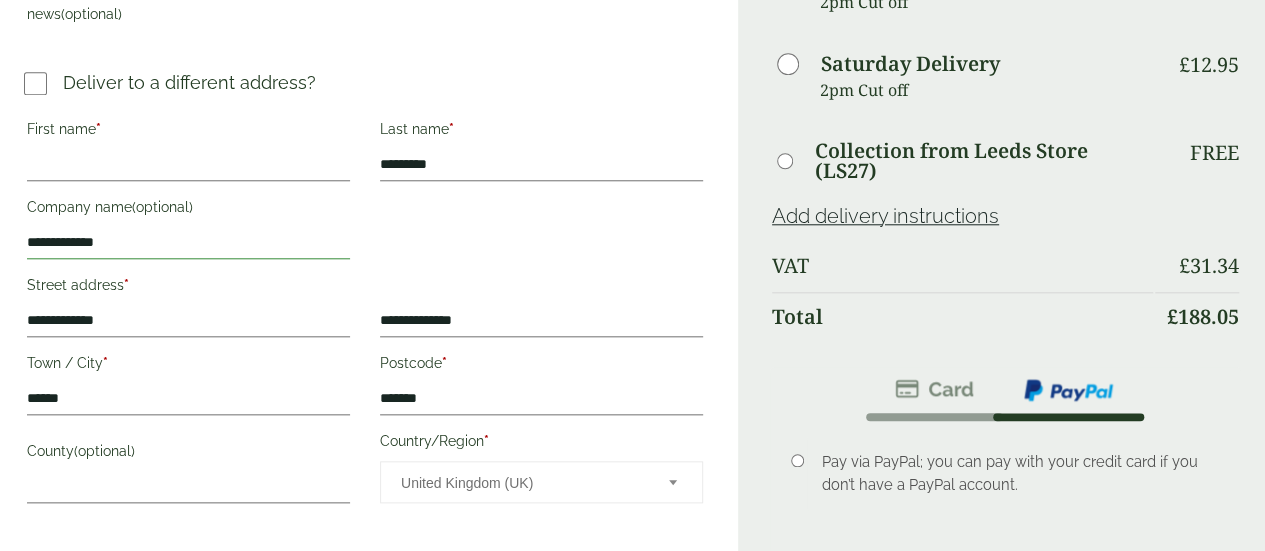 click on "**********" at bounding box center [188, 243] 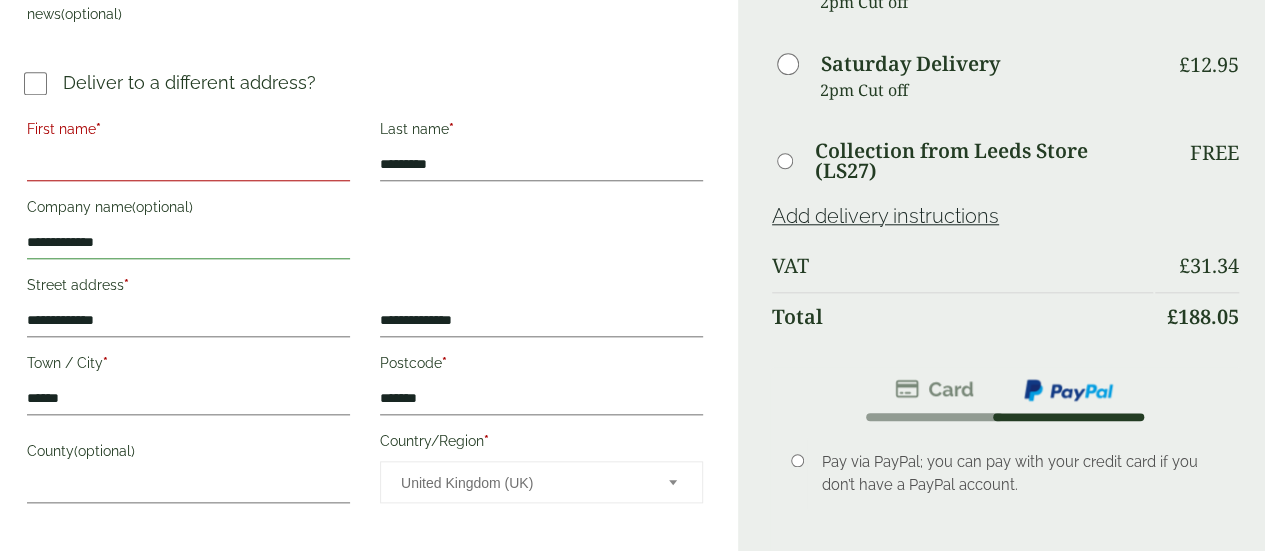 drag, startPoint x: 222, startPoint y: 229, endPoint x: 206, endPoint y: 236, distance: 17.464249 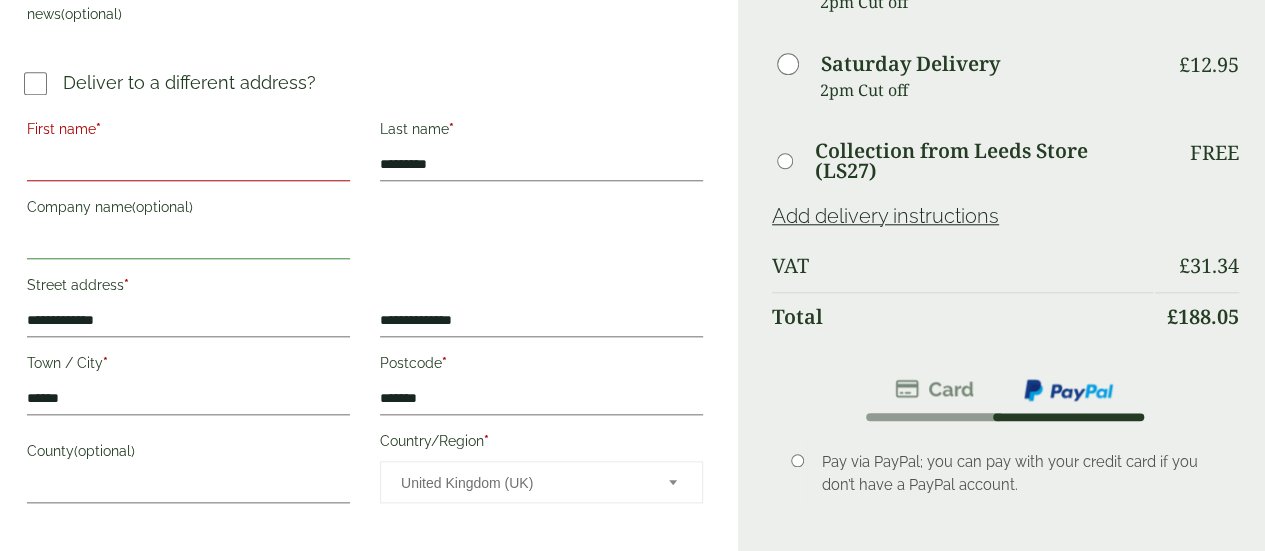 type 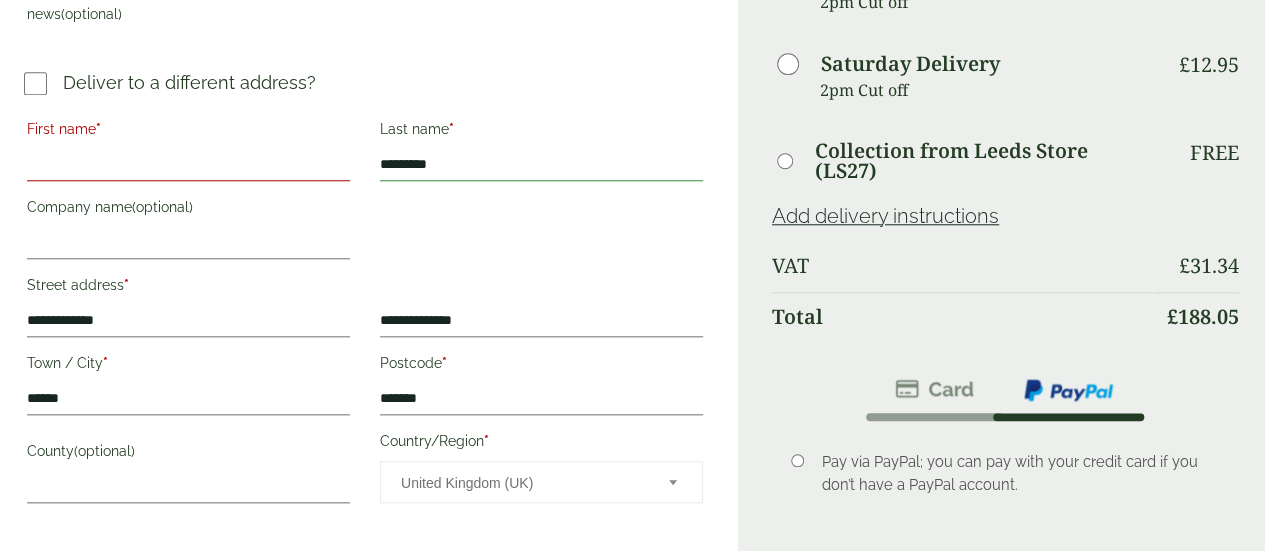 click on "*********" at bounding box center (541, 165) 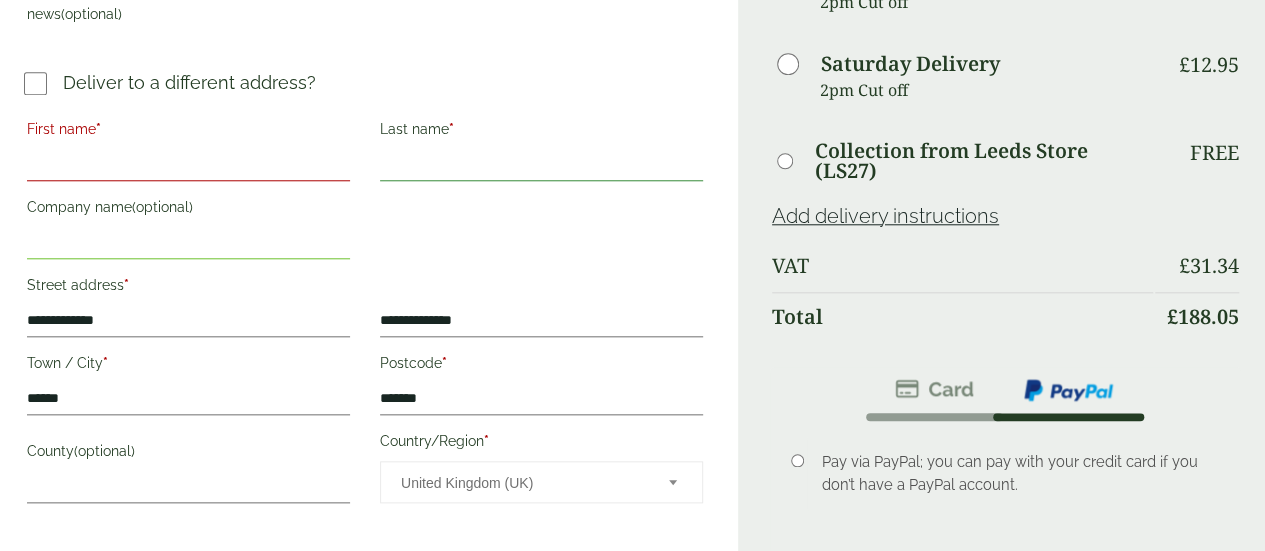 type 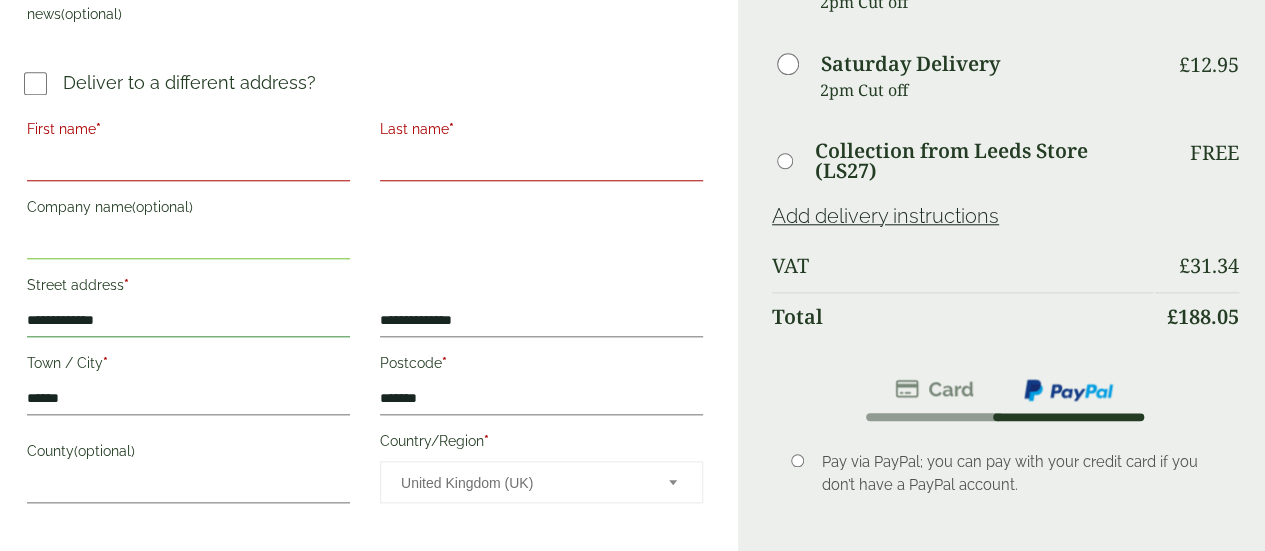 click on "**********" at bounding box center [188, 321] 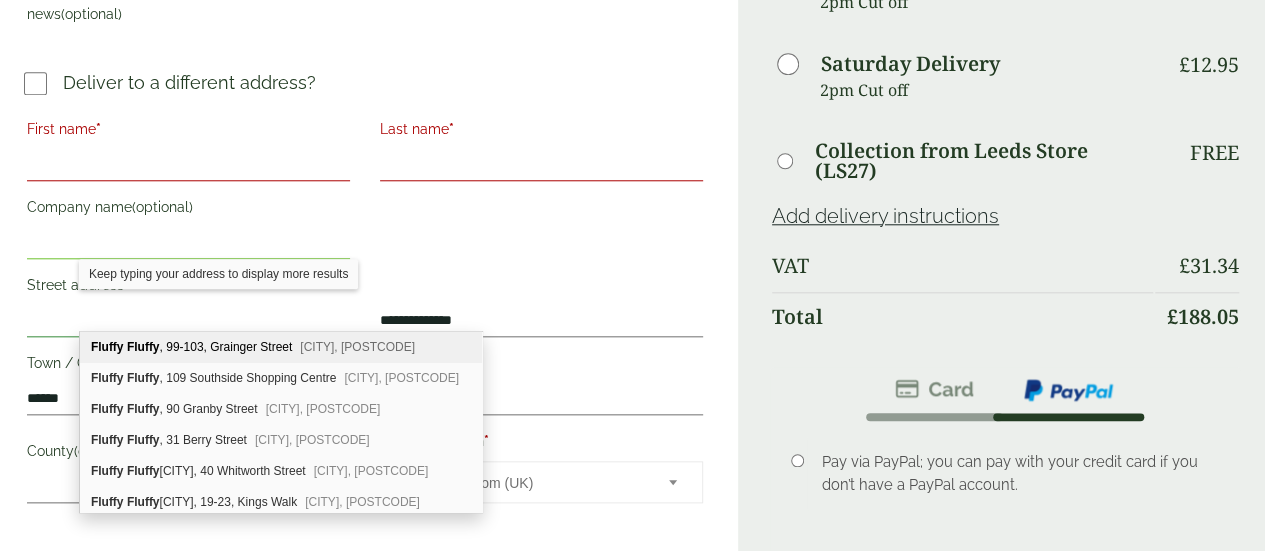 type 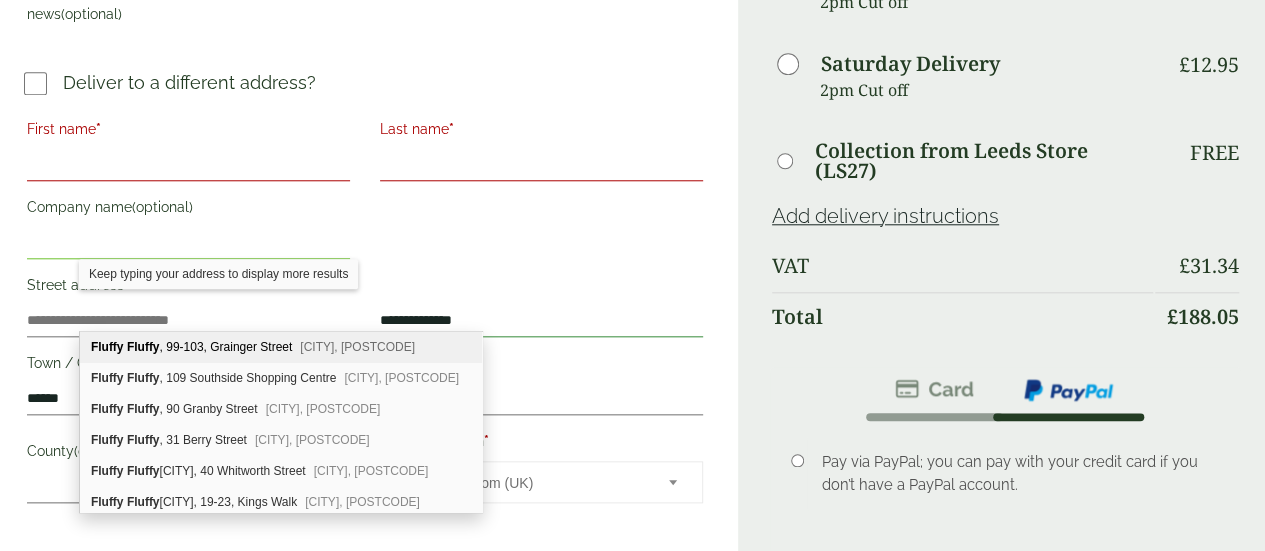 click on "**********" at bounding box center (541, 321) 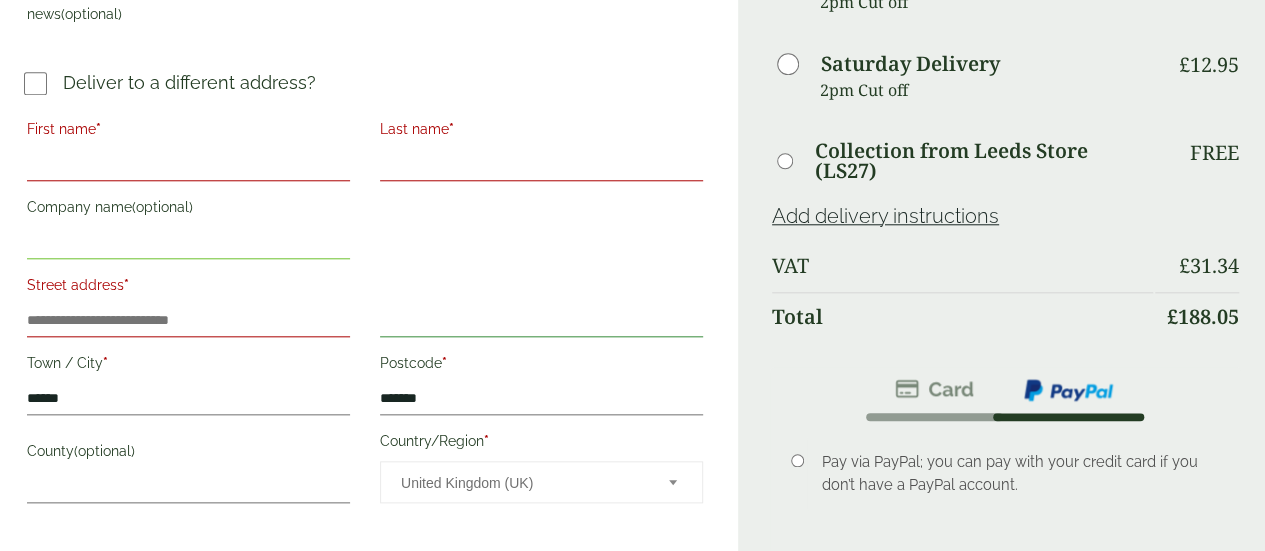 type 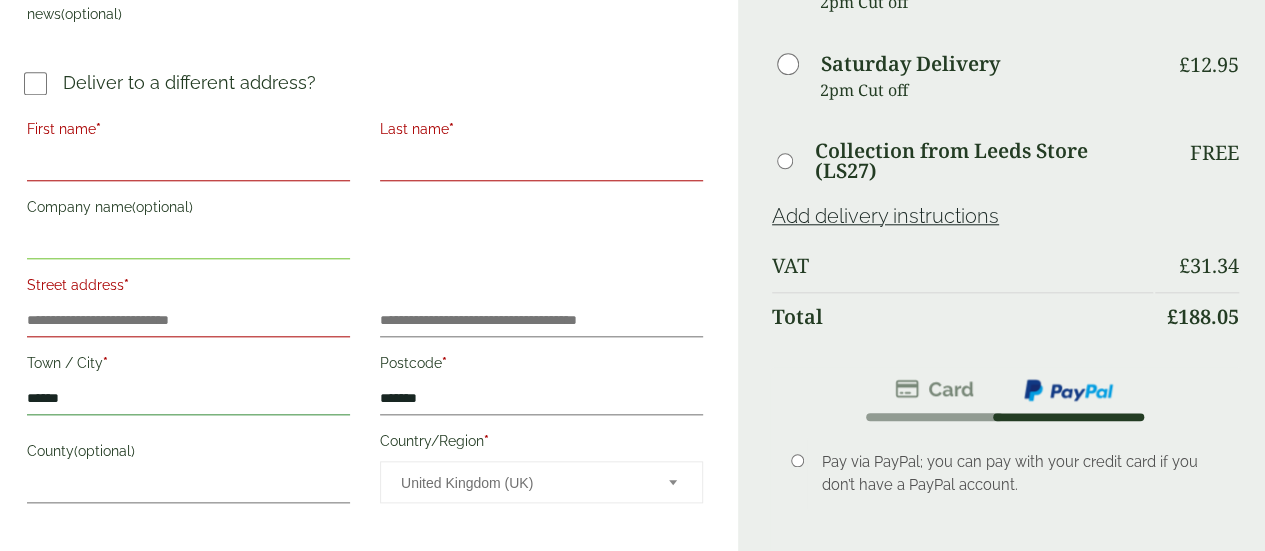 click on "******" at bounding box center [188, 399] 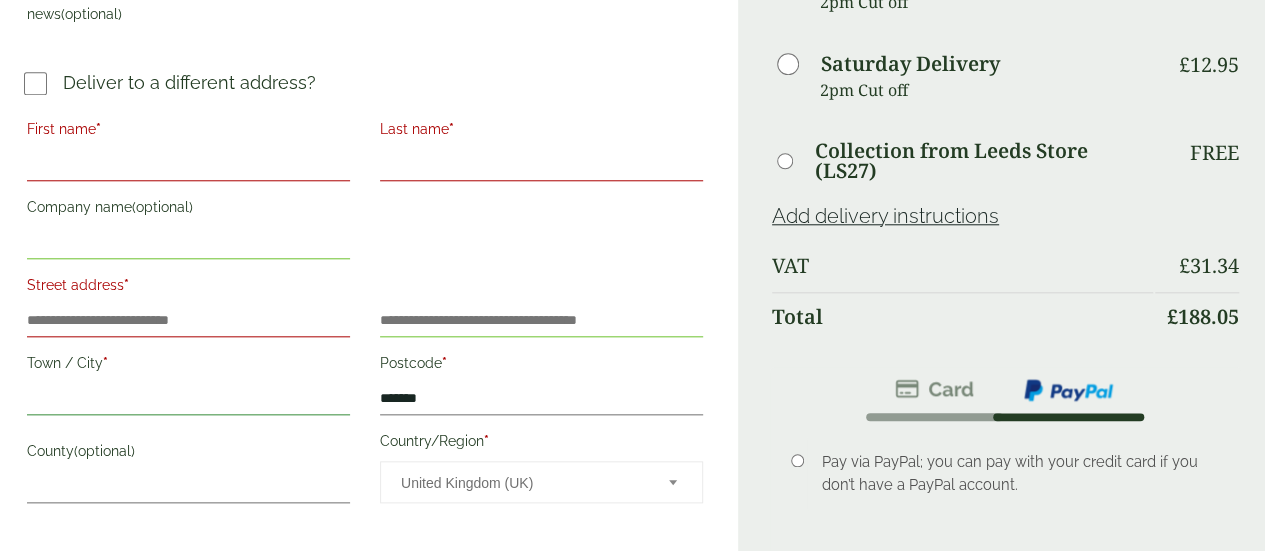 type 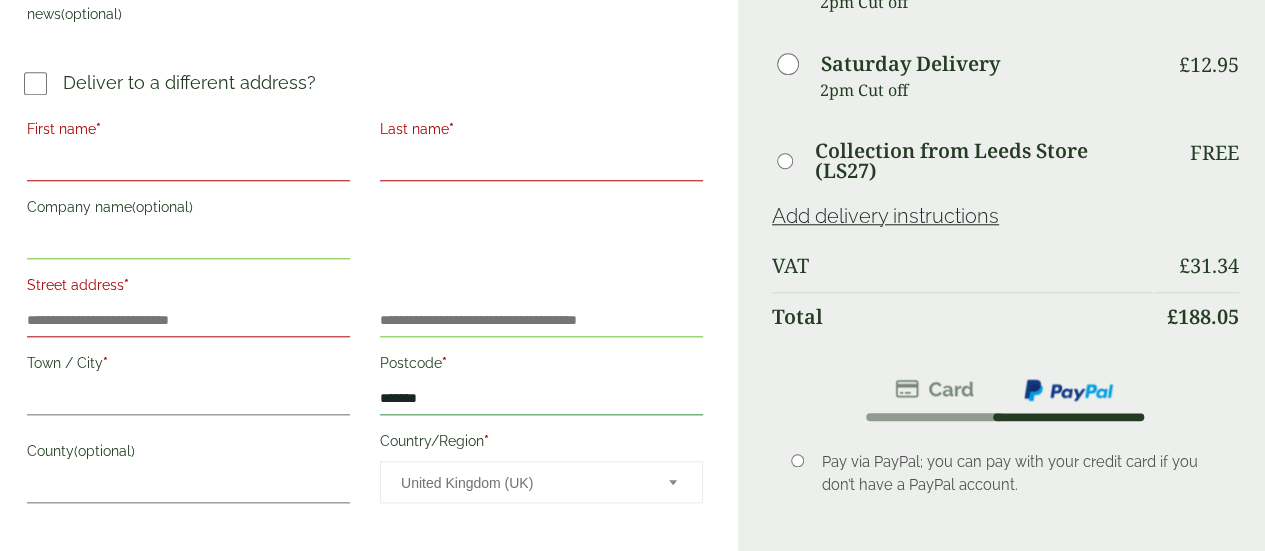 click on "*******" at bounding box center (541, 399) 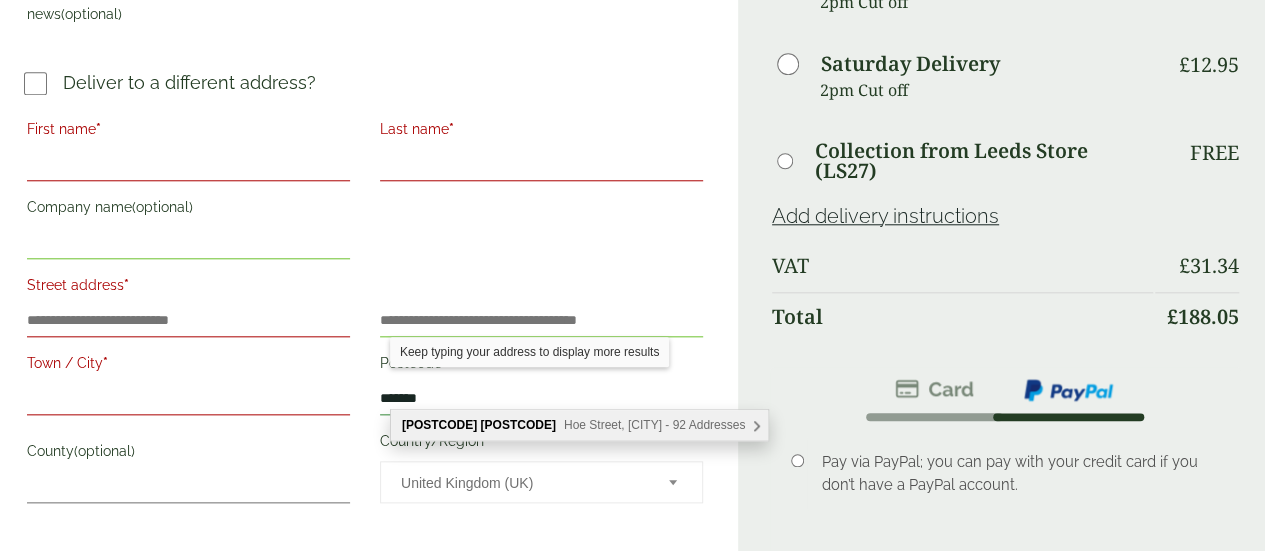 type on "*" 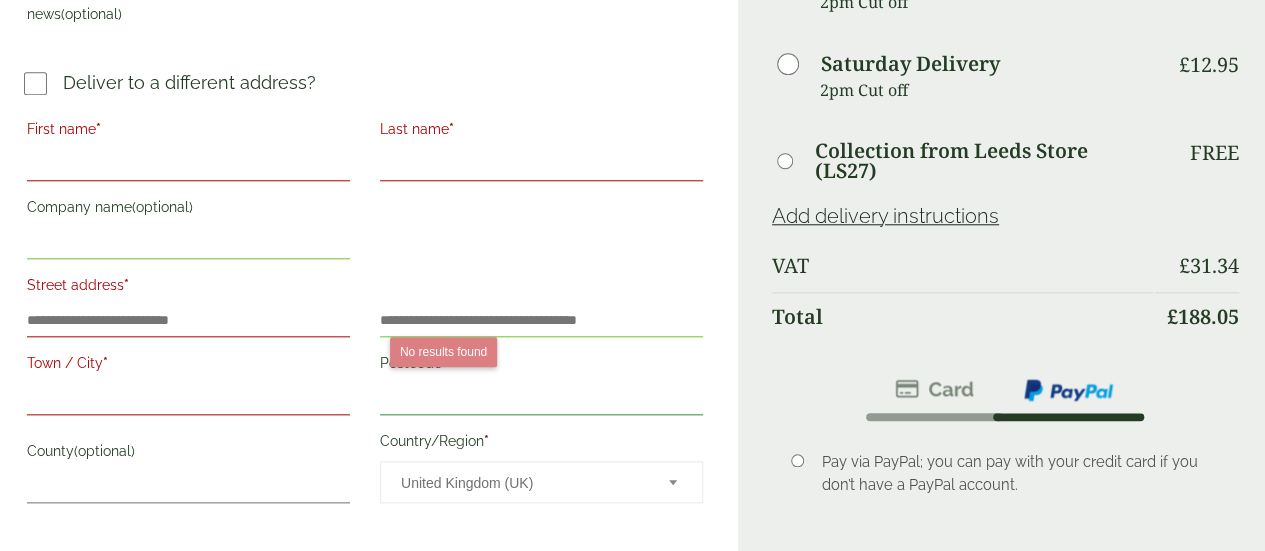 type 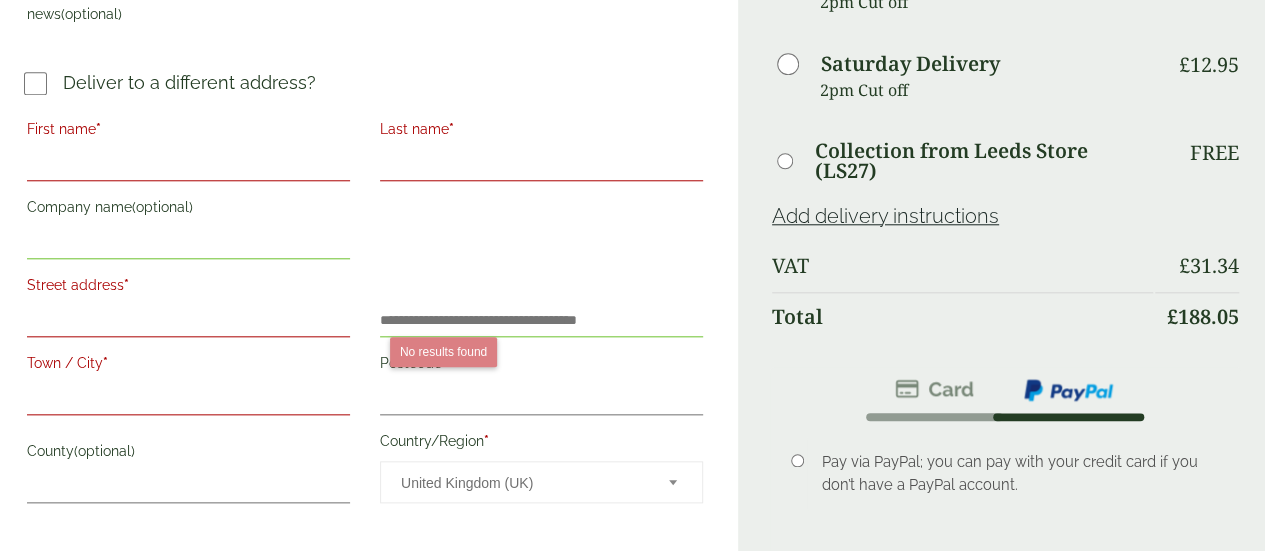 click on "Street address  *" at bounding box center (188, 321) 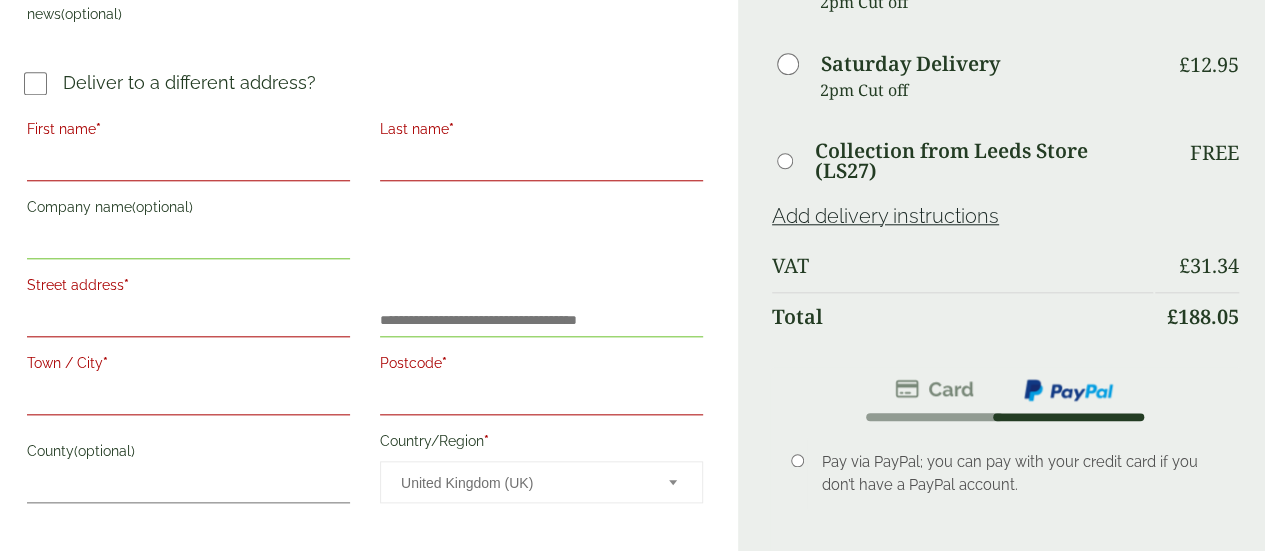 click on "Street address  *" at bounding box center (188, 321) 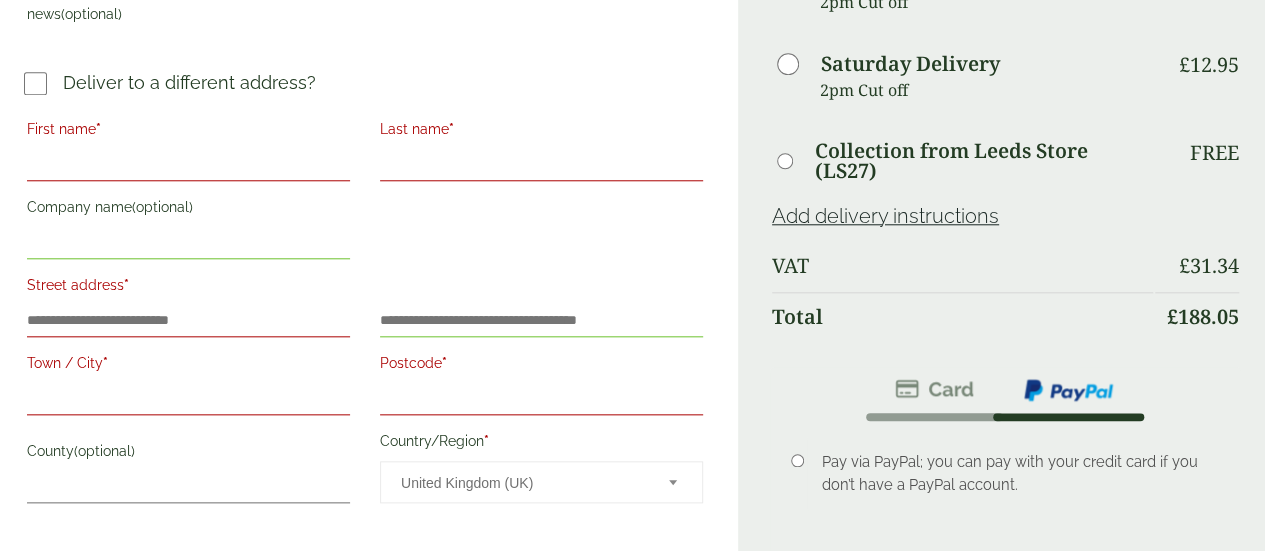 click on "First name  *" at bounding box center (188, 165) 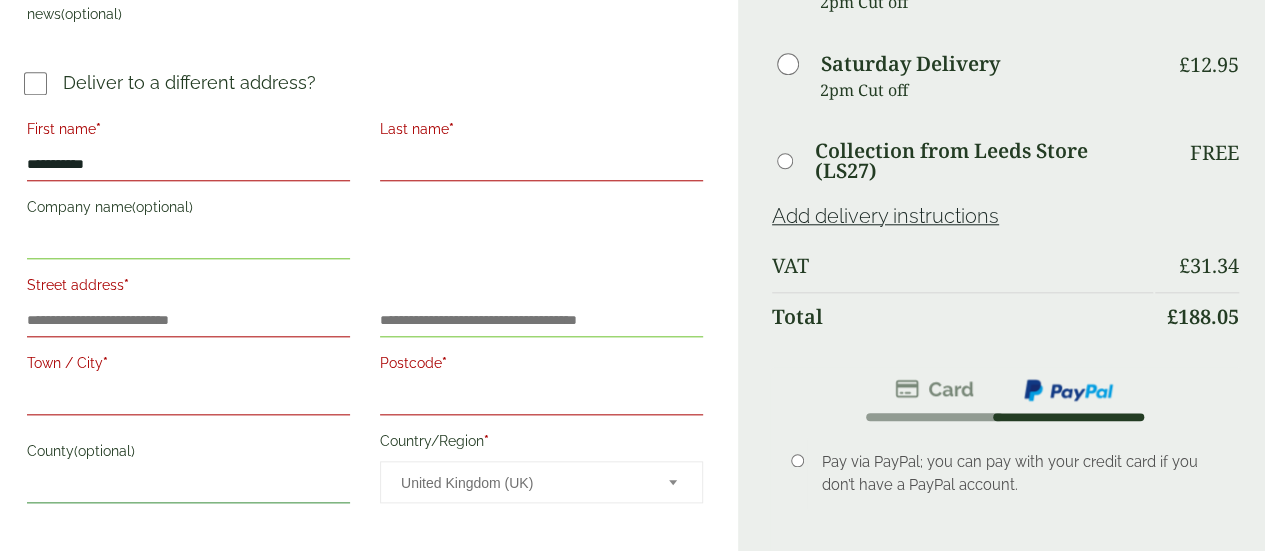 type on "*********" 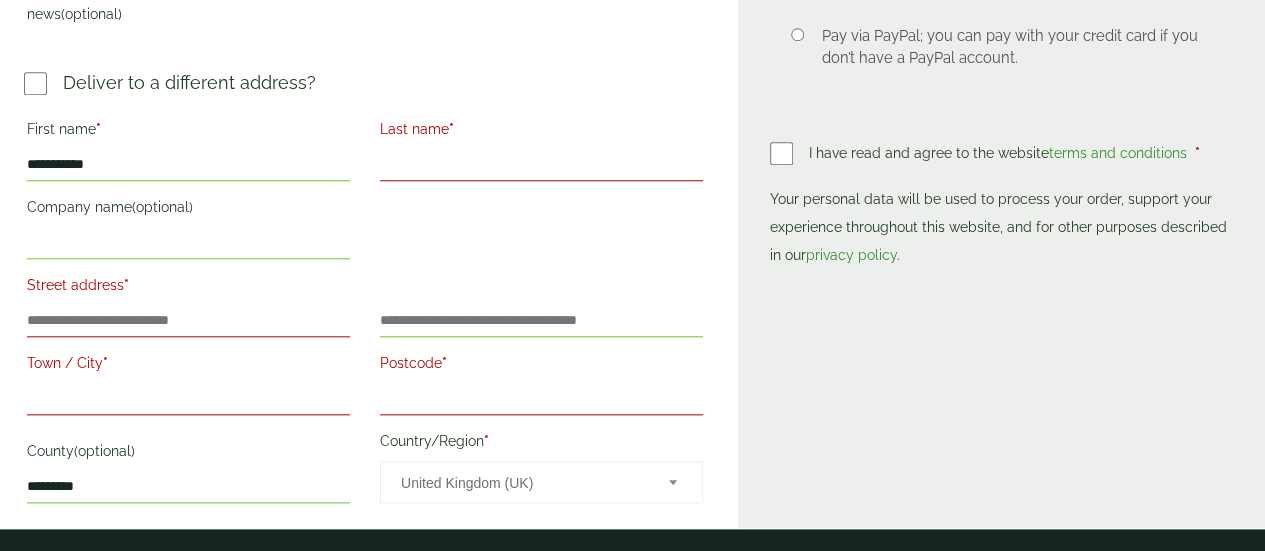 click on "Last name  *" at bounding box center [541, 165] 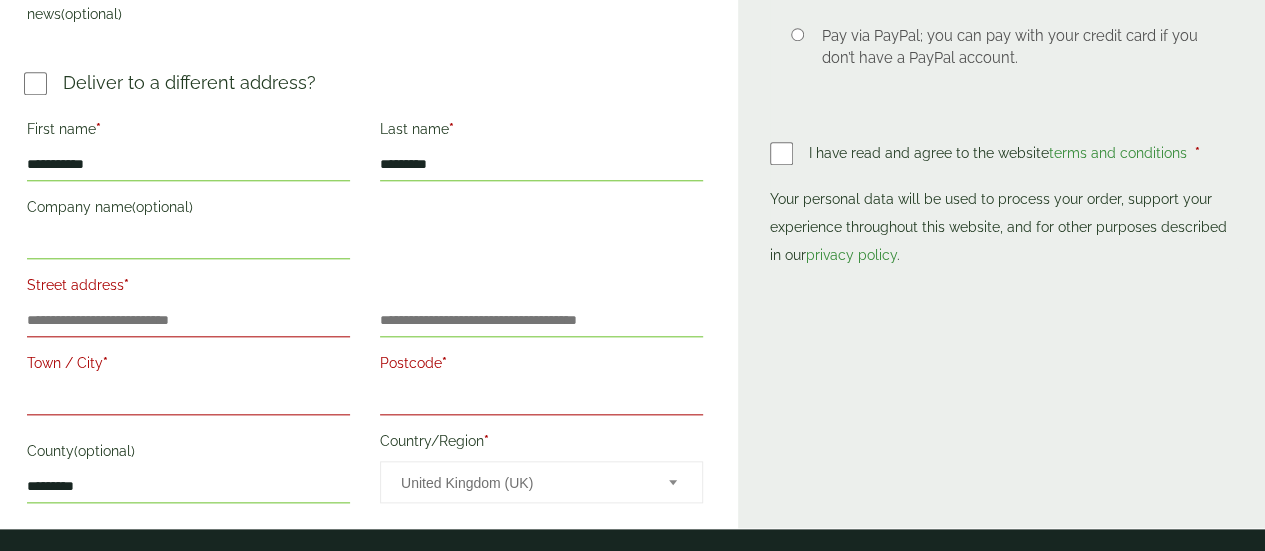 click on "Company name  (optional)" at bounding box center [188, 243] 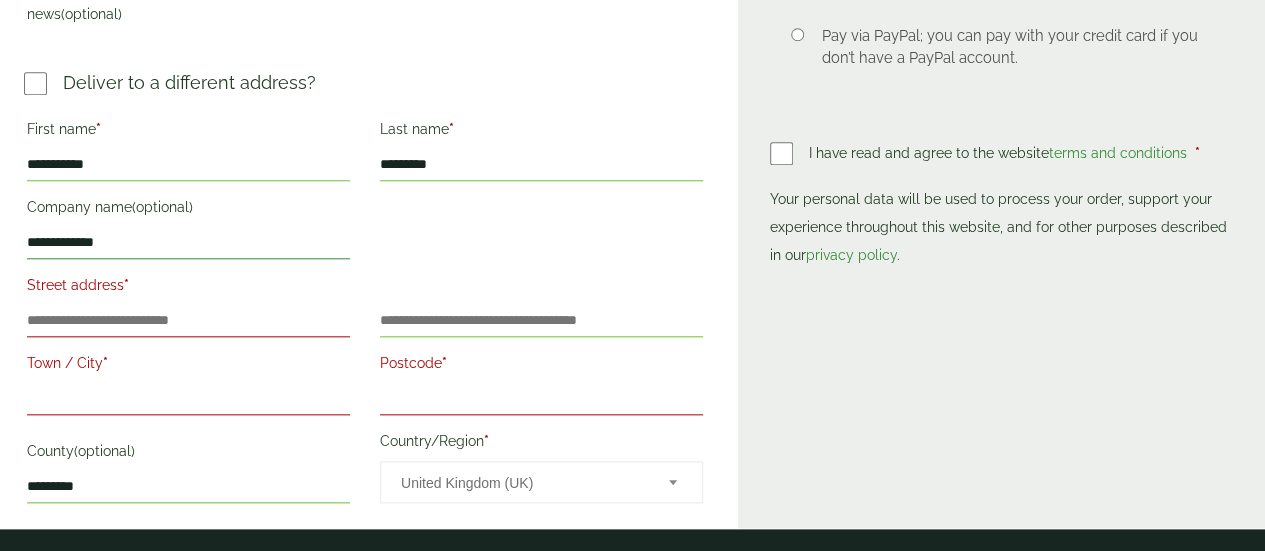type on "**********" 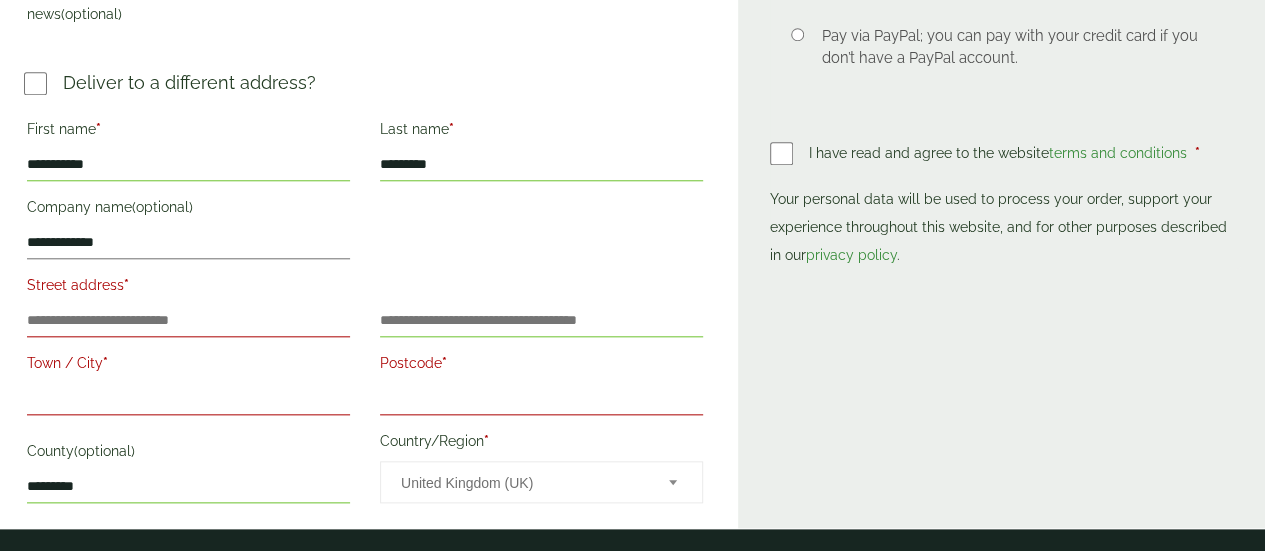 click on "Street address  *" at bounding box center (188, 288) 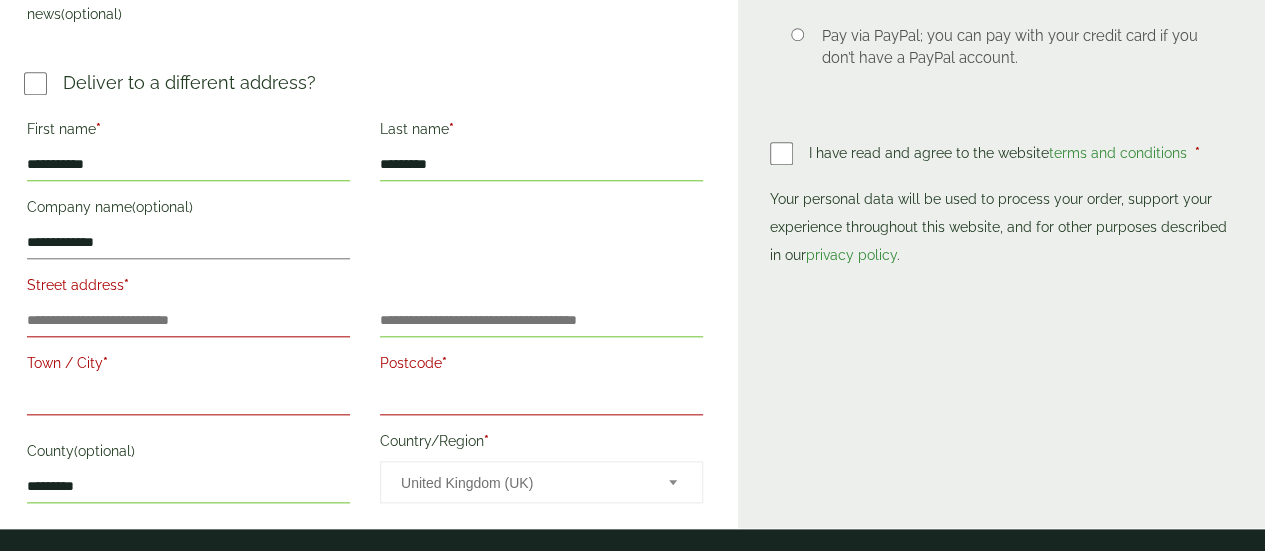 click on "Street address  *" at bounding box center (188, 321) 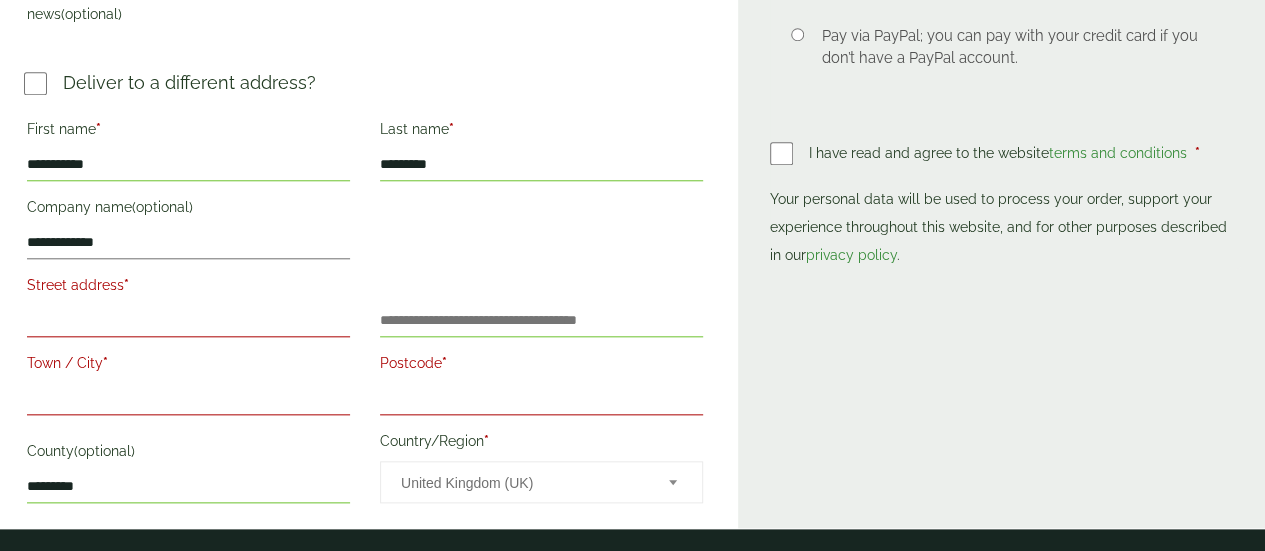 click on "Street address  *" at bounding box center [188, 321] 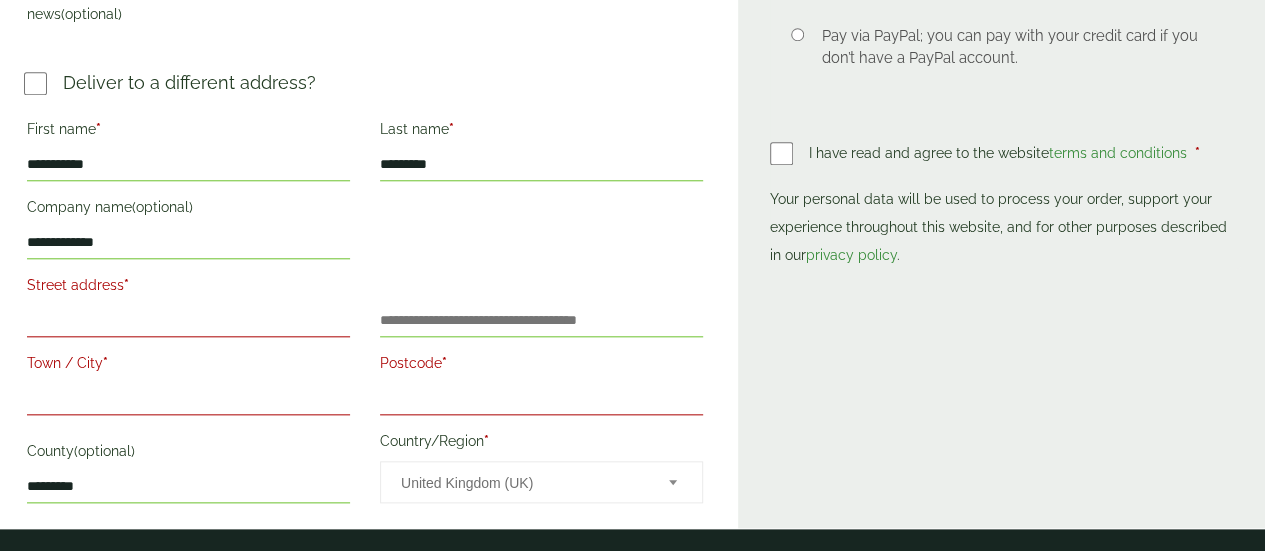 click on "Street address  *" at bounding box center [188, 321] 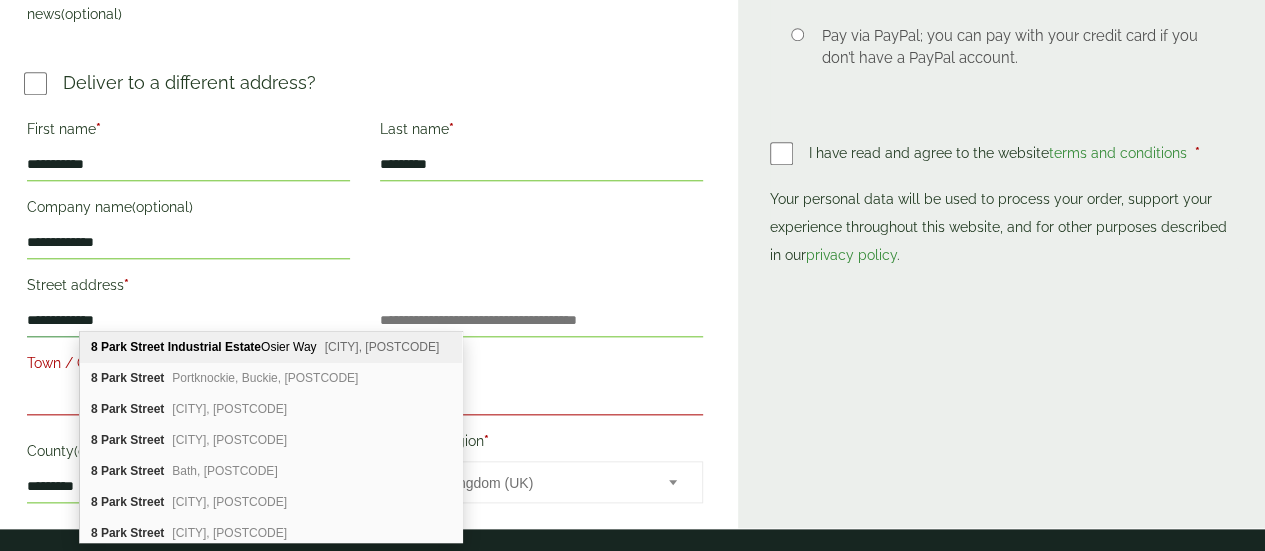 type on "**********" 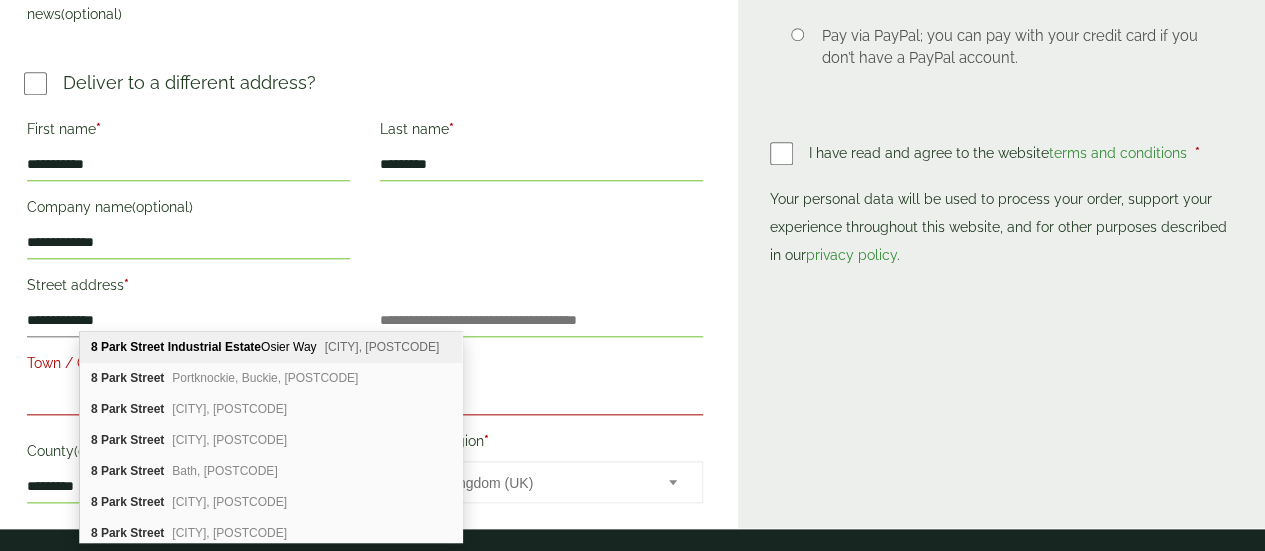 click on "Flat, suite, unit, etc.  (optional)" at bounding box center [541, 321] 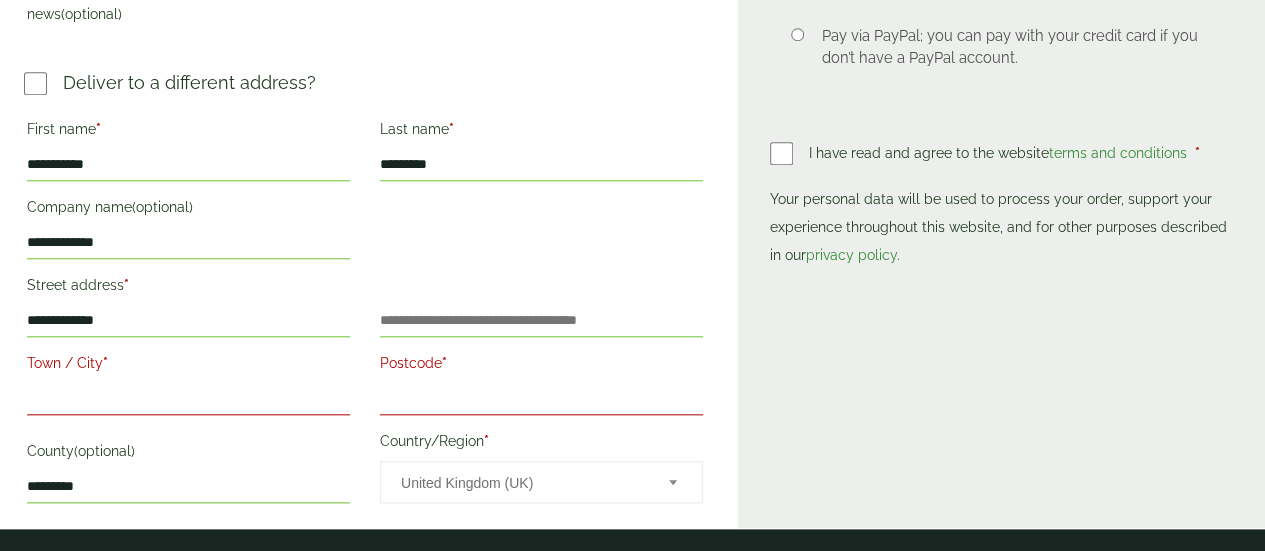 click on "Town / City  *" at bounding box center (188, 399) 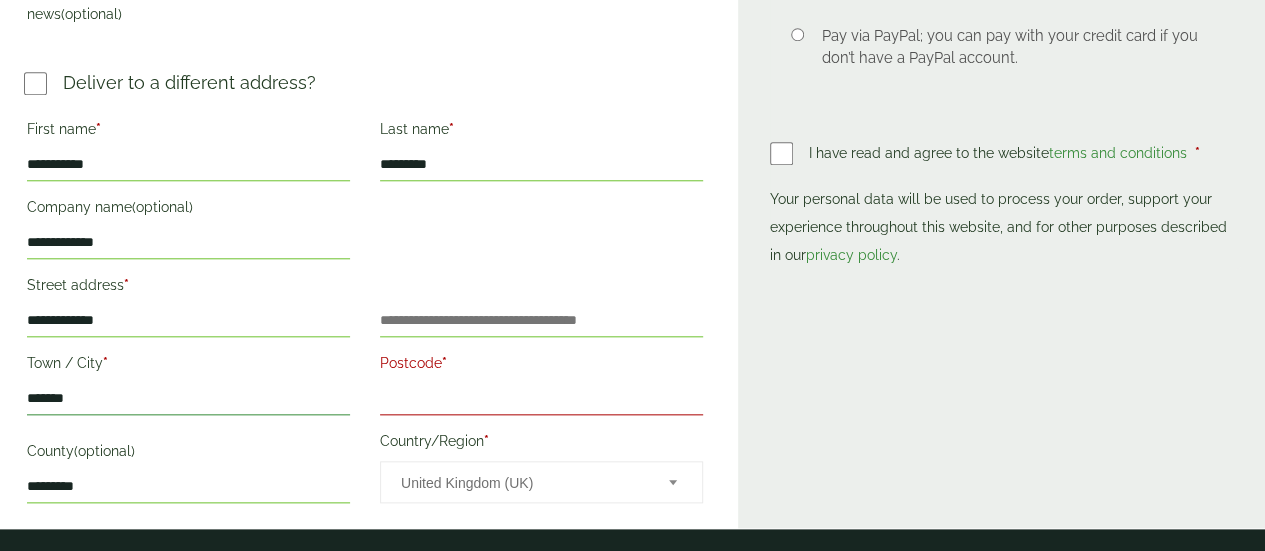 type on "*******" 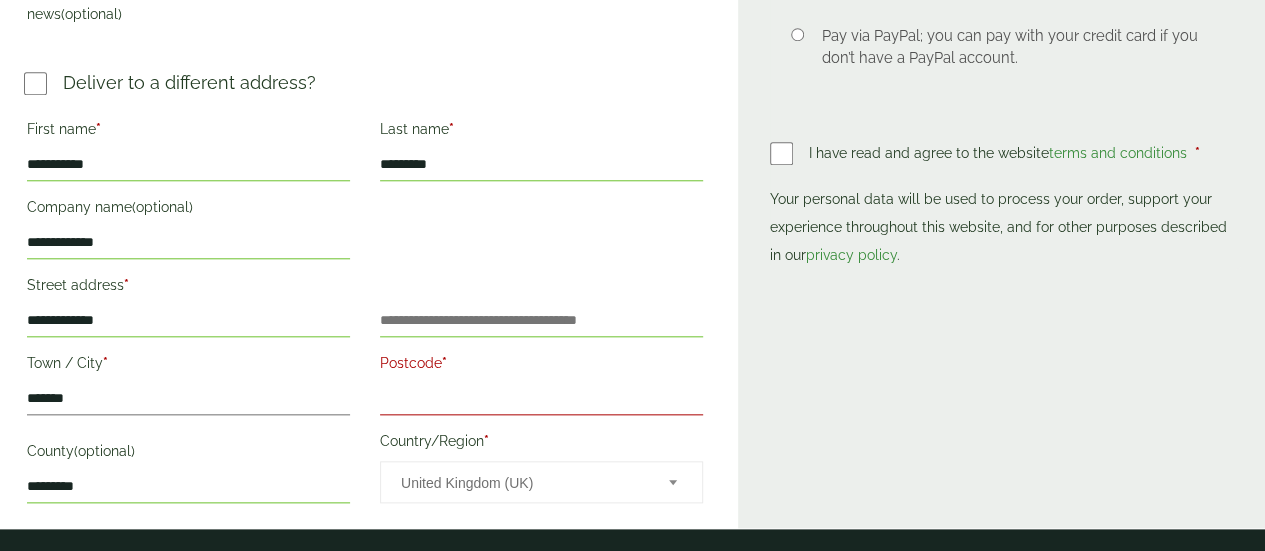 click on "Postcode  *" at bounding box center [541, 399] 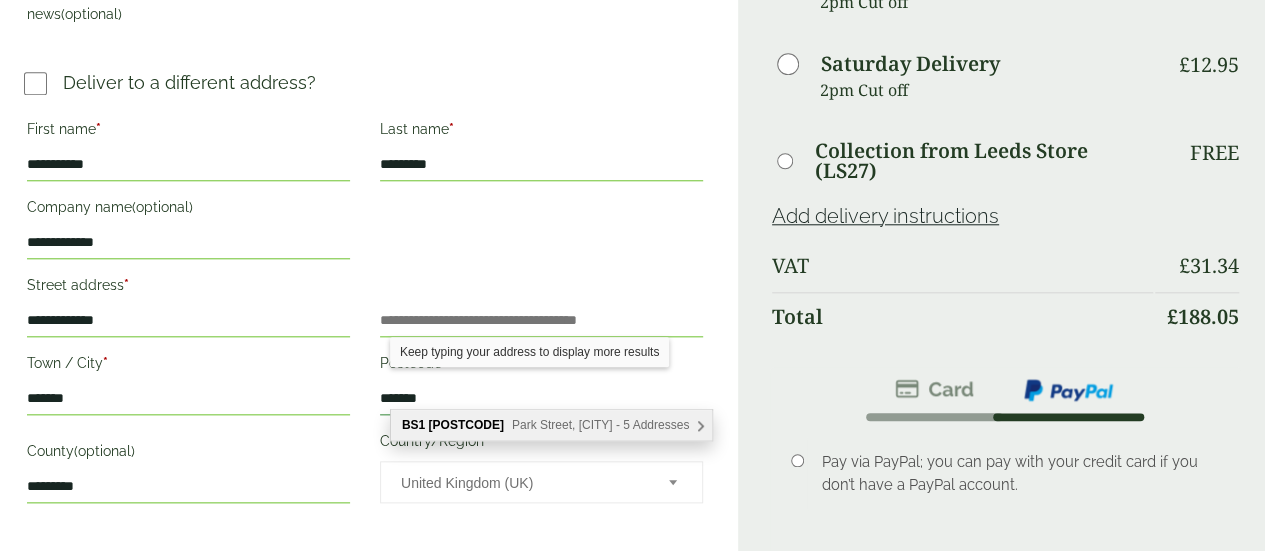 type on "*******" 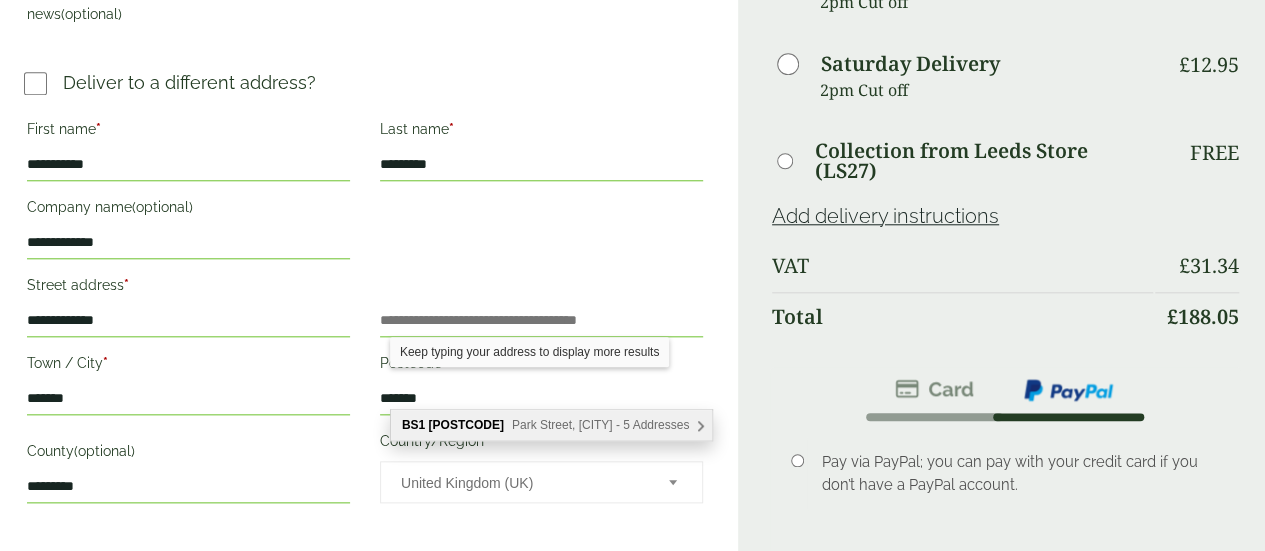 click on "[POSTCODE]" at bounding box center (465, 425) 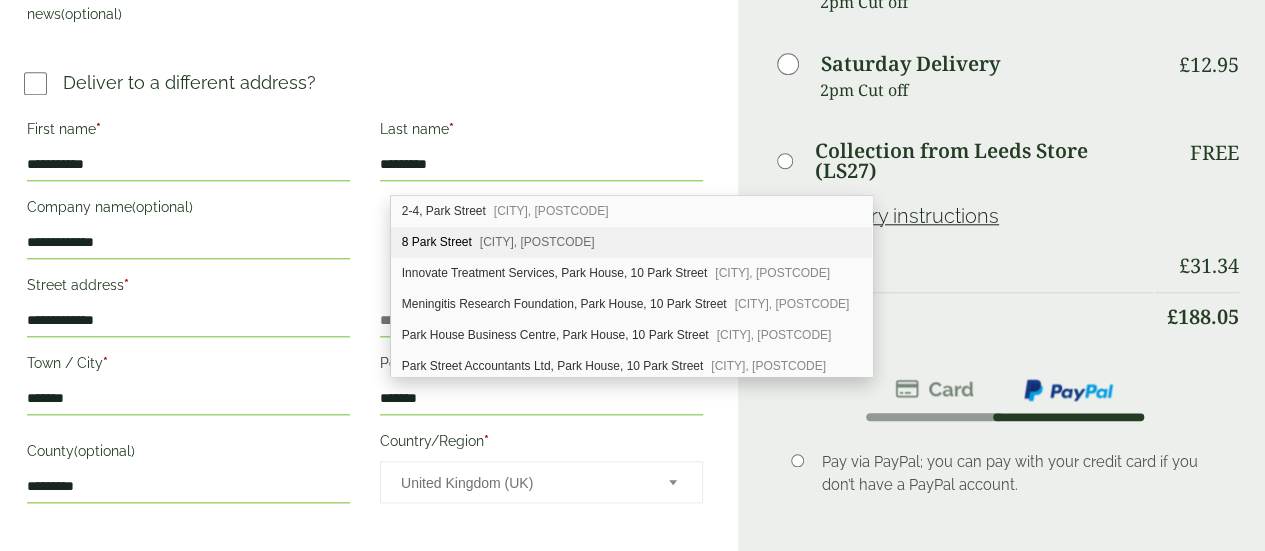 click on "Bristol, BS1 5HX" at bounding box center (537, 242) 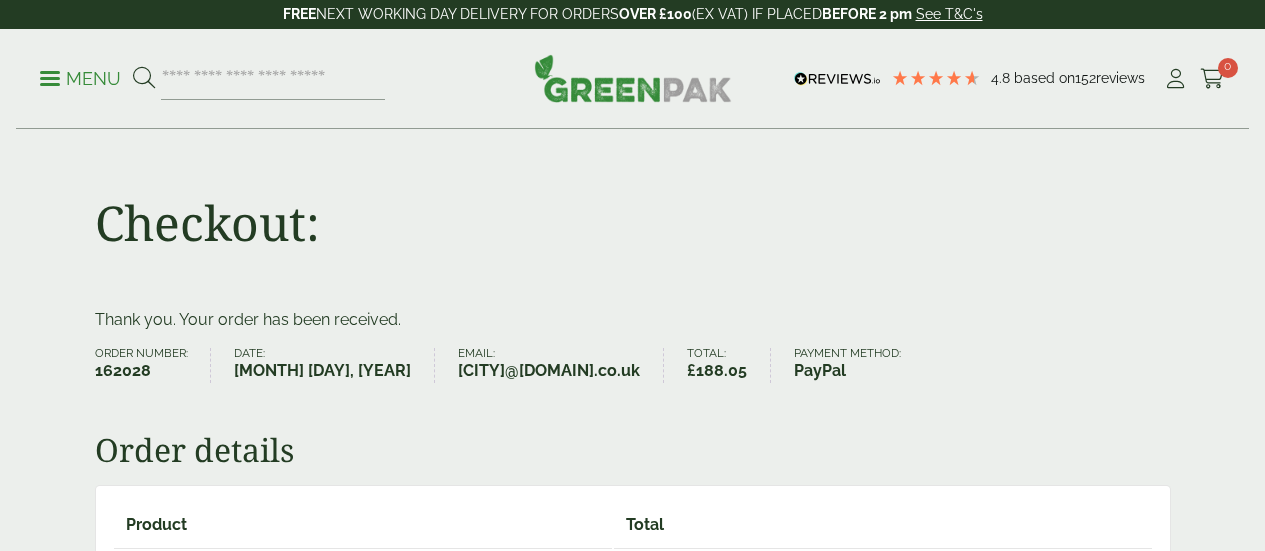 scroll, scrollTop: 0, scrollLeft: 0, axis: both 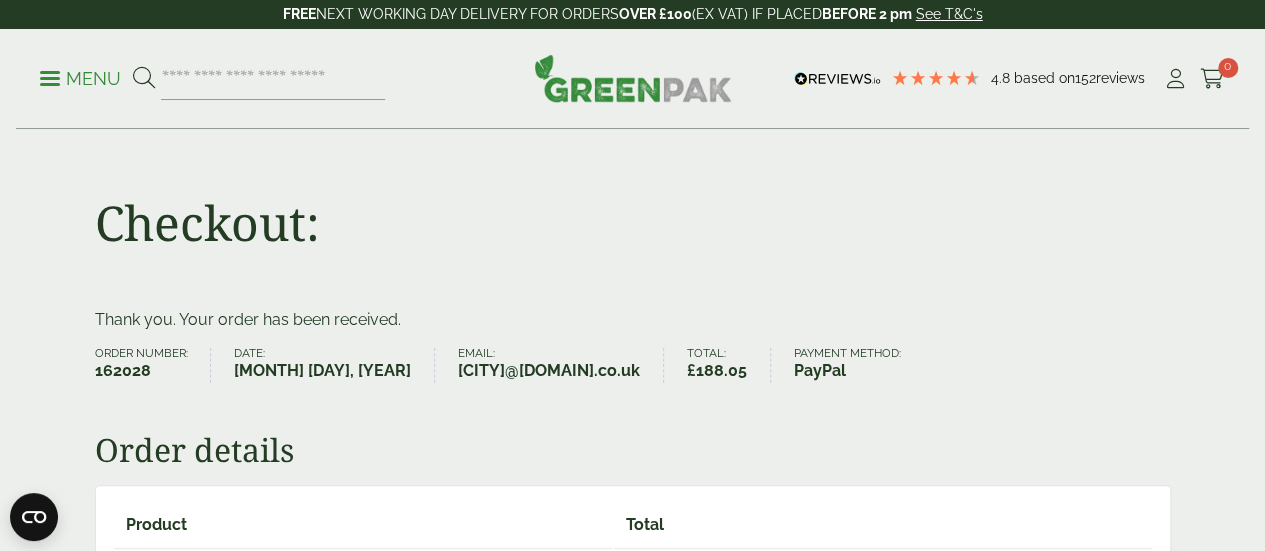click on "Menu" at bounding box center [212, 79] 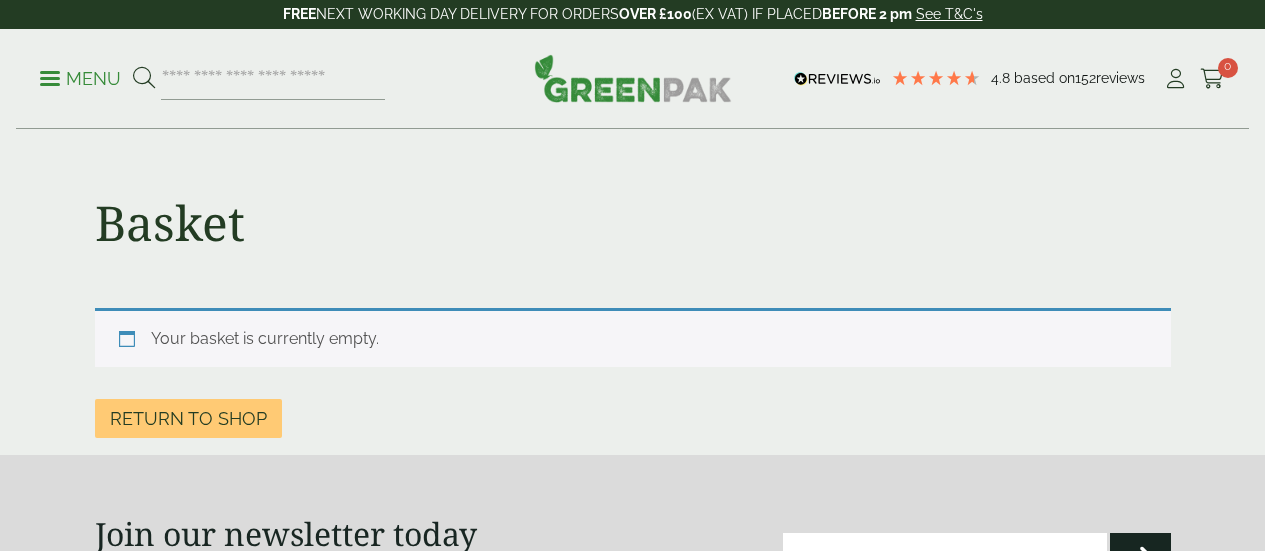 scroll, scrollTop: 0, scrollLeft: 0, axis: both 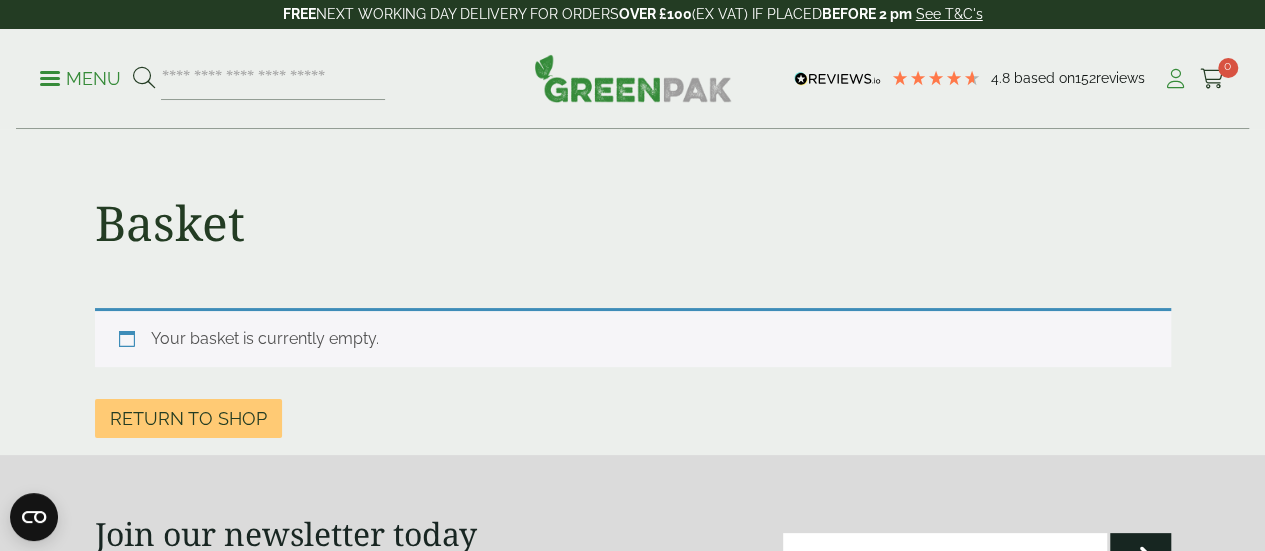 click at bounding box center [1175, 79] 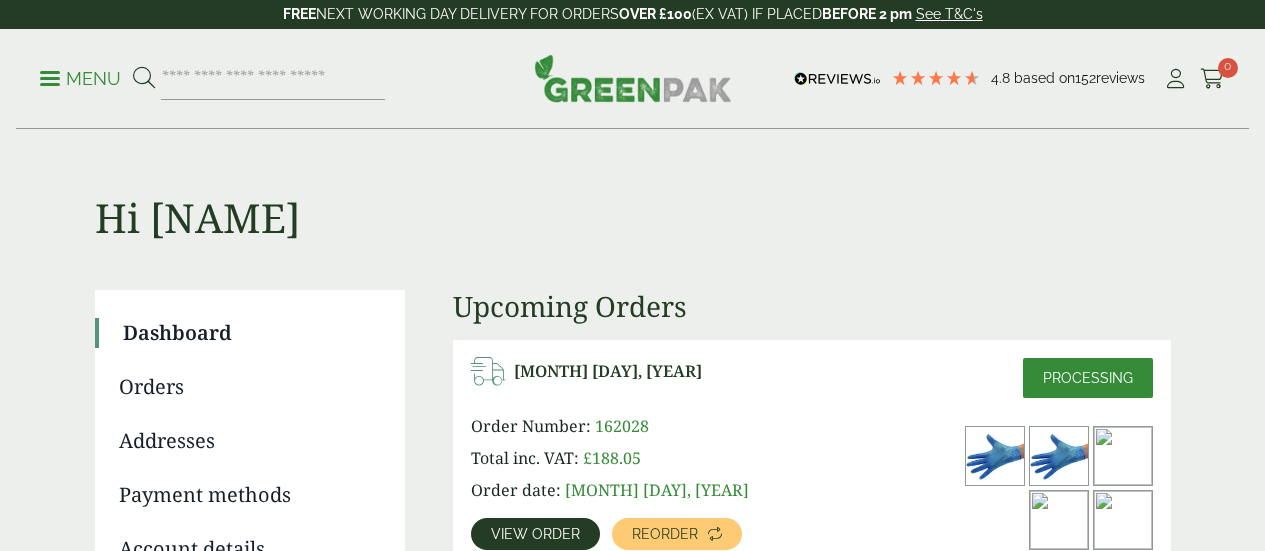 scroll, scrollTop: 200, scrollLeft: 0, axis: vertical 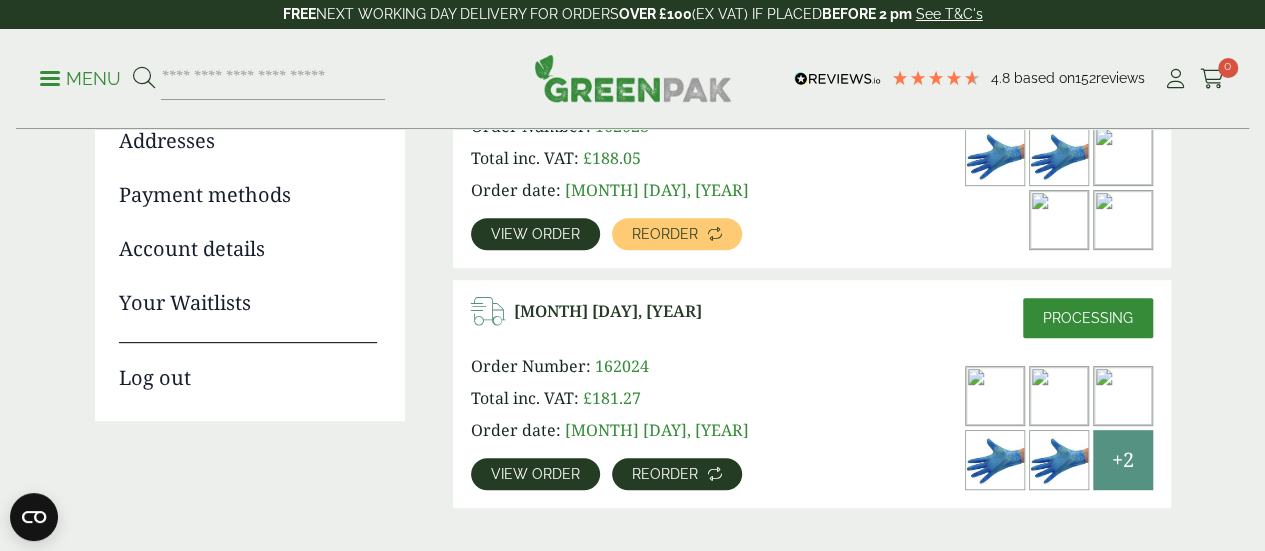 click on "Reorder" at bounding box center [665, 474] 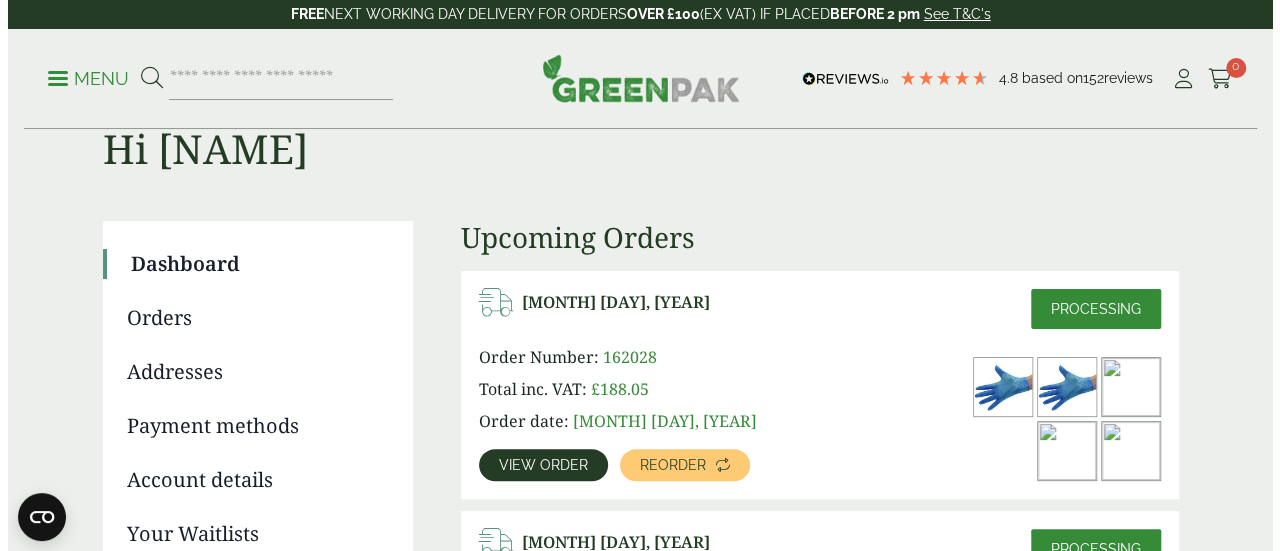 scroll, scrollTop: 100, scrollLeft: 0, axis: vertical 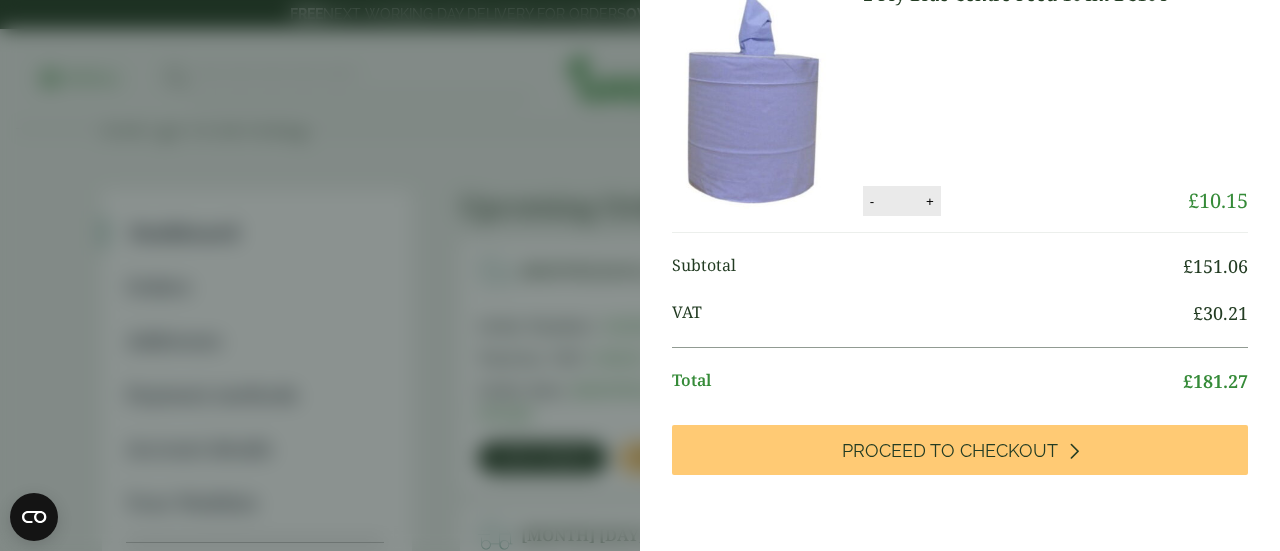 click at bounding box center [1240, -11] 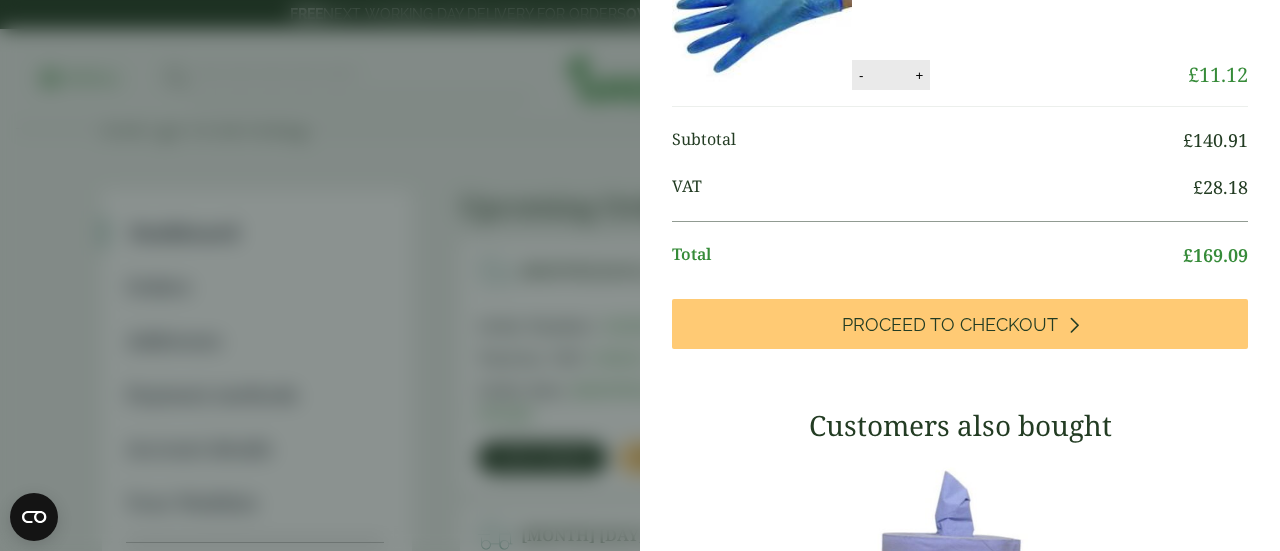 scroll, scrollTop: 1160, scrollLeft: 0, axis: vertical 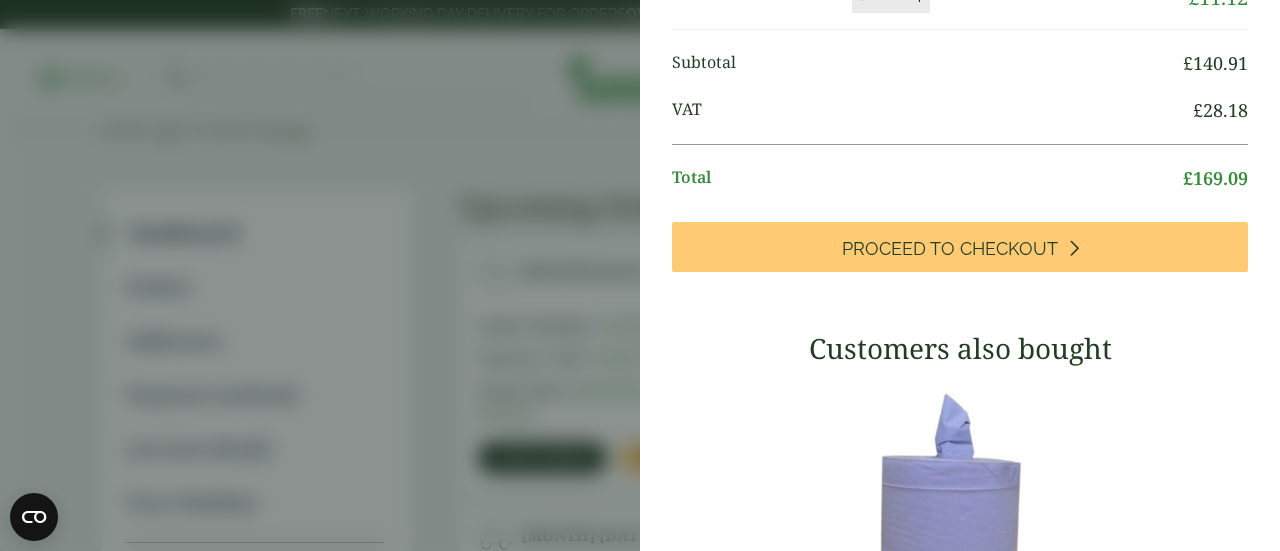 click on "£ 140.91" at bounding box center (1215, 63) 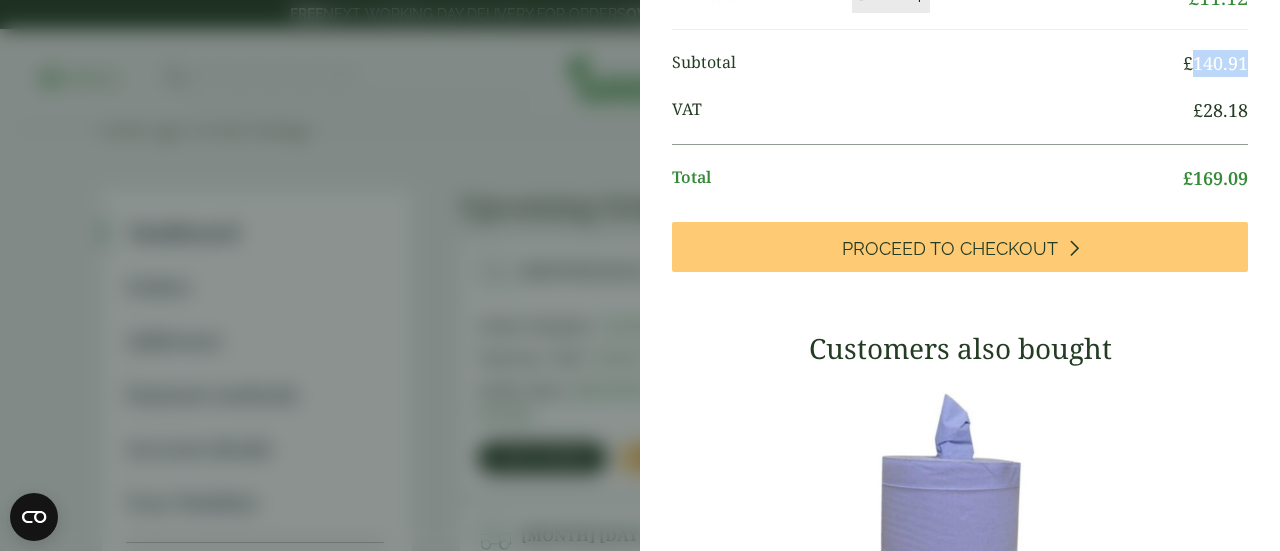 click on "£ 140.91" at bounding box center [1215, 63] 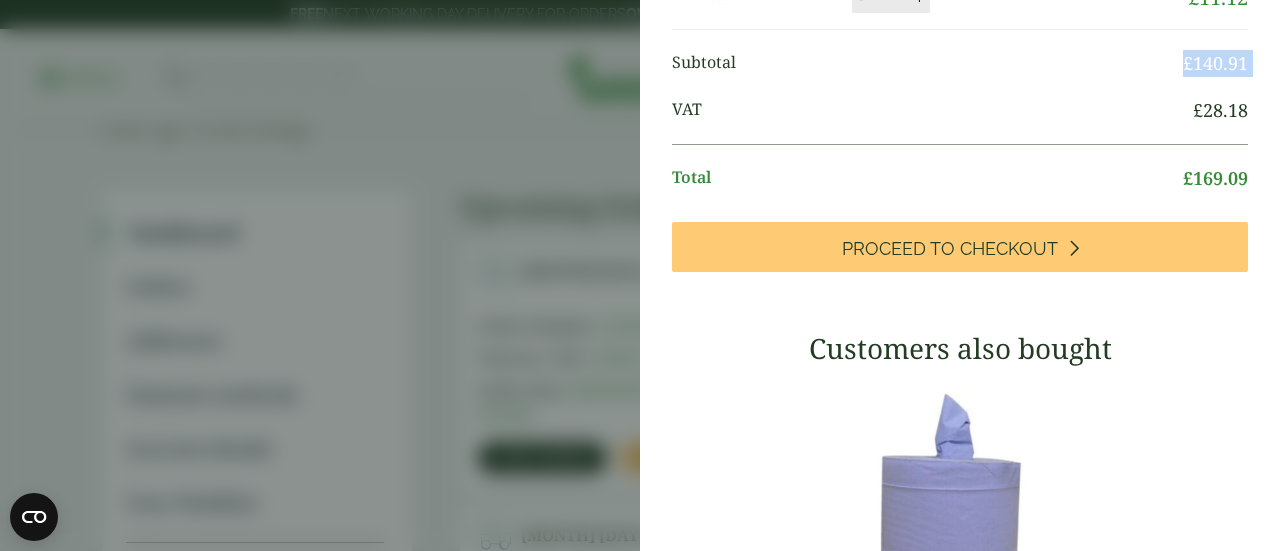click on "£ 140.91" at bounding box center [1215, 63] 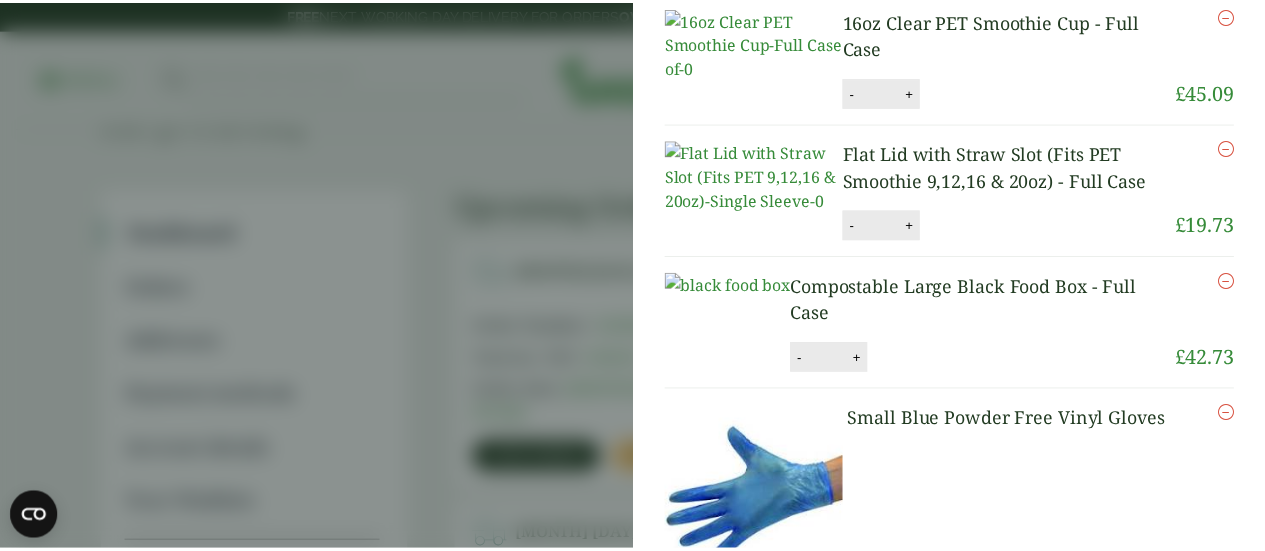 scroll, scrollTop: 78, scrollLeft: 0, axis: vertical 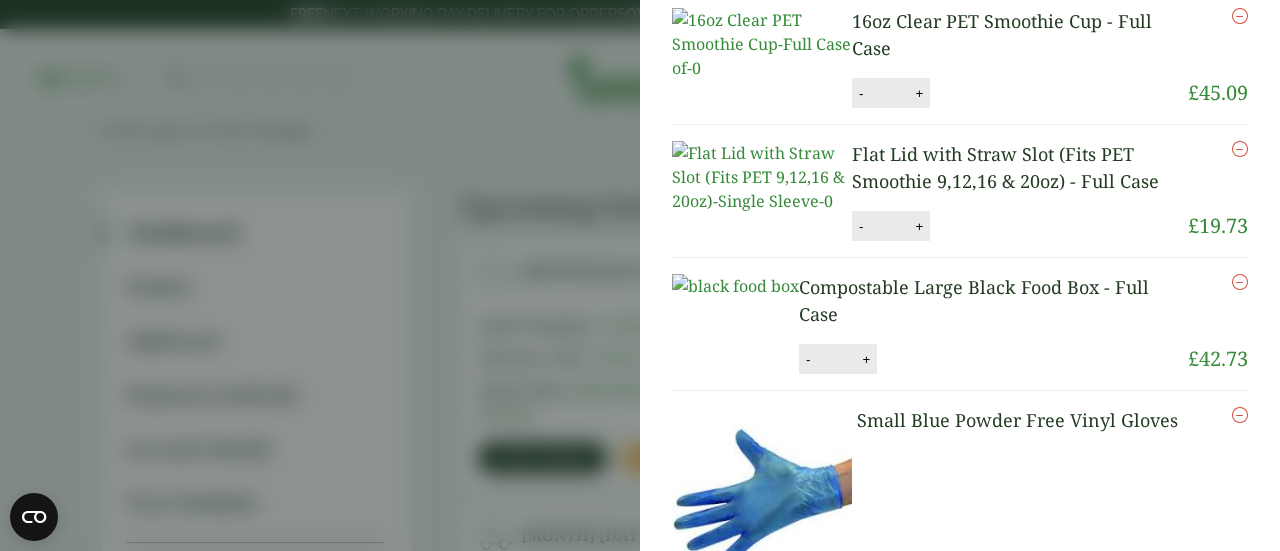 click on "My Basket
16oz Clear PET Smoothie Cup - Full Case
16oz Clear PET Smoothie Cup - Full Case quantity
- * +
Update
Remove
£ 45.09
-" at bounding box center (640, 275) 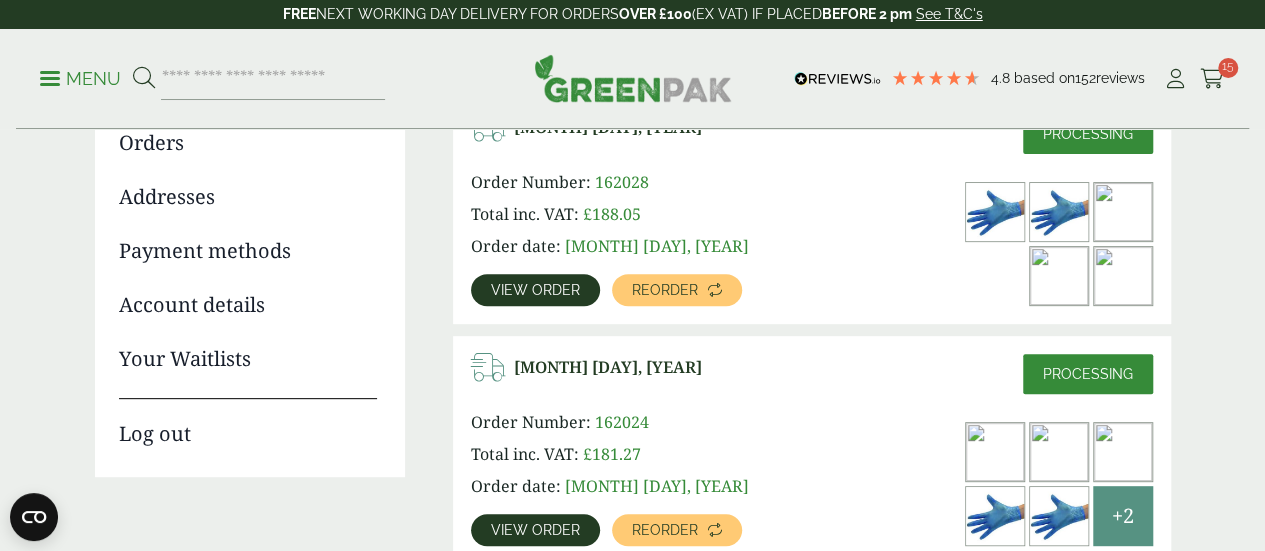scroll, scrollTop: 200, scrollLeft: 0, axis: vertical 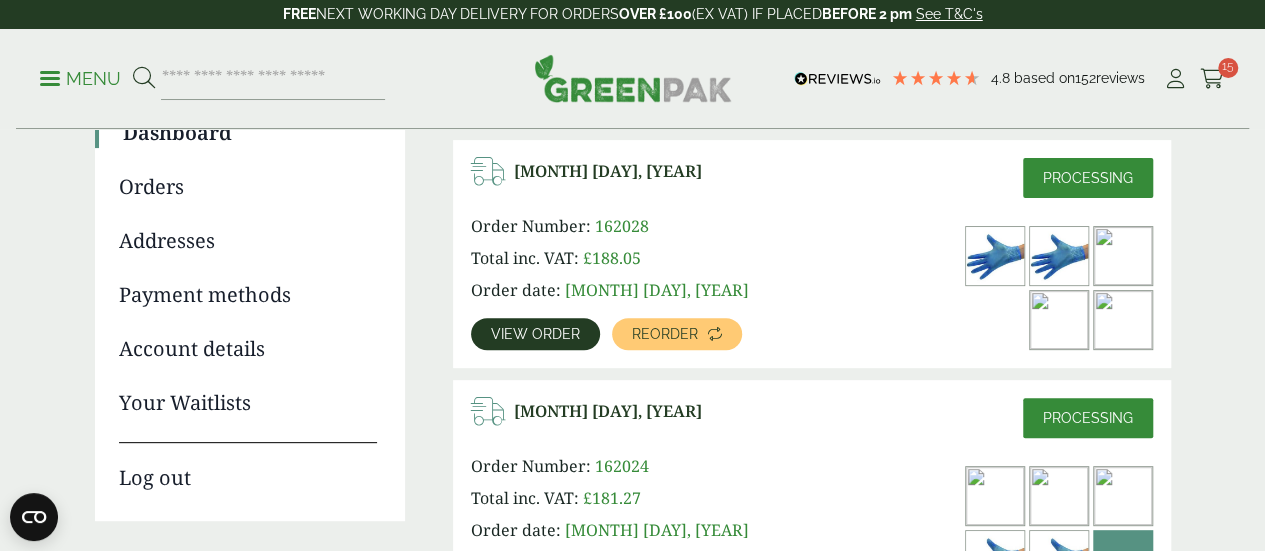 click on "View order" at bounding box center [535, 334] 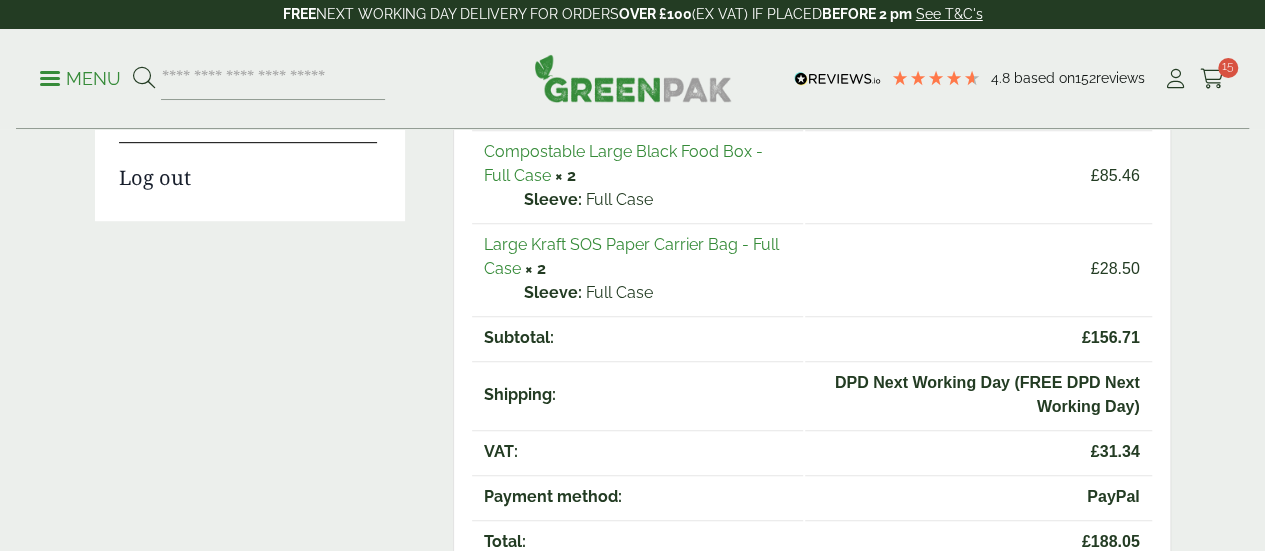 scroll, scrollTop: 0, scrollLeft: 0, axis: both 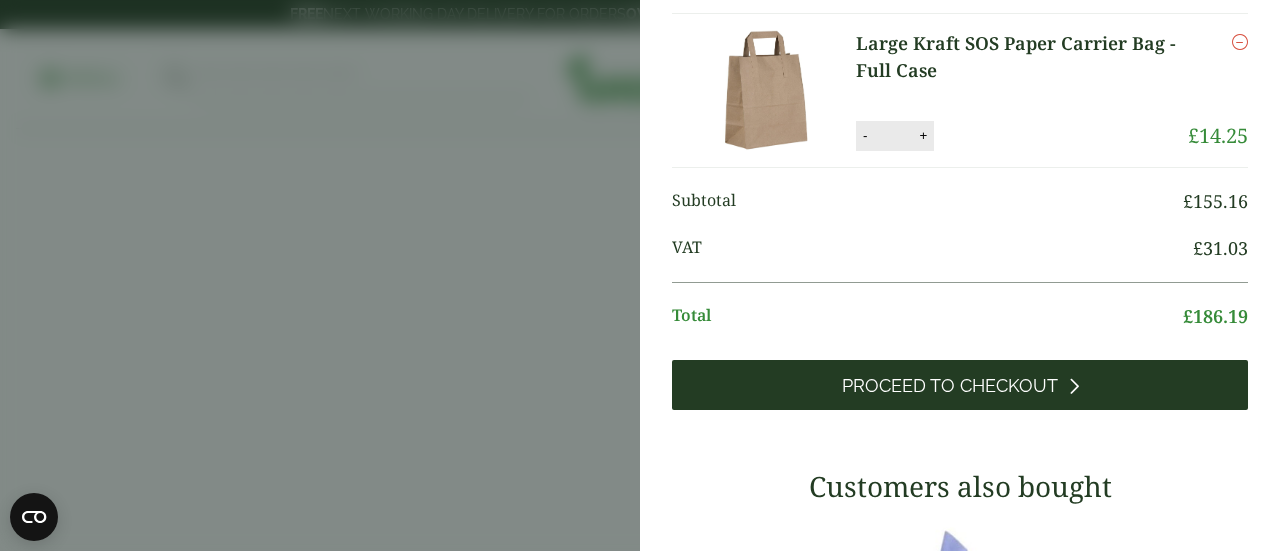 click on "Proceed to Checkout" at bounding box center [950, 386] 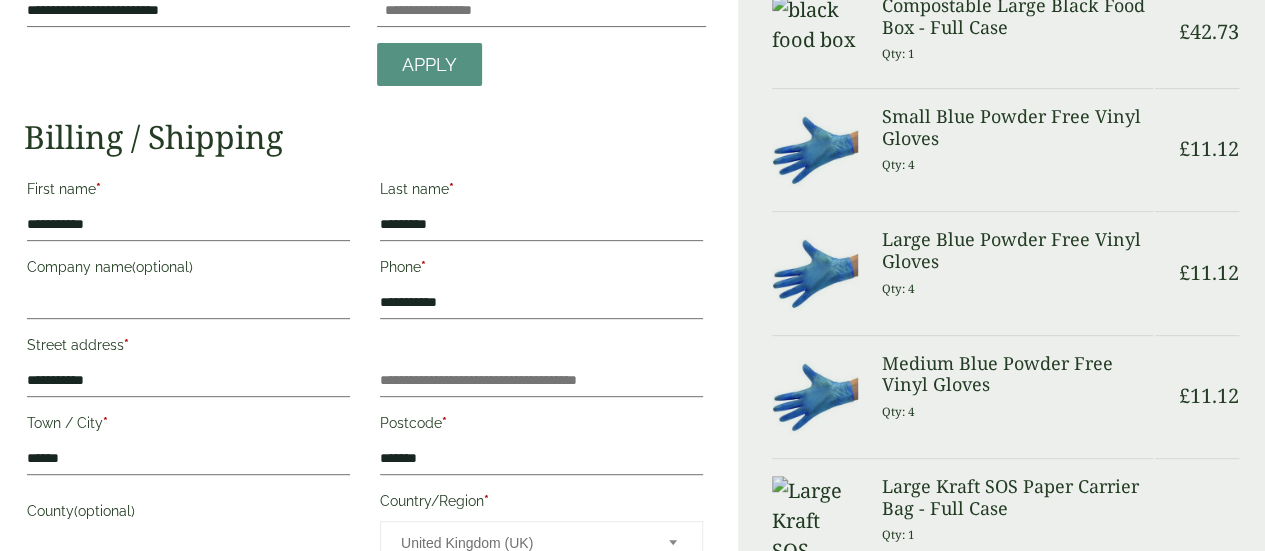 scroll, scrollTop: 404, scrollLeft: 0, axis: vertical 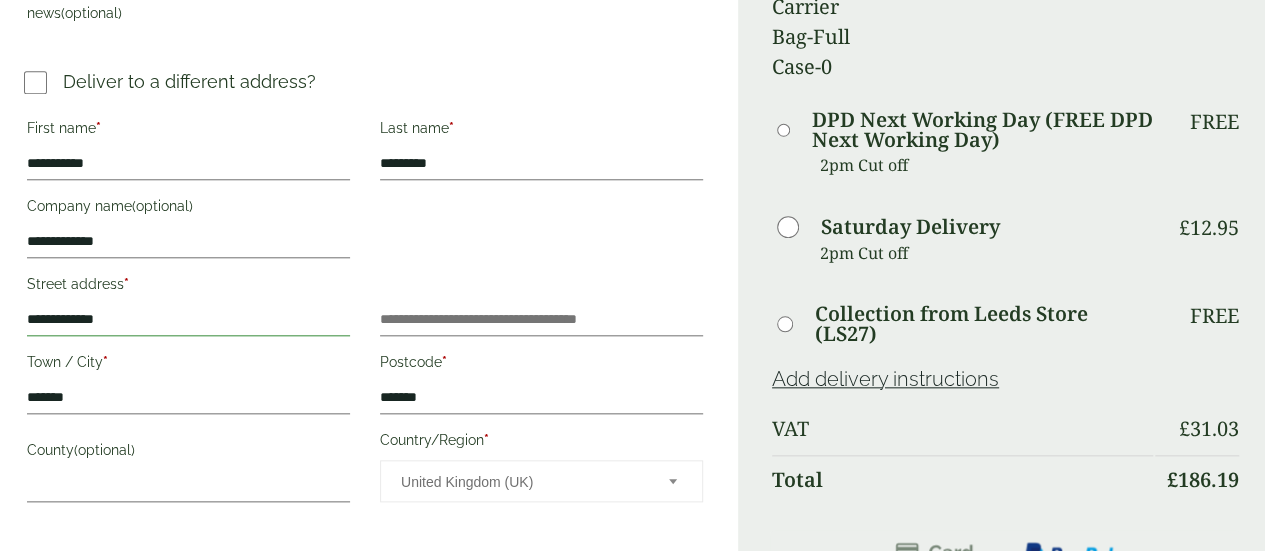 click on "**********" at bounding box center [188, 320] 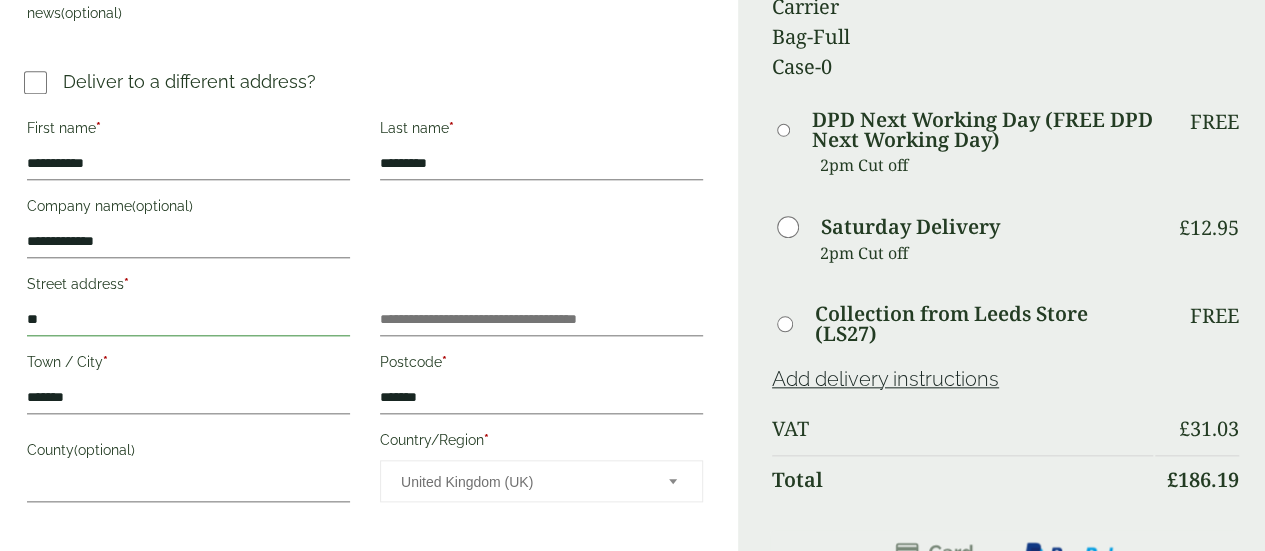 type on "*" 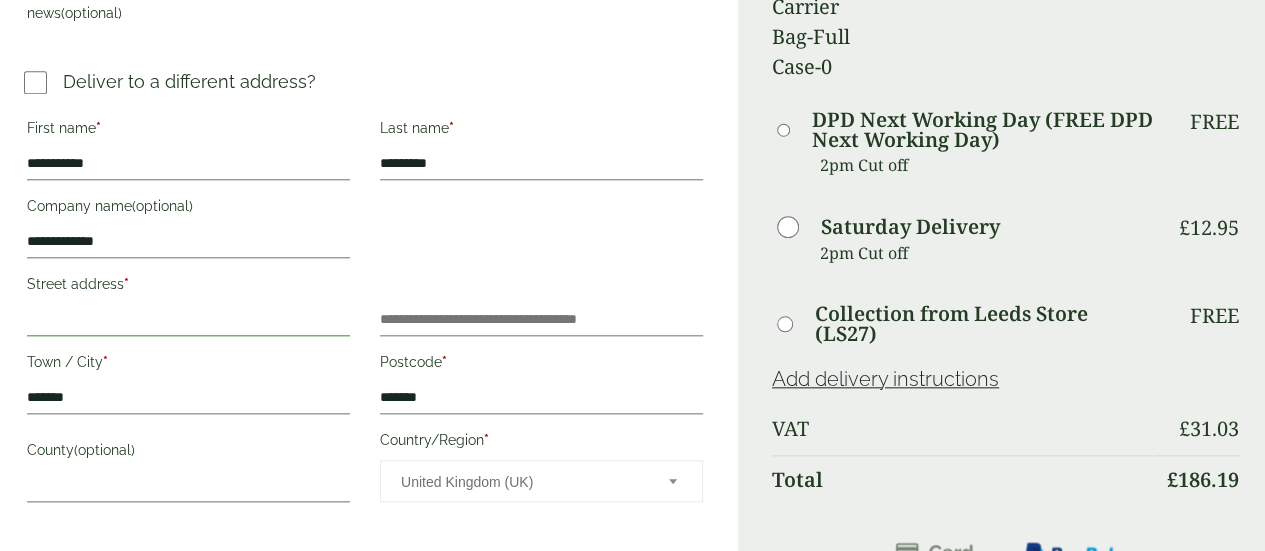click on "Street address  *" at bounding box center (188, 320) 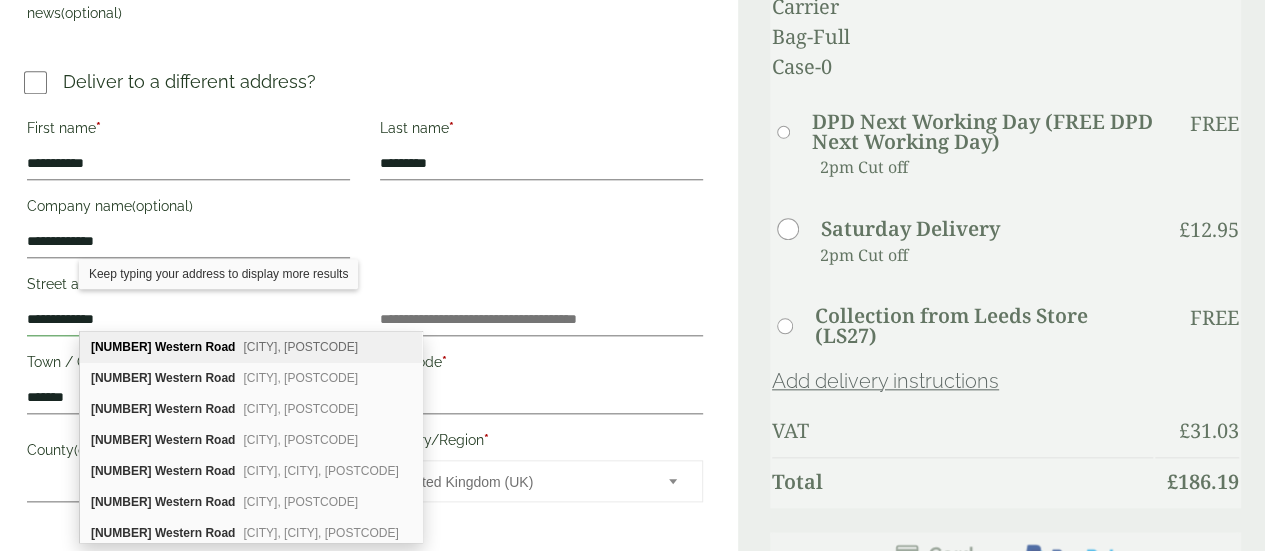 type on "**********" 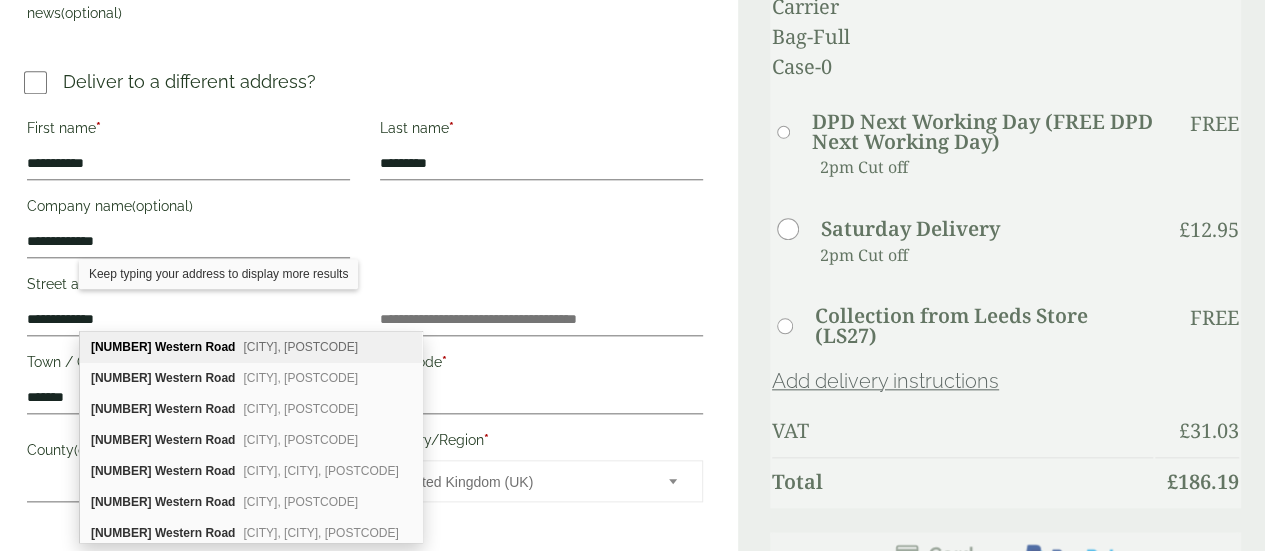 click on "Email address  * [EMAIL]" at bounding box center [369, 44] 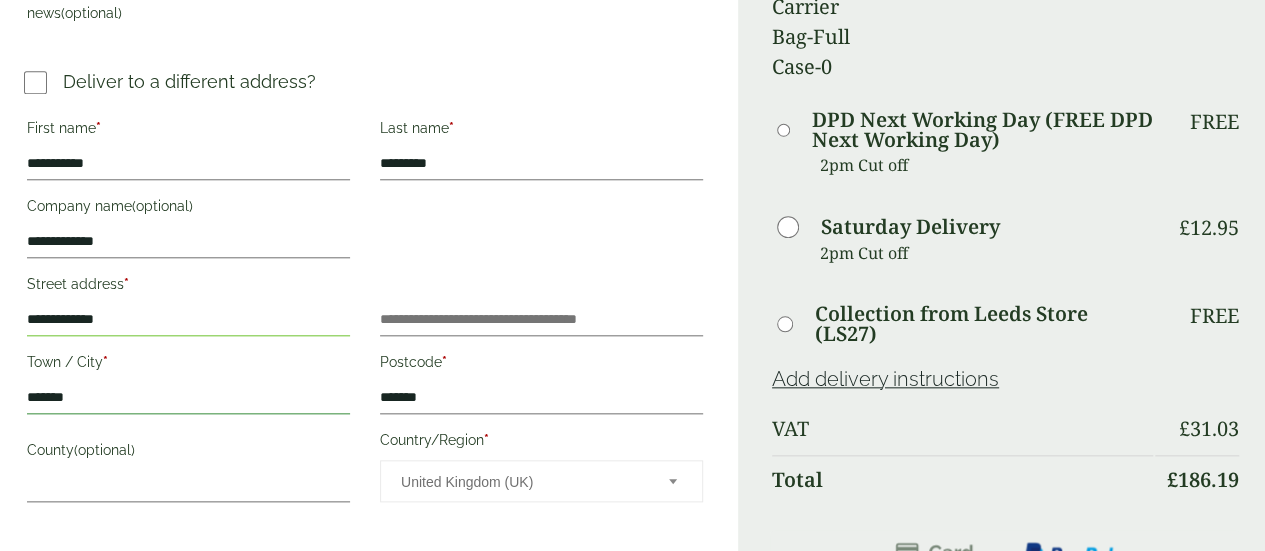 click on "*******" at bounding box center [188, 398] 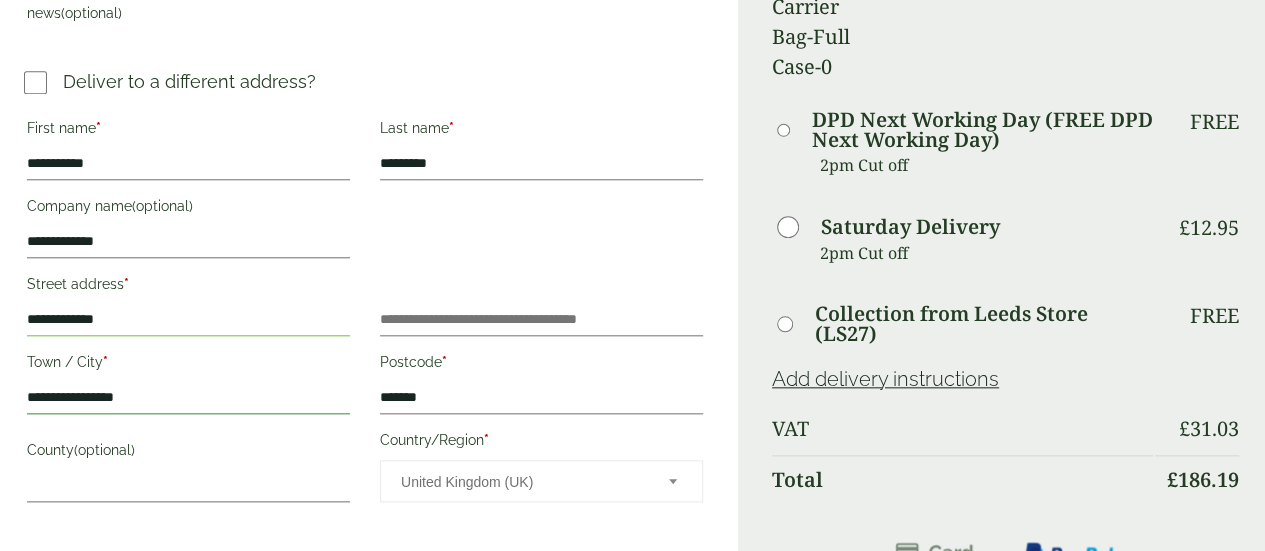 type on "**********" 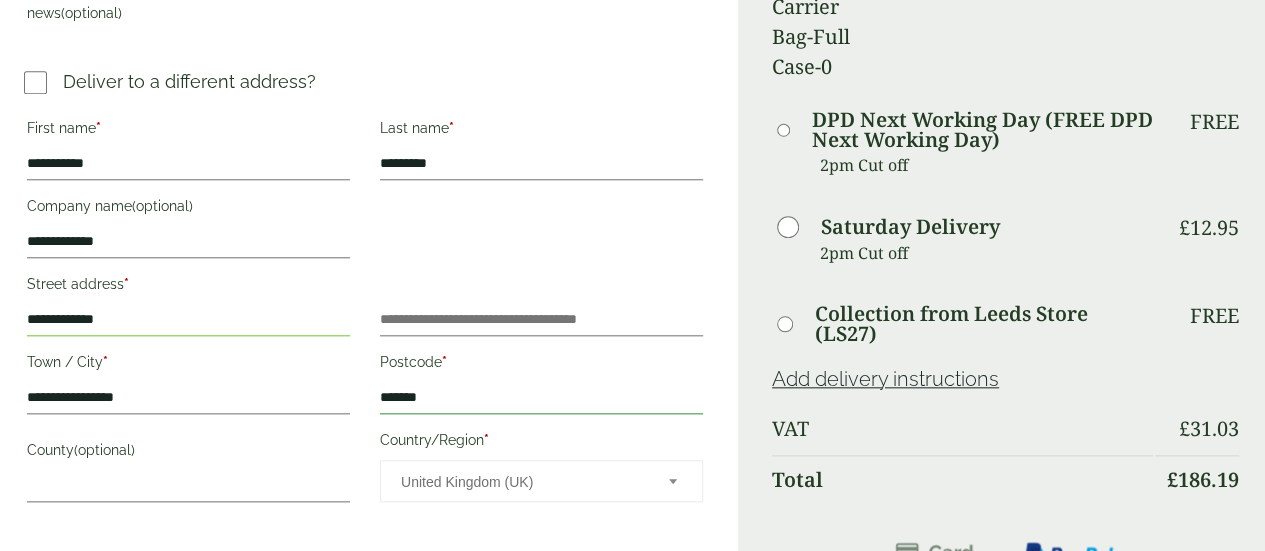 click on "*******" at bounding box center [541, 398] 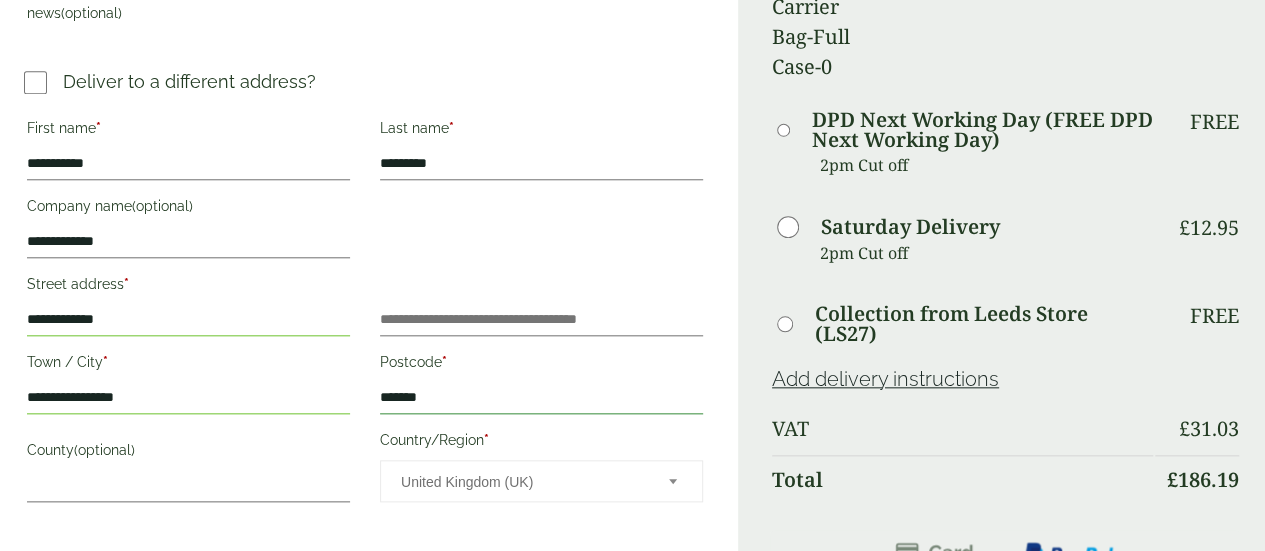 paste 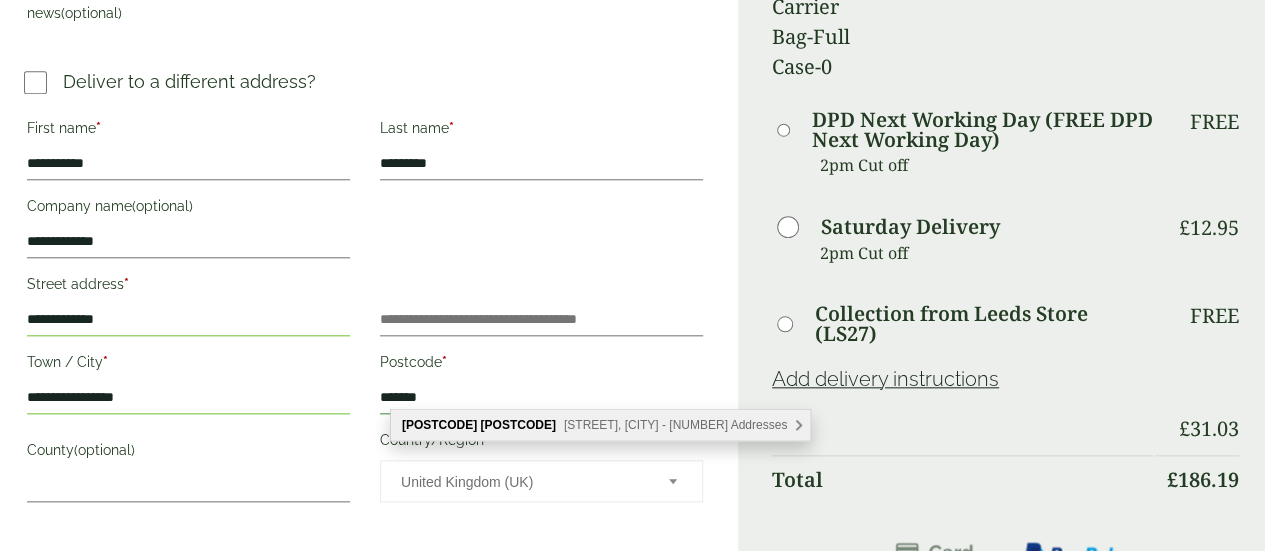 type on "*******" 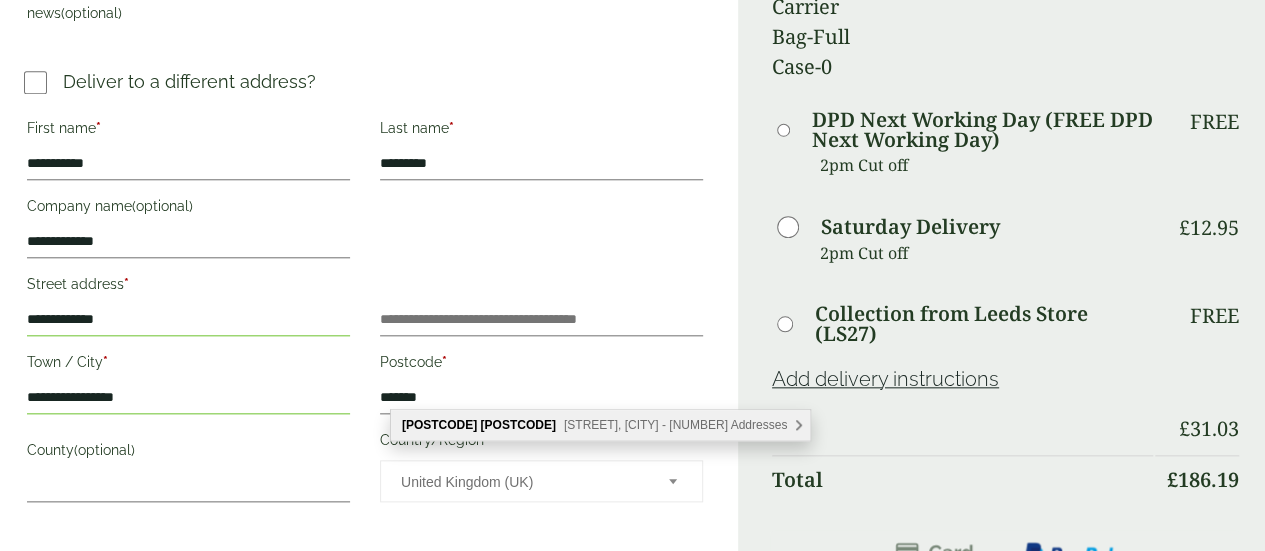 click on "[POSTCODE]" at bounding box center (517, 425) 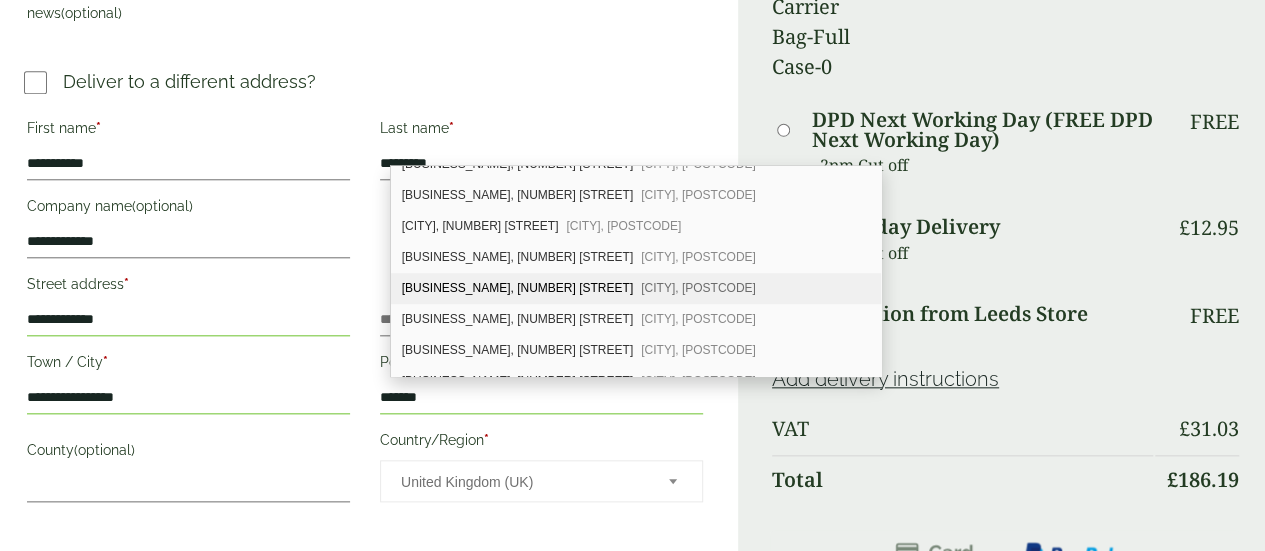 scroll, scrollTop: 700, scrollLeft: 0, axis: vertical 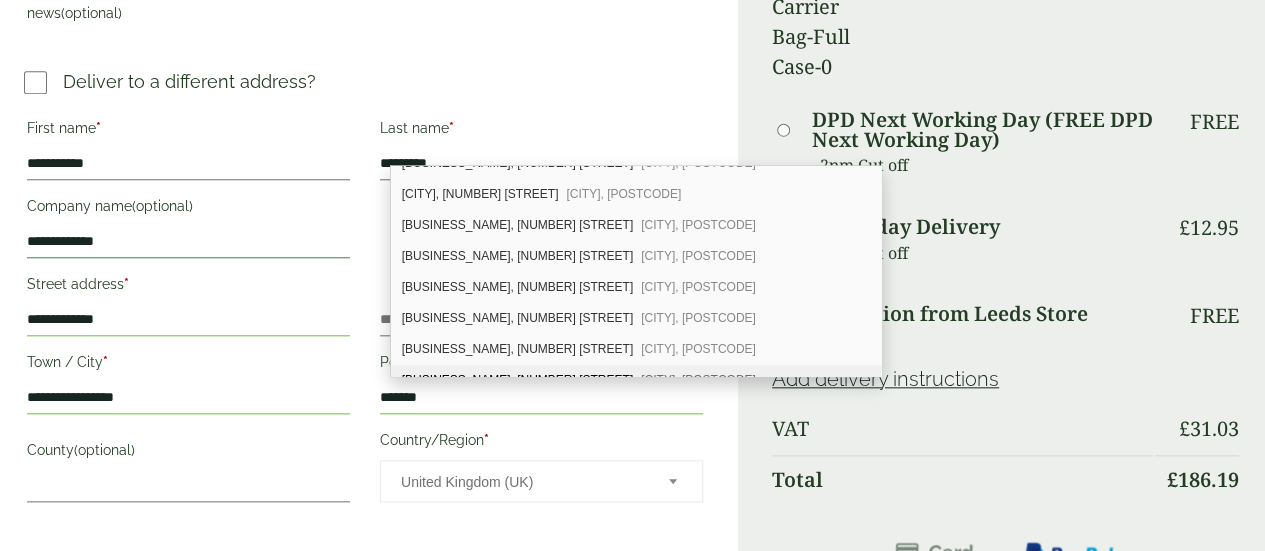 click on "**********" at bounding box center [188, 242] 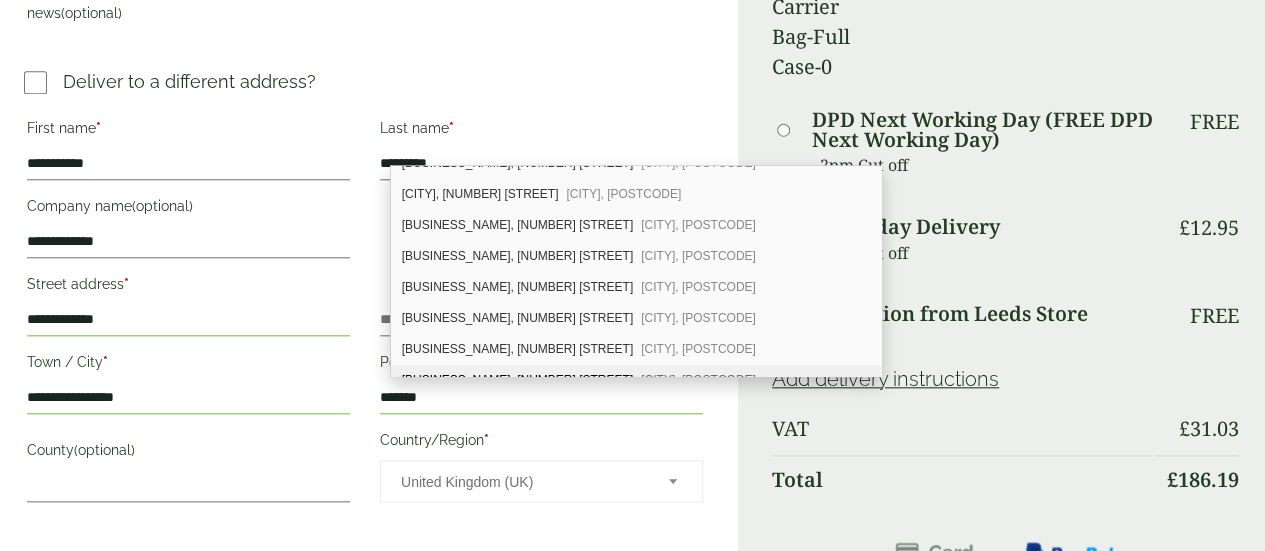 click on "*******" at bounding box center [541, 398] 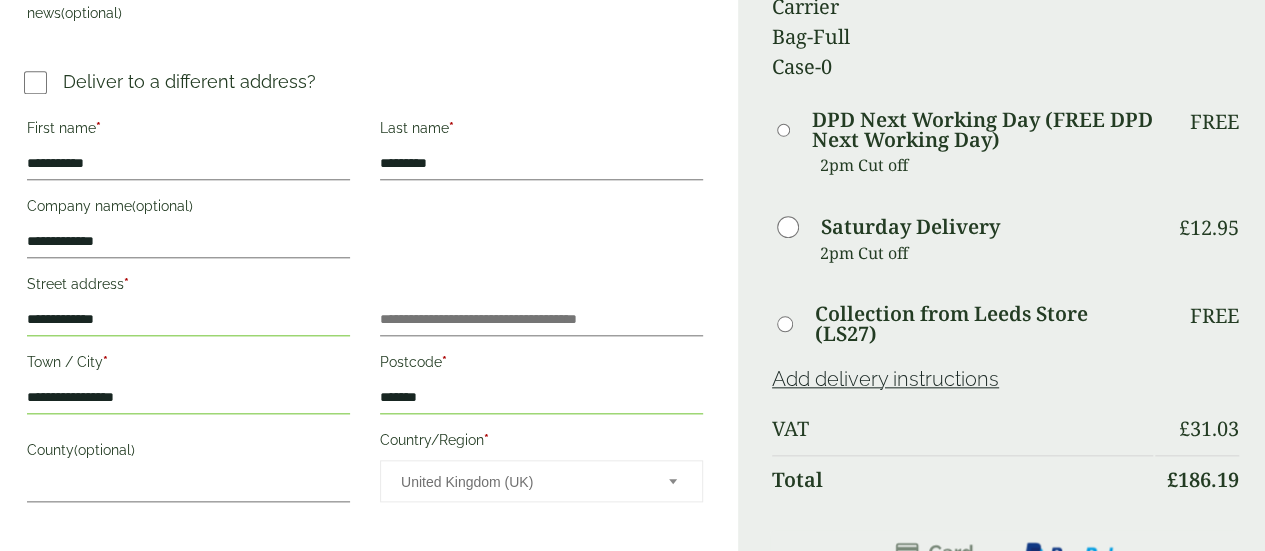click on "United Kingdom (UK)" at bounding box center (521, 482) 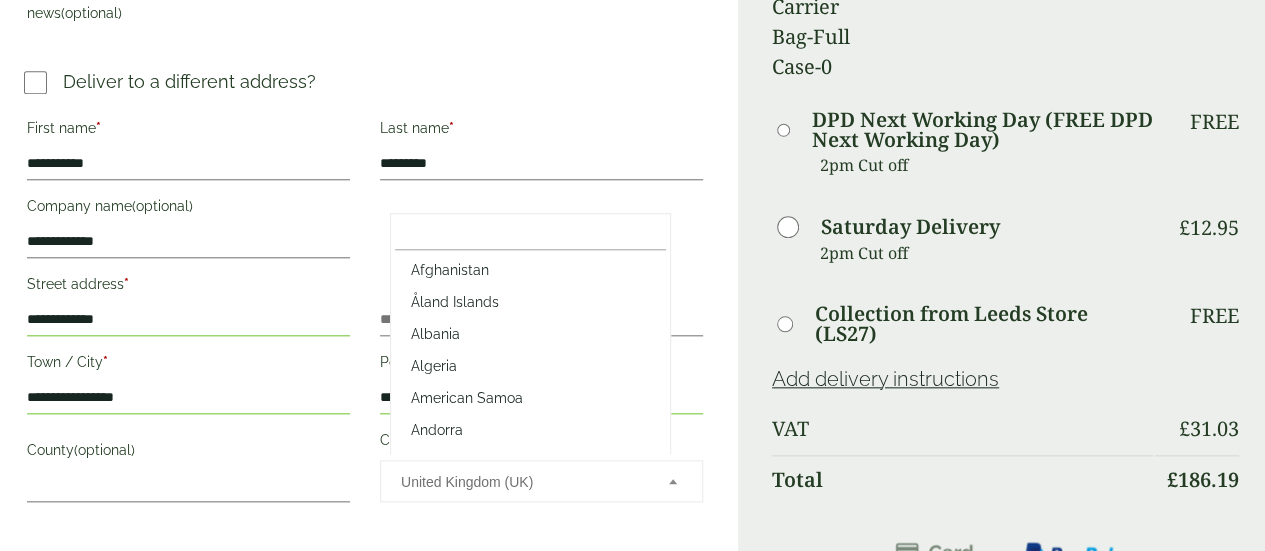 scroll, scrollTop: 7416, scrollLeft: 0, axis: vertical 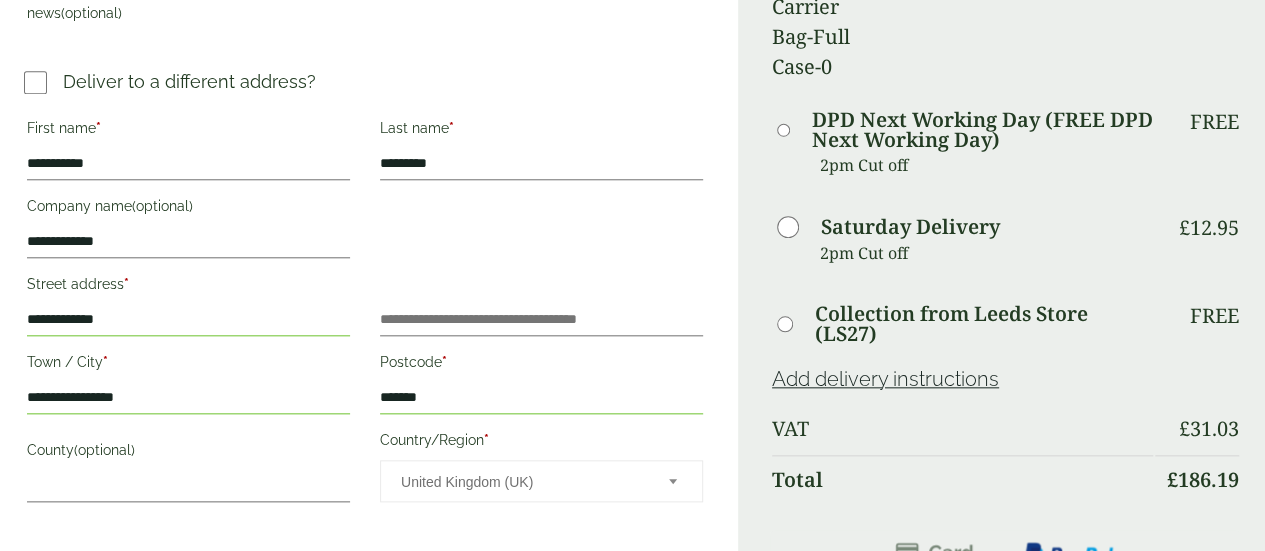 click on "Email address  * [EMAIL]" at bounding box center (369, 43) 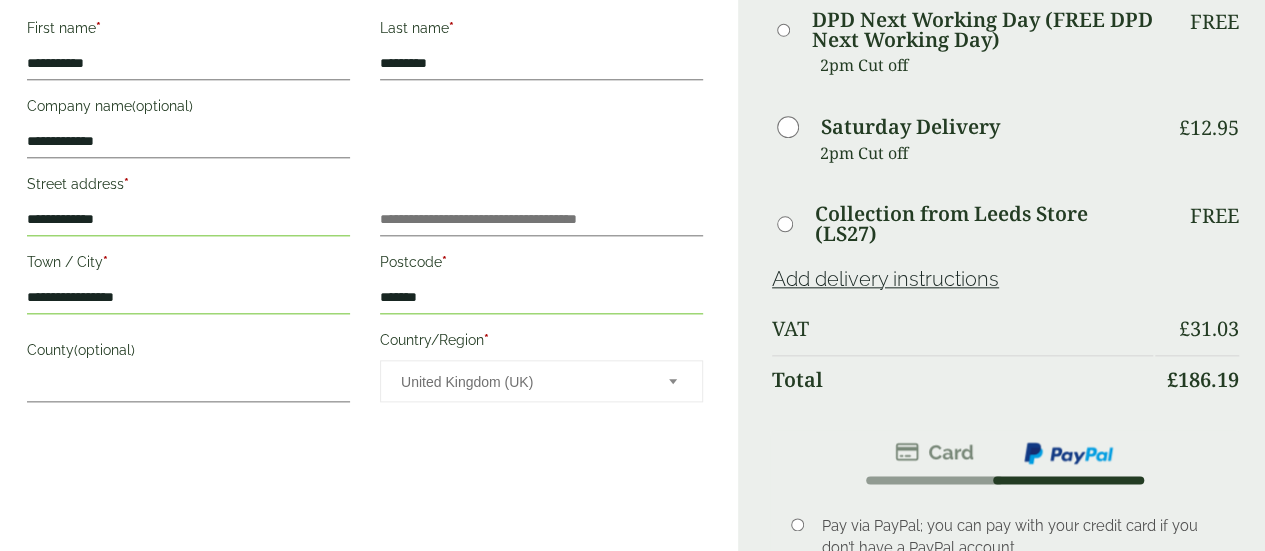scroll, scrollTop: 1104, scrollLeft: 0, axis: vertical 